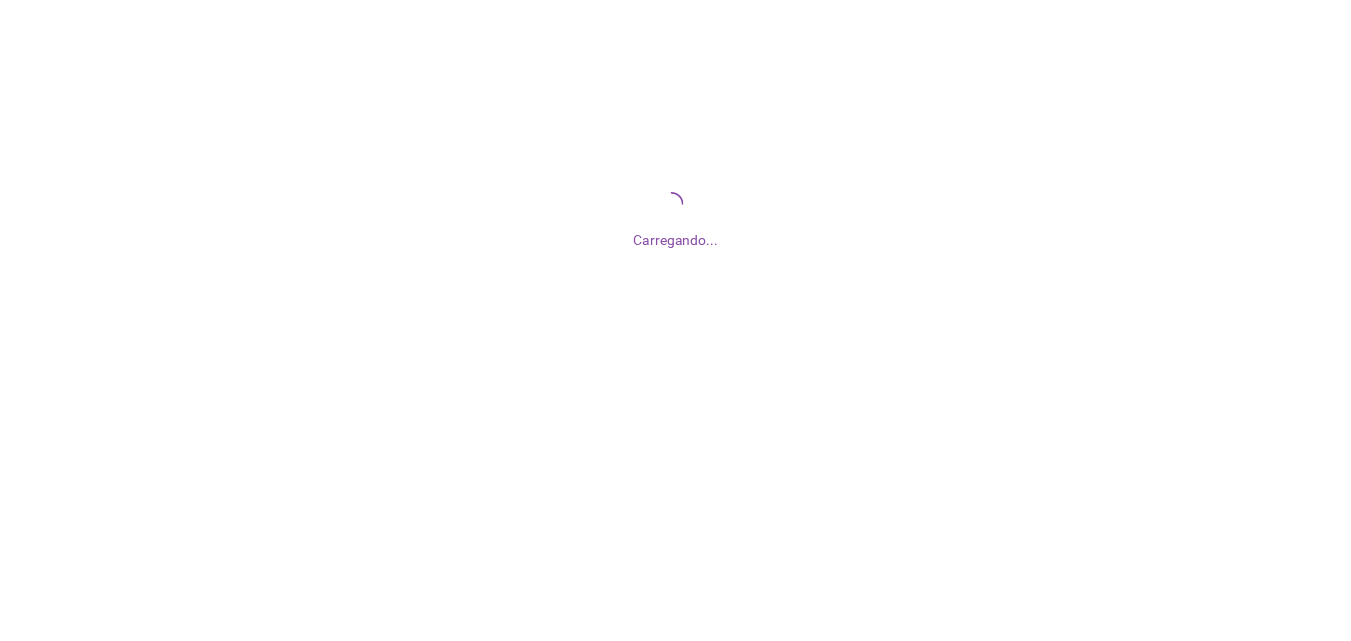 scroll, scrollTop: 0, scrollLeft: 0, axis: both 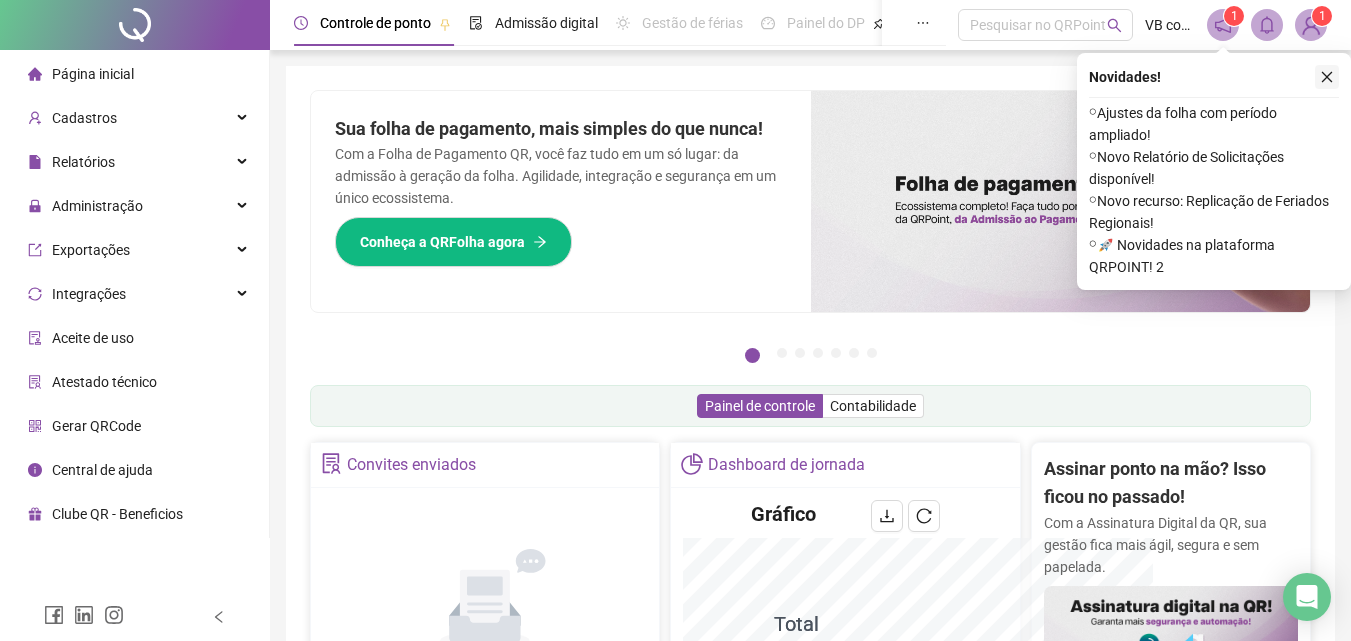 click at bounding box center (1327, 77) 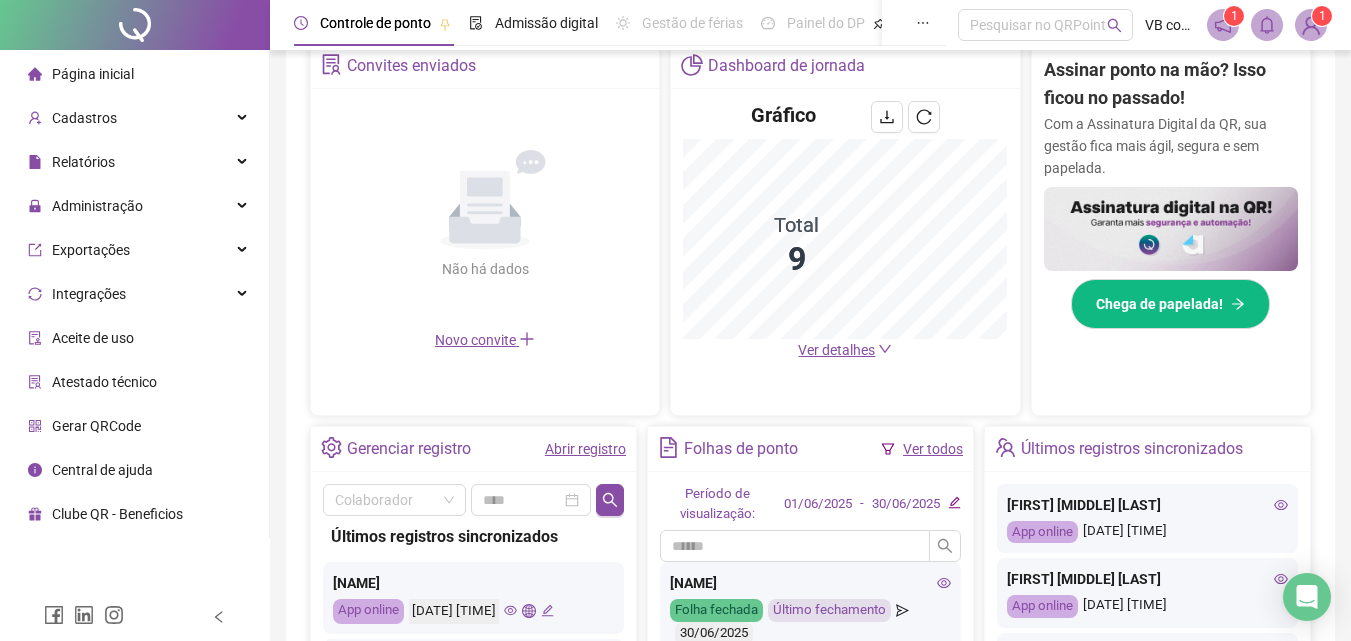 scroll, scrollTop: 400, scrollLeft: 0, axis: vertical 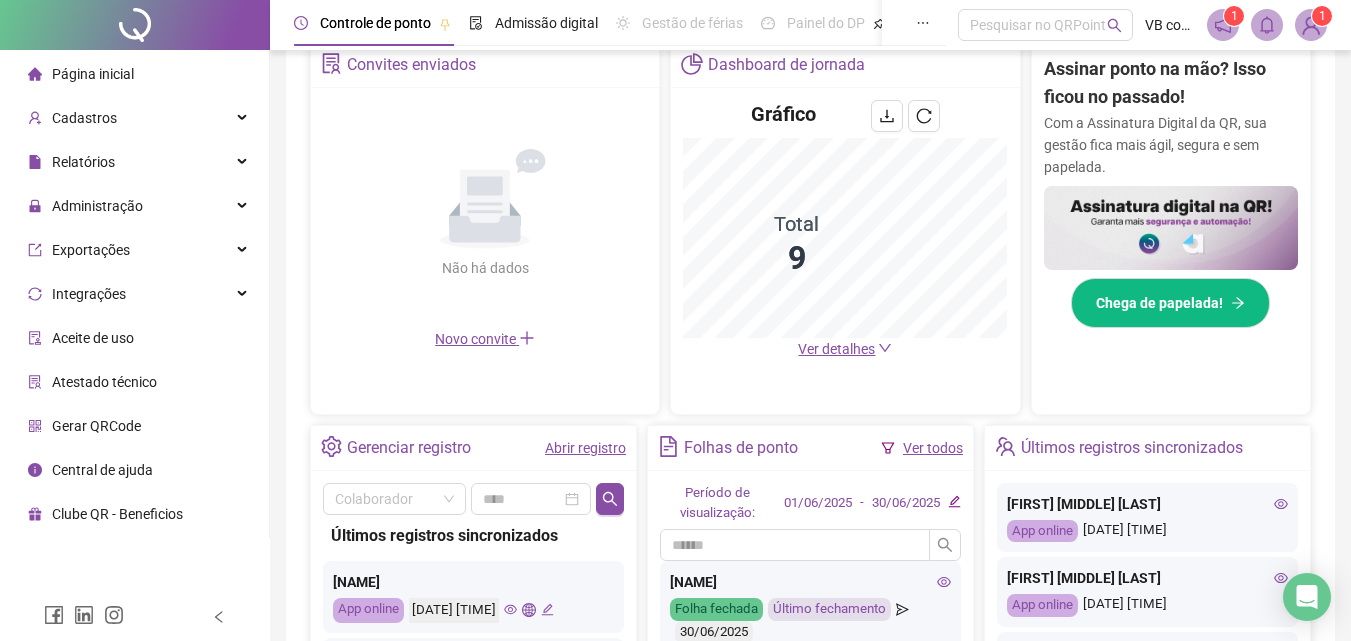 click on "Ver detalhes" at bounding box center (845, 349) 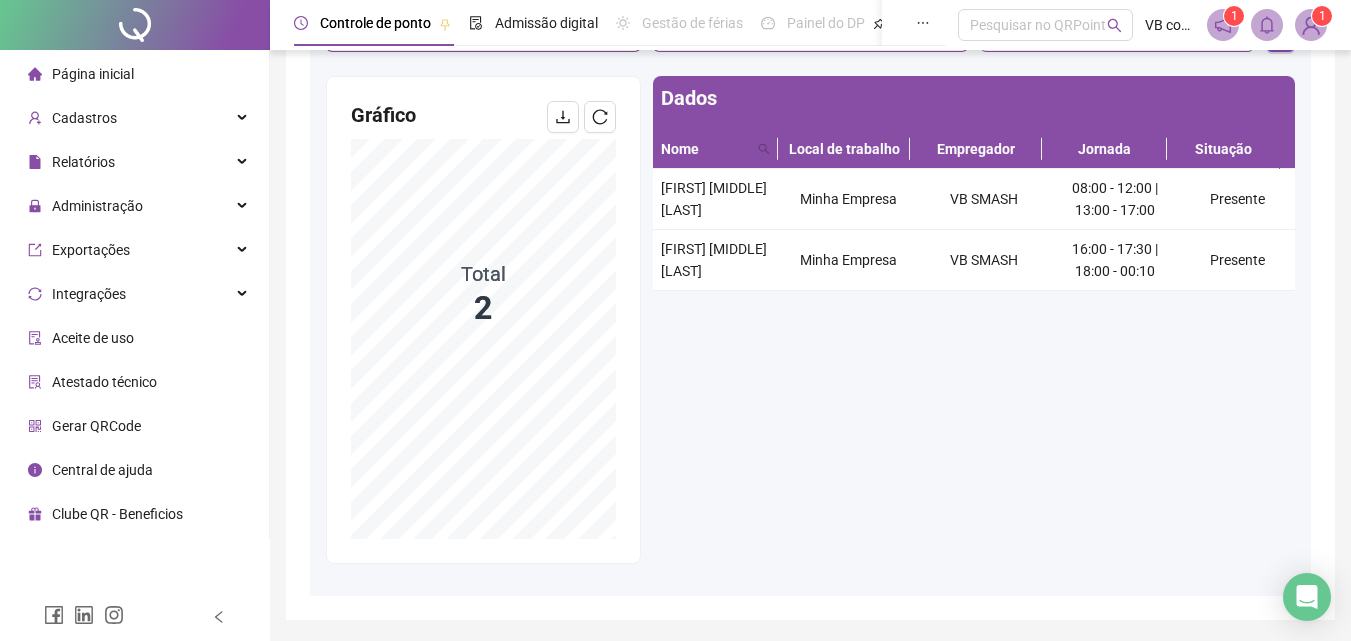 scroll, scrollTop: 233, scrollLeft: 0, axis: vertical 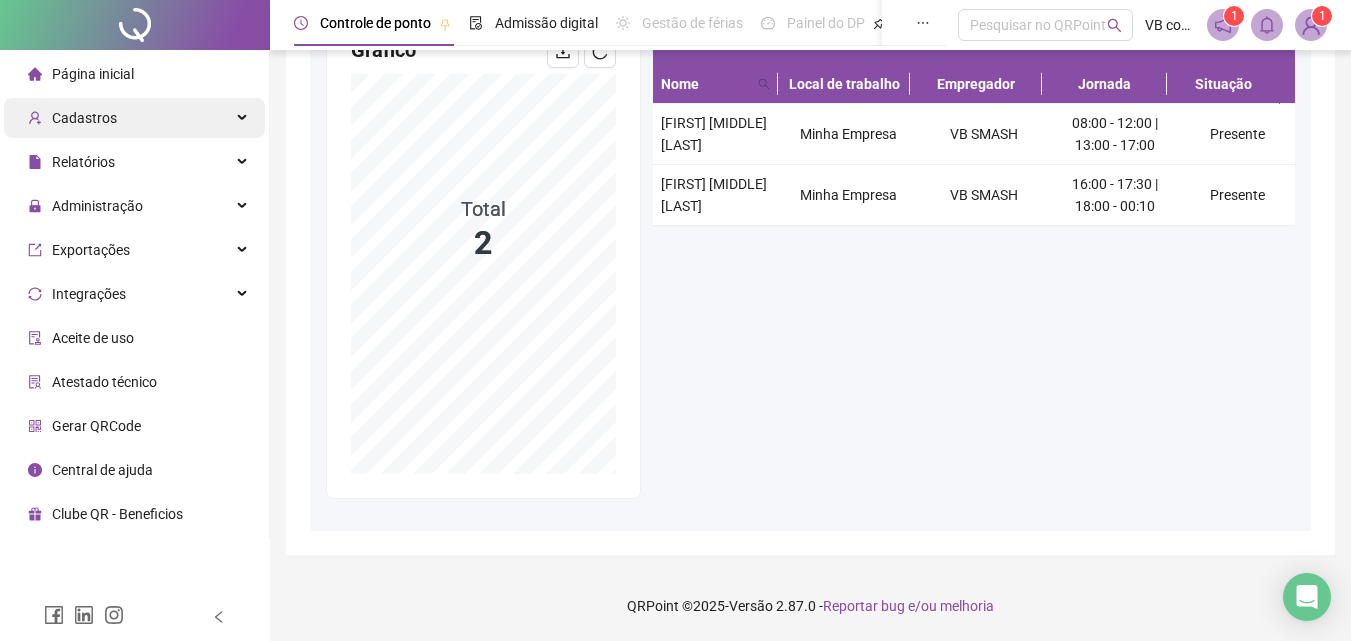 click on "Cadastros" at bounding box center (84, 118) 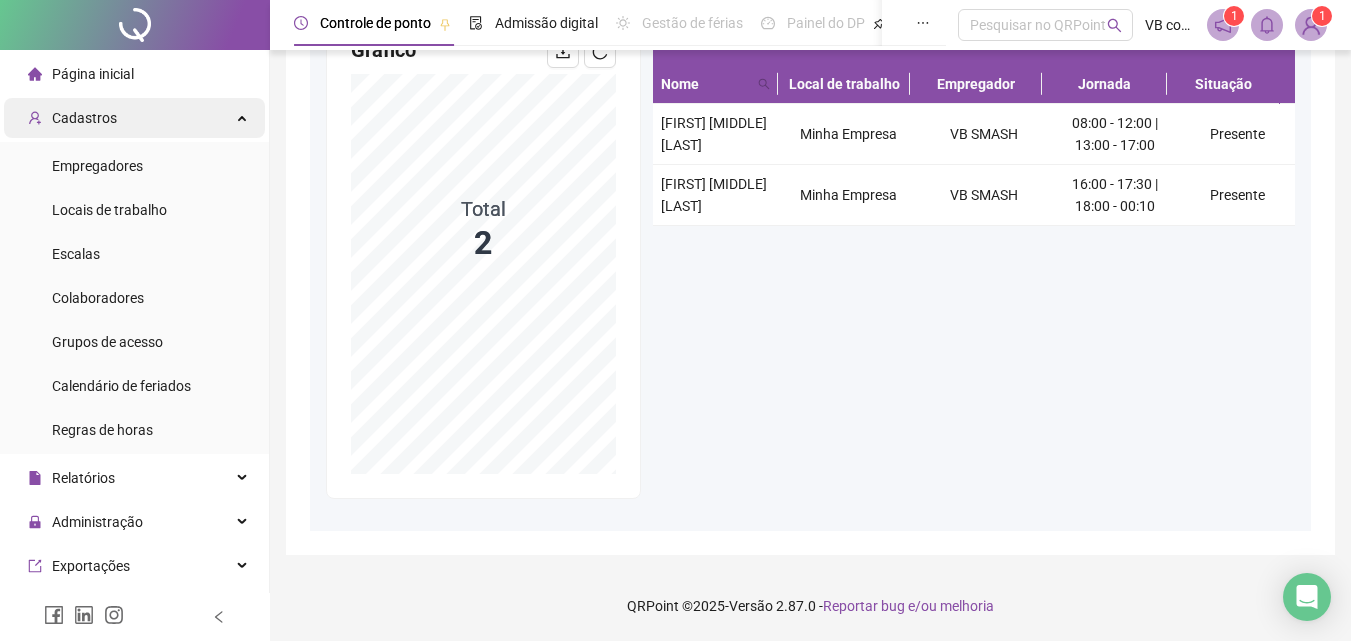 click on "Cadastros" at bounding box center [84, 118] 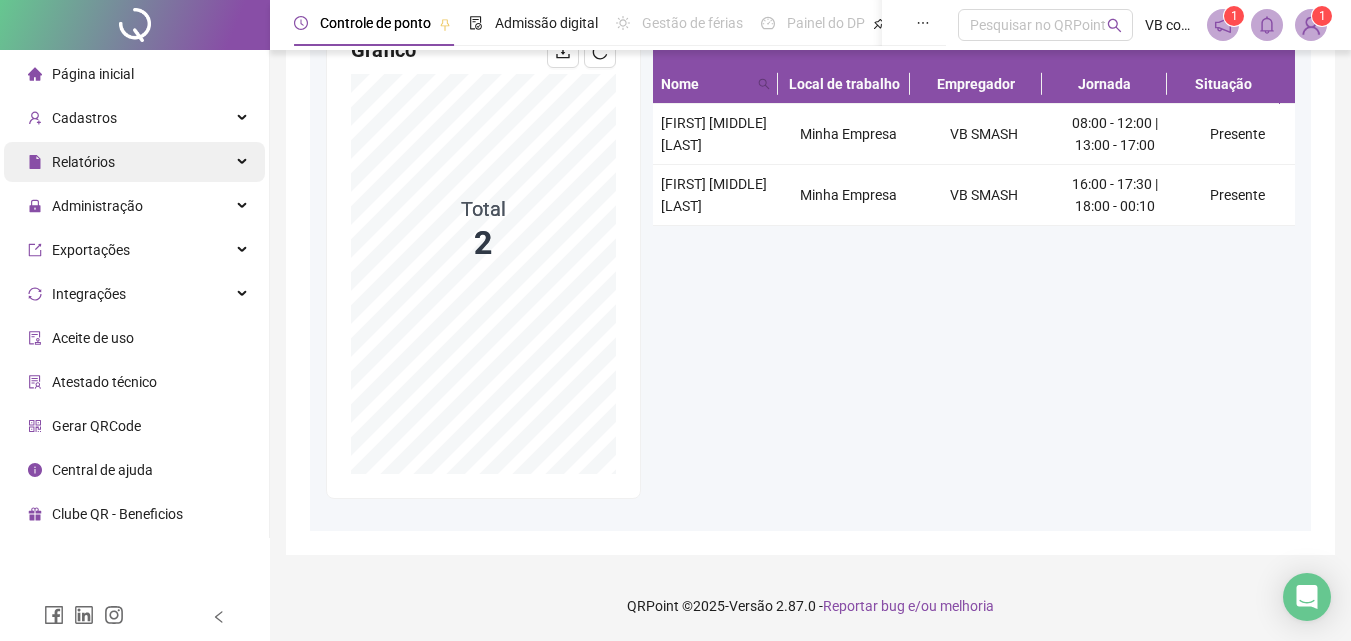 click on "Relatórios" at bounding box center (83, 162) 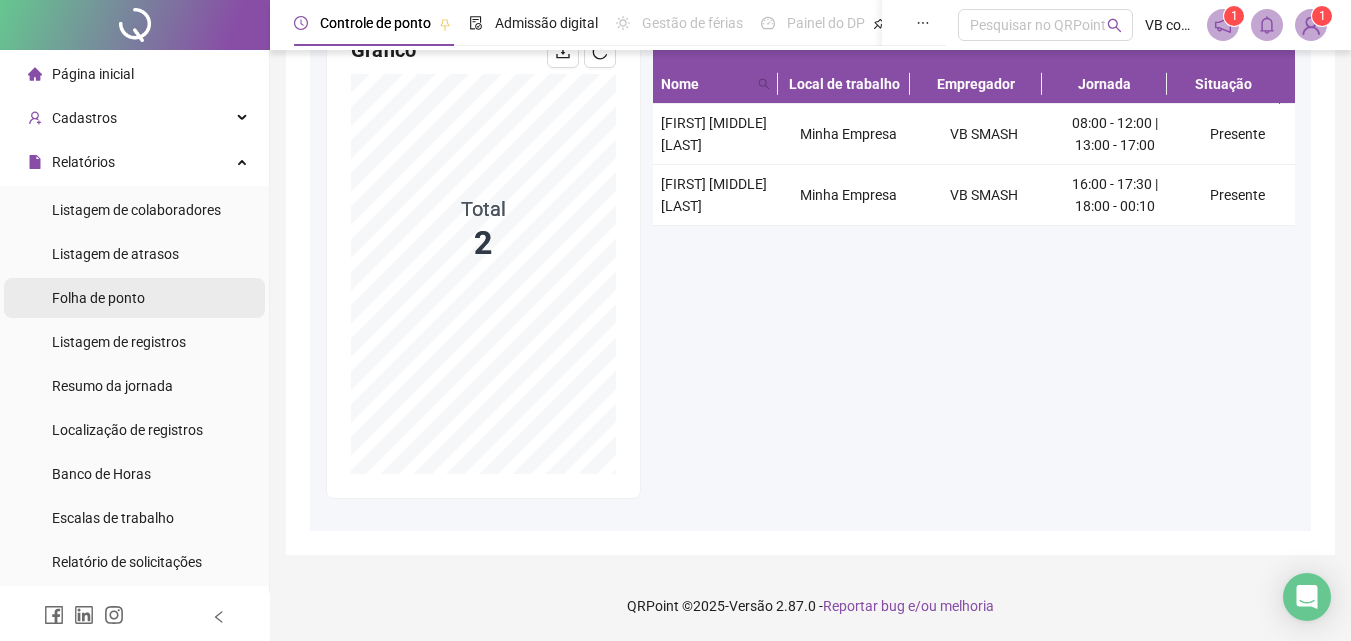 click on "Folha de ponto" at bounding box center [134, 298] 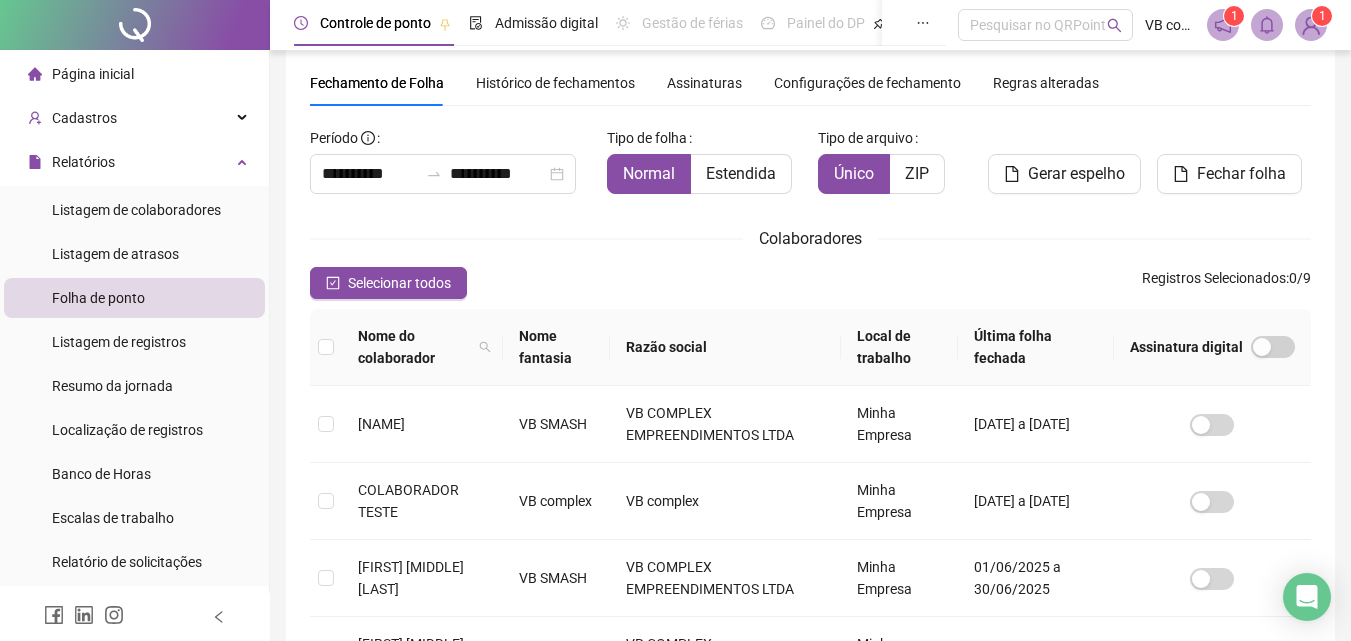 scroll, scrollTop: 89, scrollLeft: 0, axis: vertical 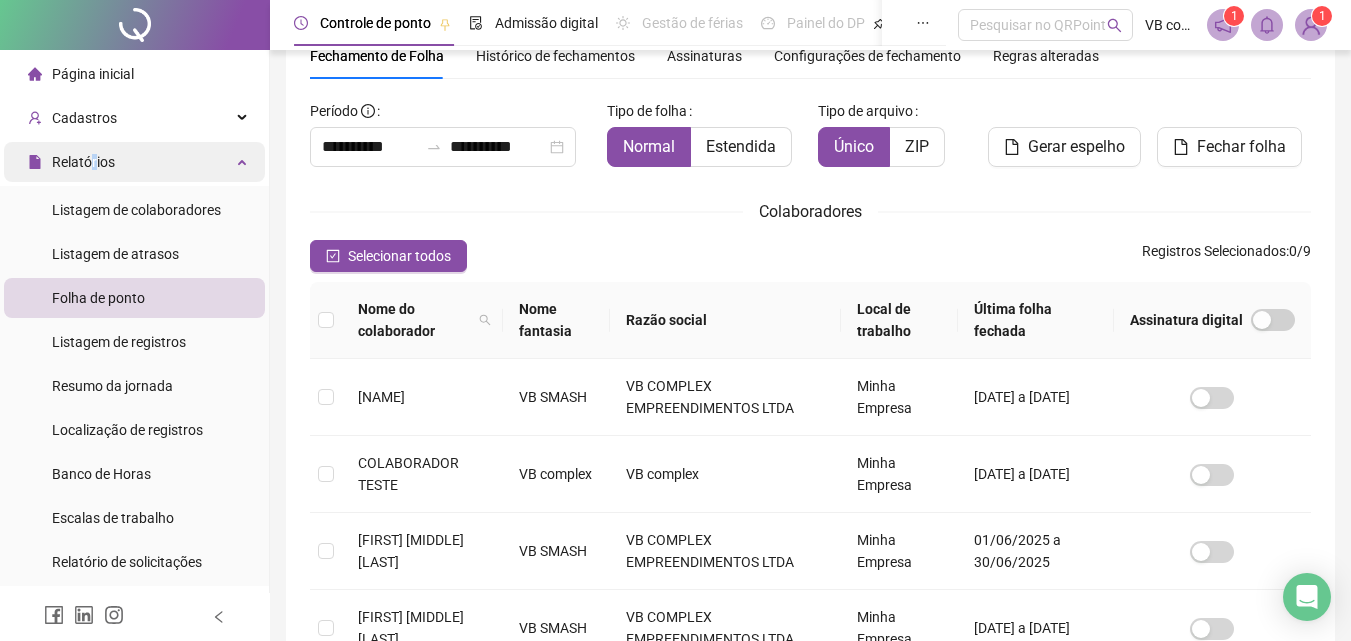 click on "Relatórios" at bounding box center (83, 162) 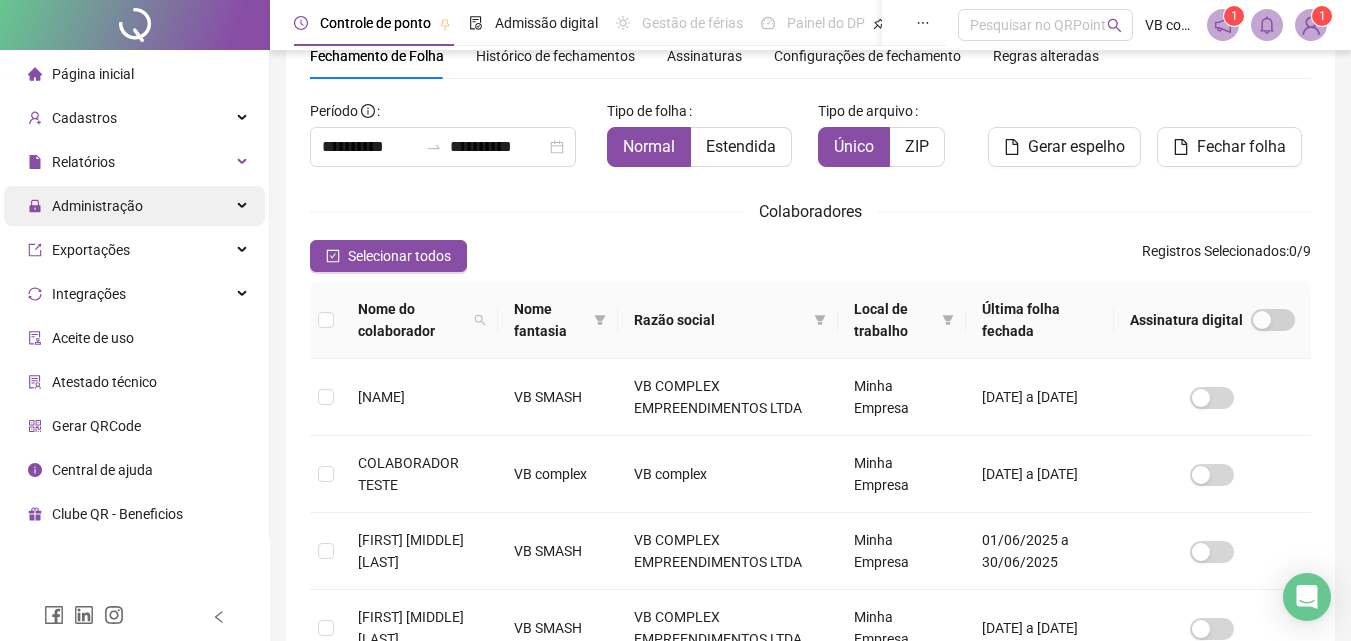 click on "Administração" at bounding box center [85, 206] 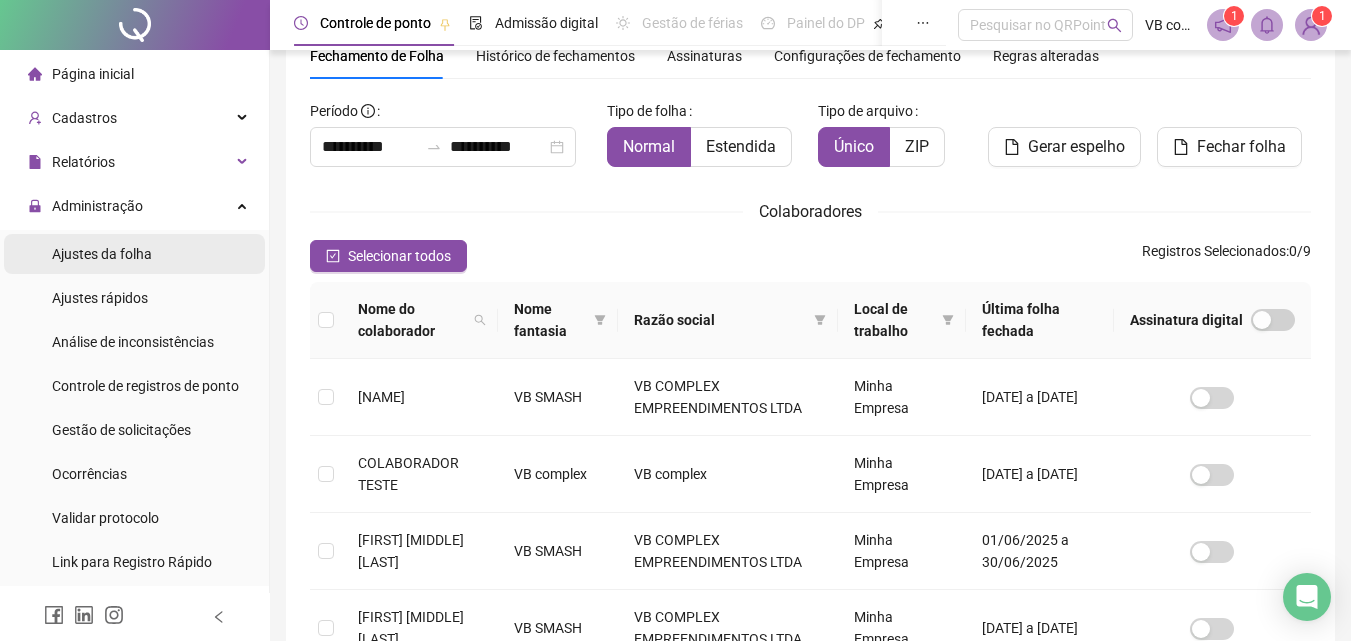 click on "Ajustes da folha" at bounding box center [134, 254] 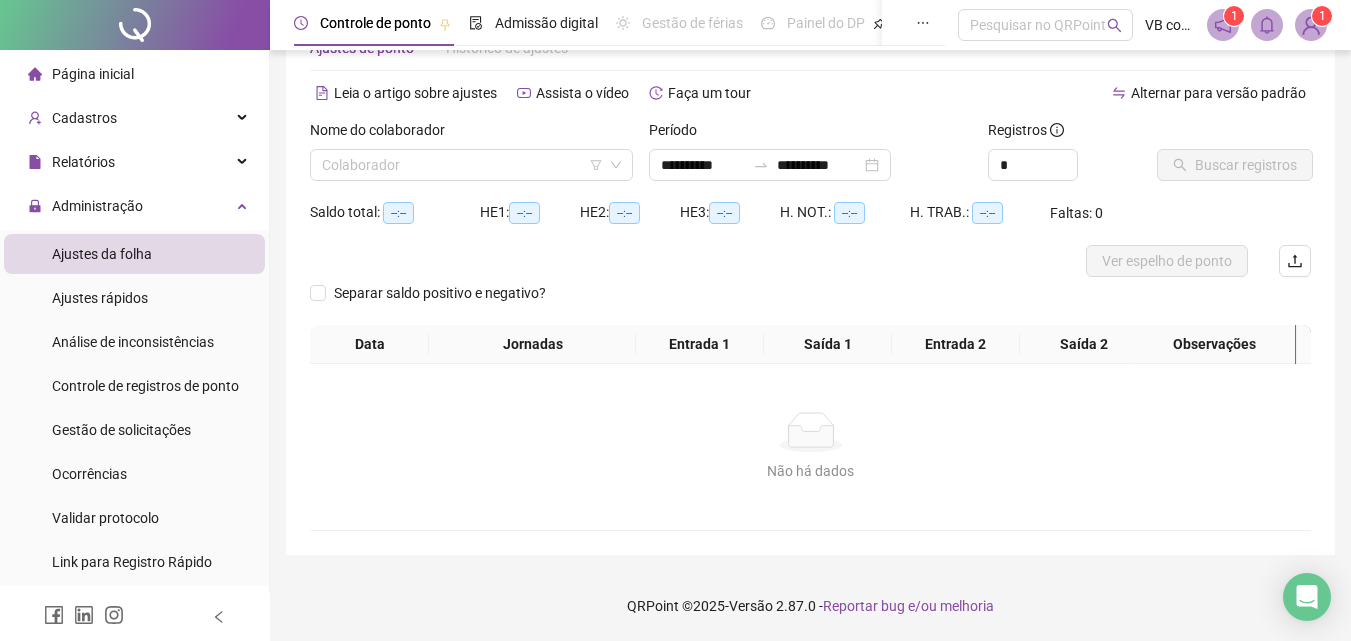 scroll, scrollTop: 65, scrollLeft: 0, axis: vertical 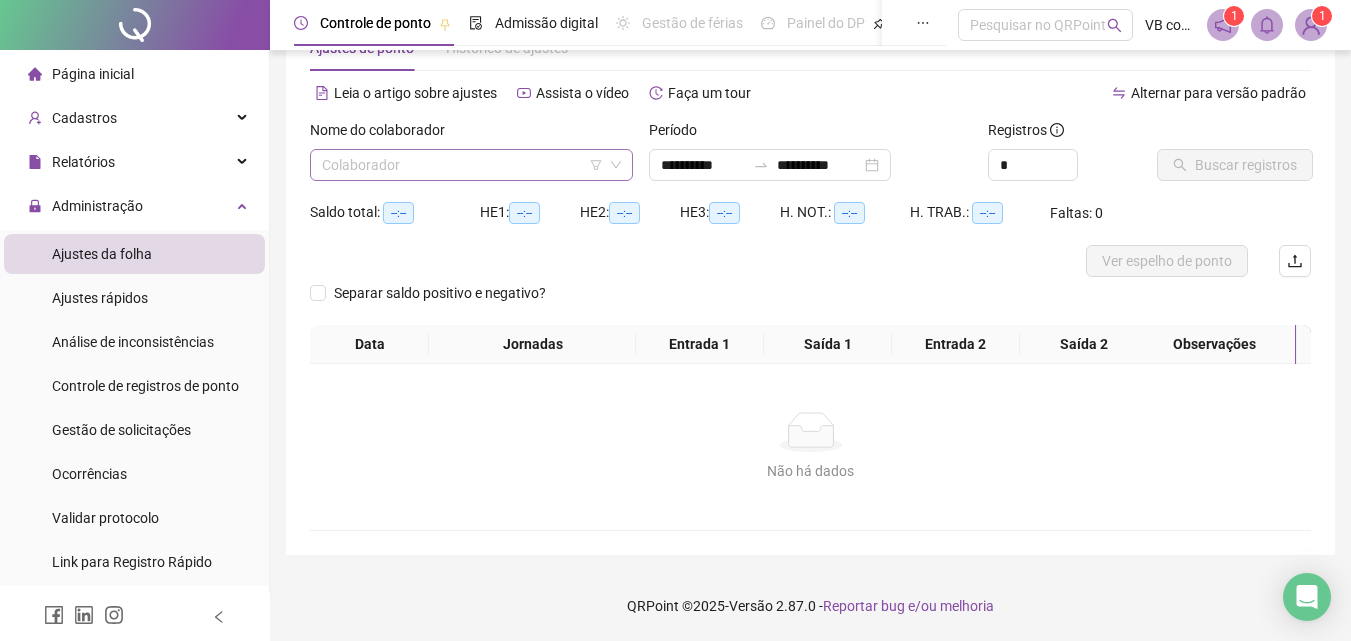 click at bounding box center [465, 165] 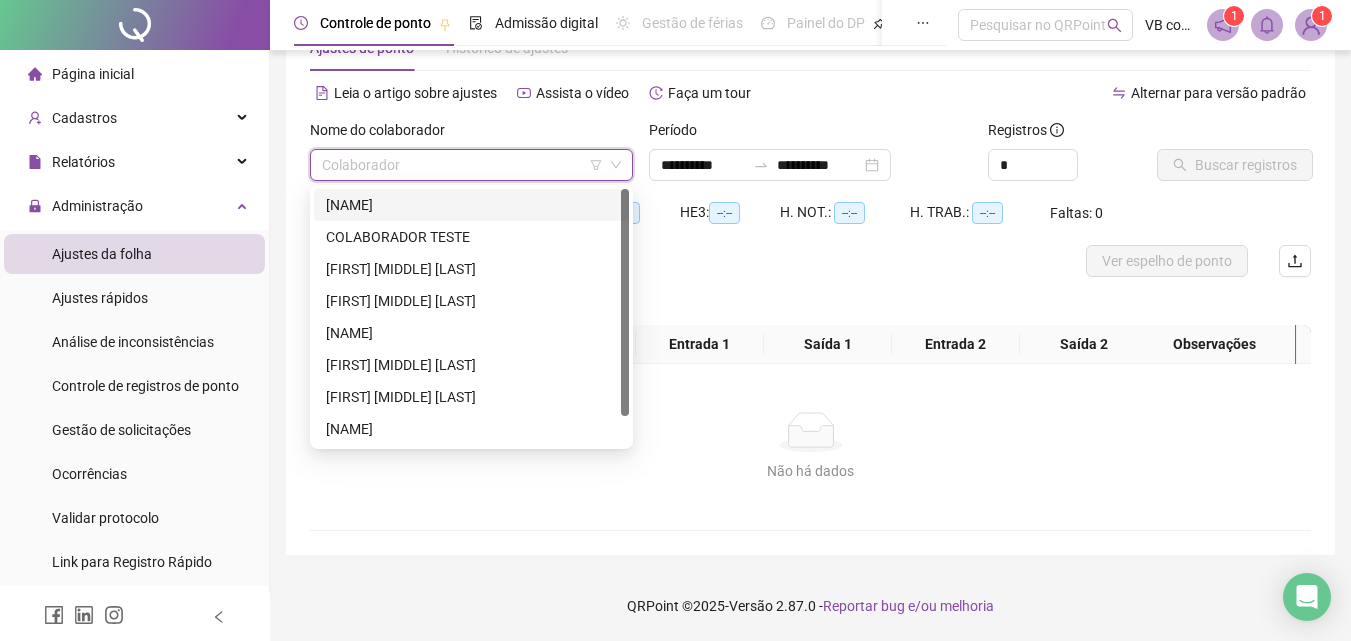 click on "[NAME]" at bounding box center [471, 205] 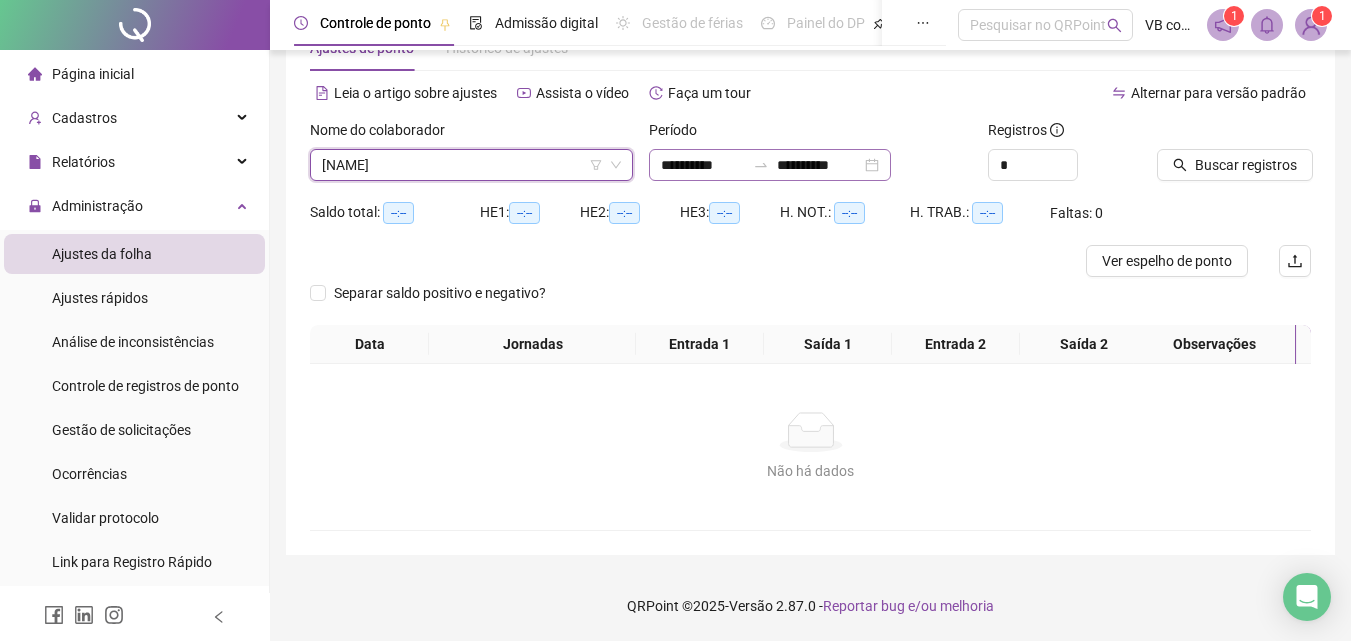 click 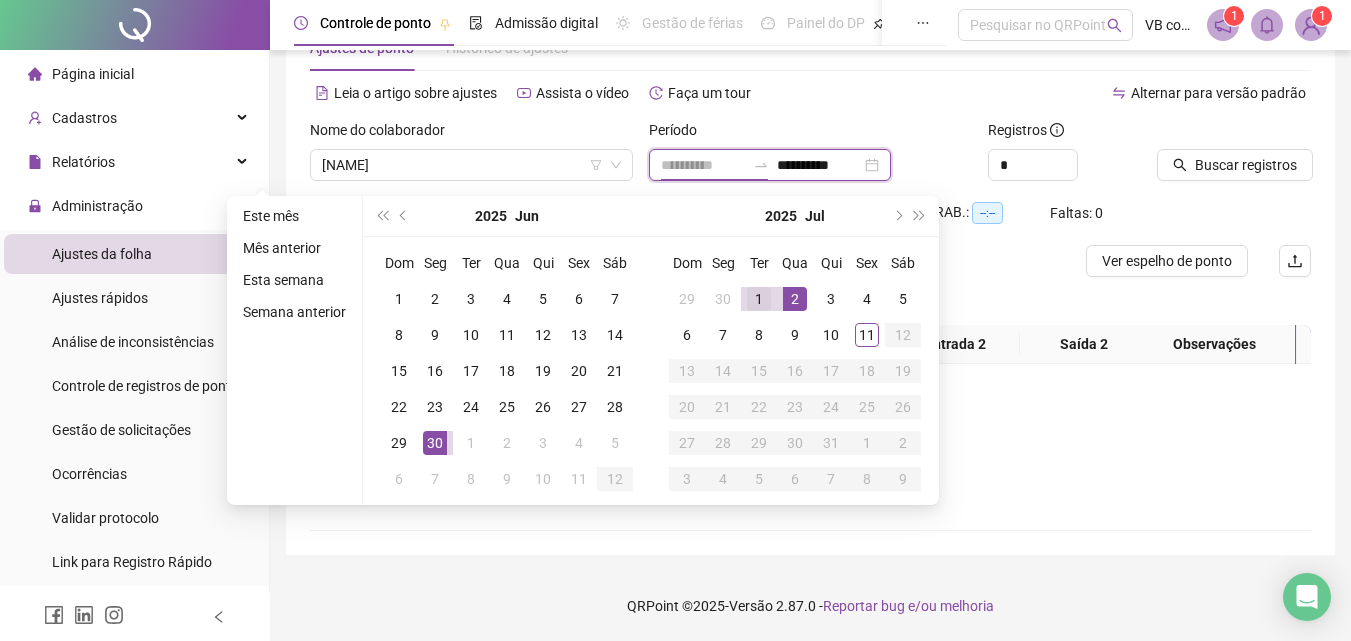 type on "**********" 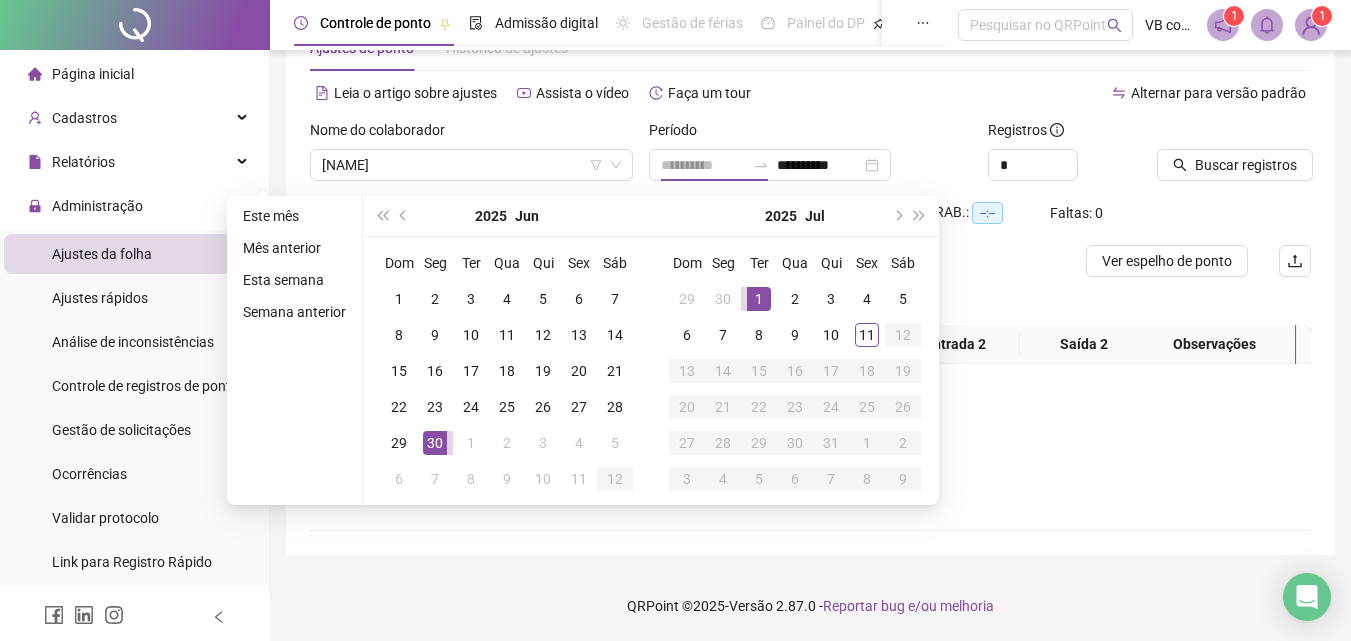 click on "1" at bounding box center [759, 299] 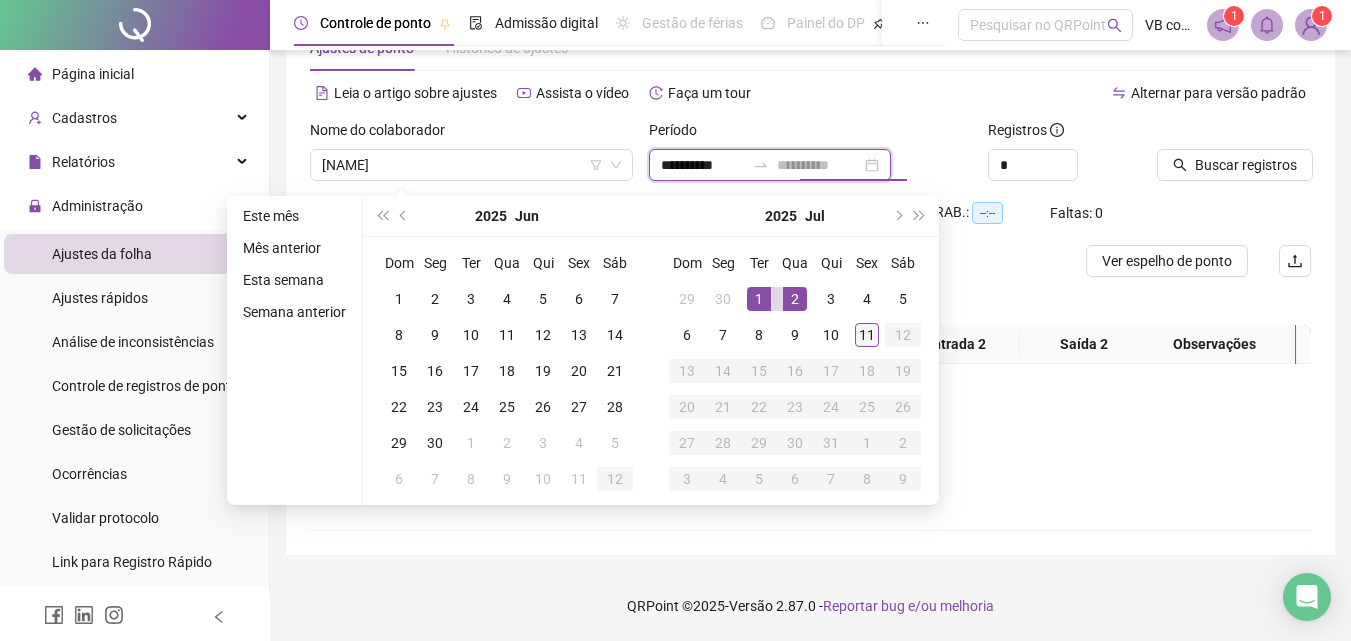 type on "**********" 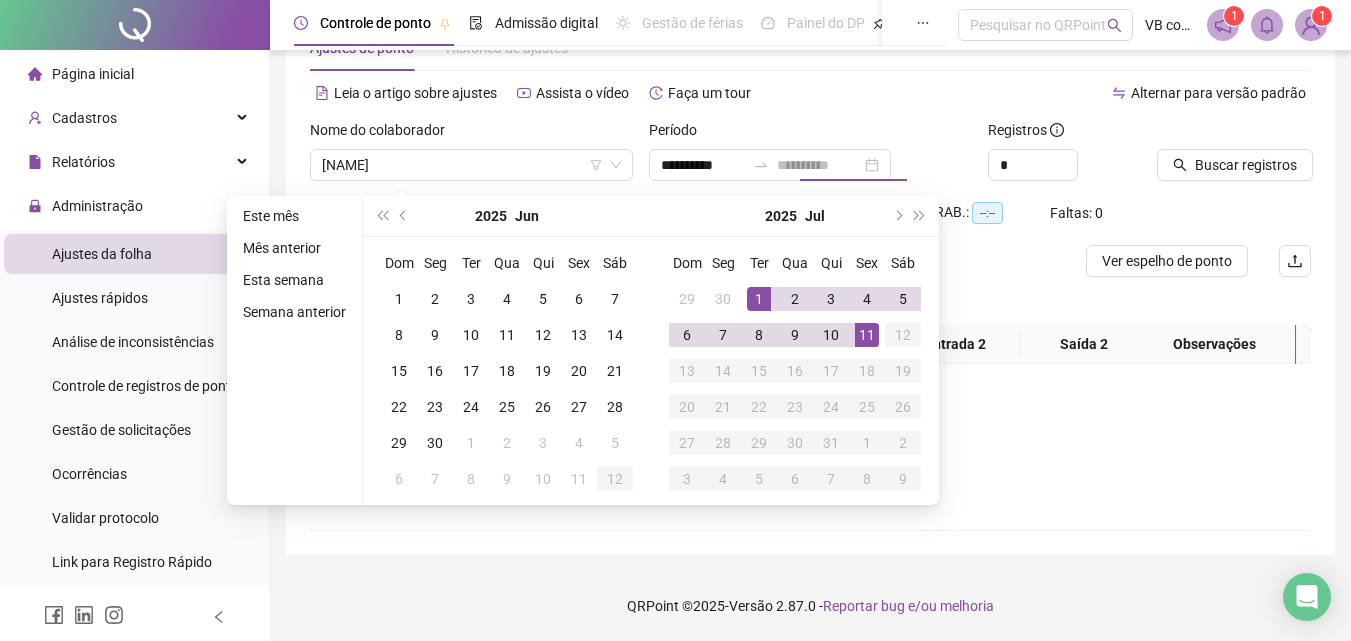 click on "11" at bounding box center [867, 335] 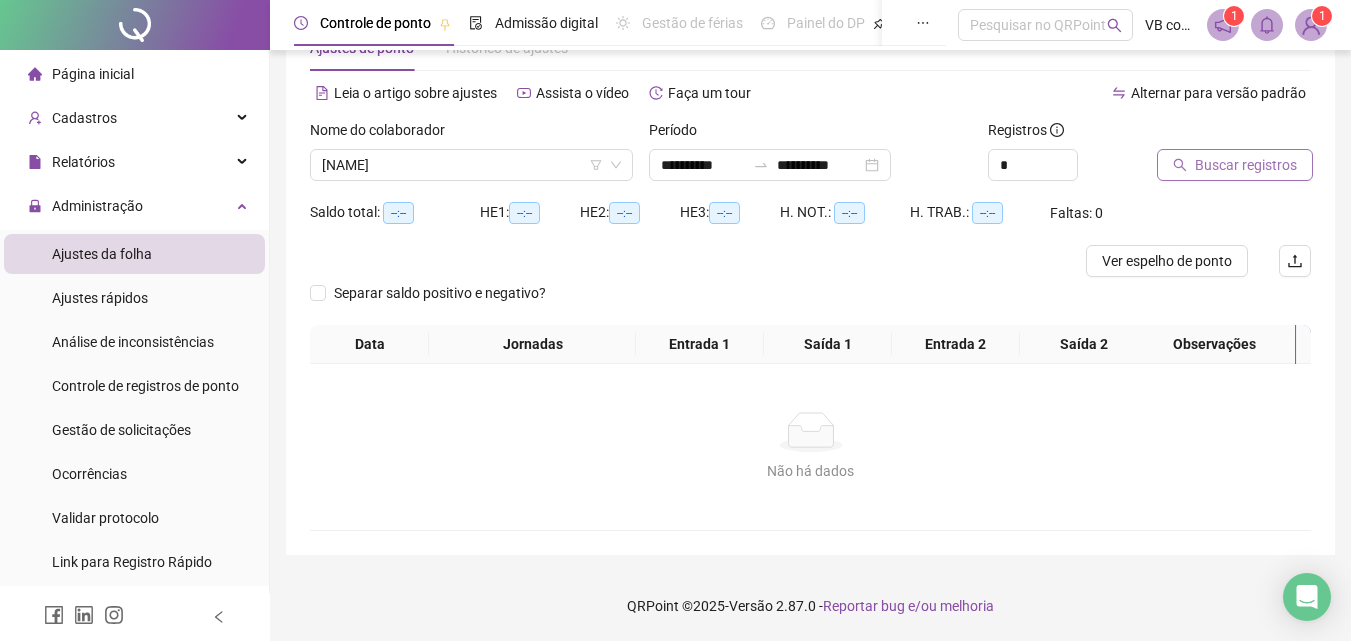 drag, startPoint x: 1215, startPoint y: 164, endPoint x: 1215, endPoint y: 176, distance: 12 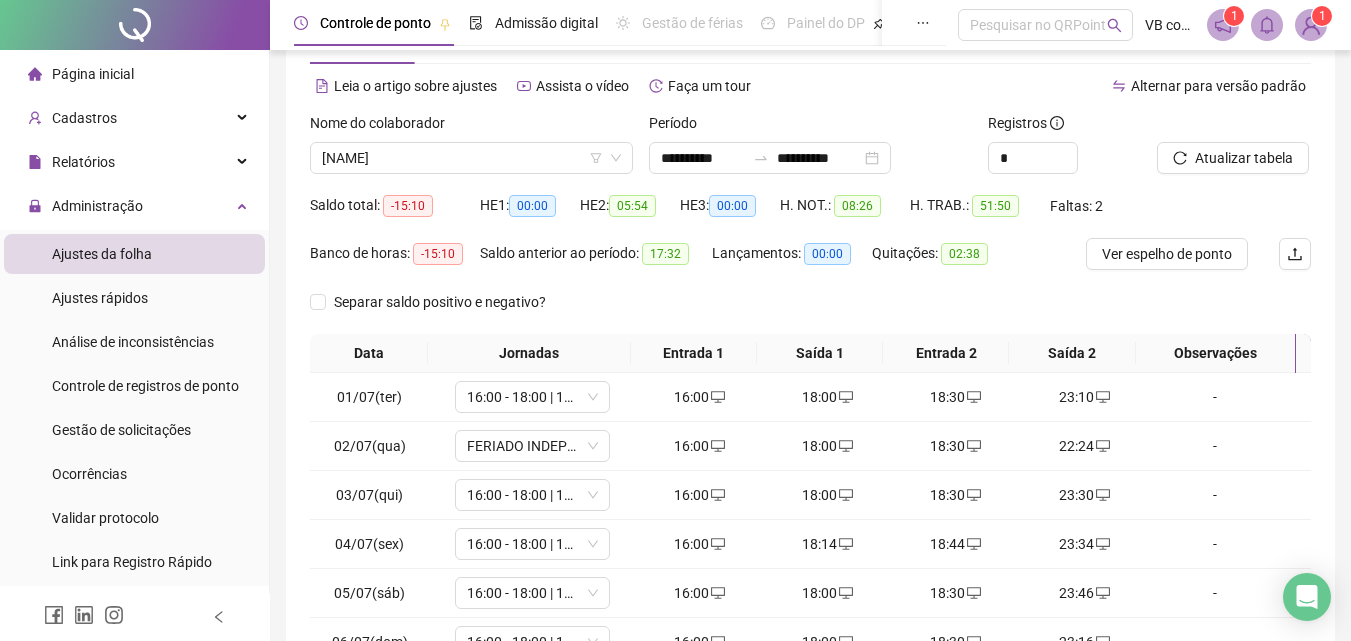 scroll, scrollTop: 13, scrollLeft: 0, axis: vertical 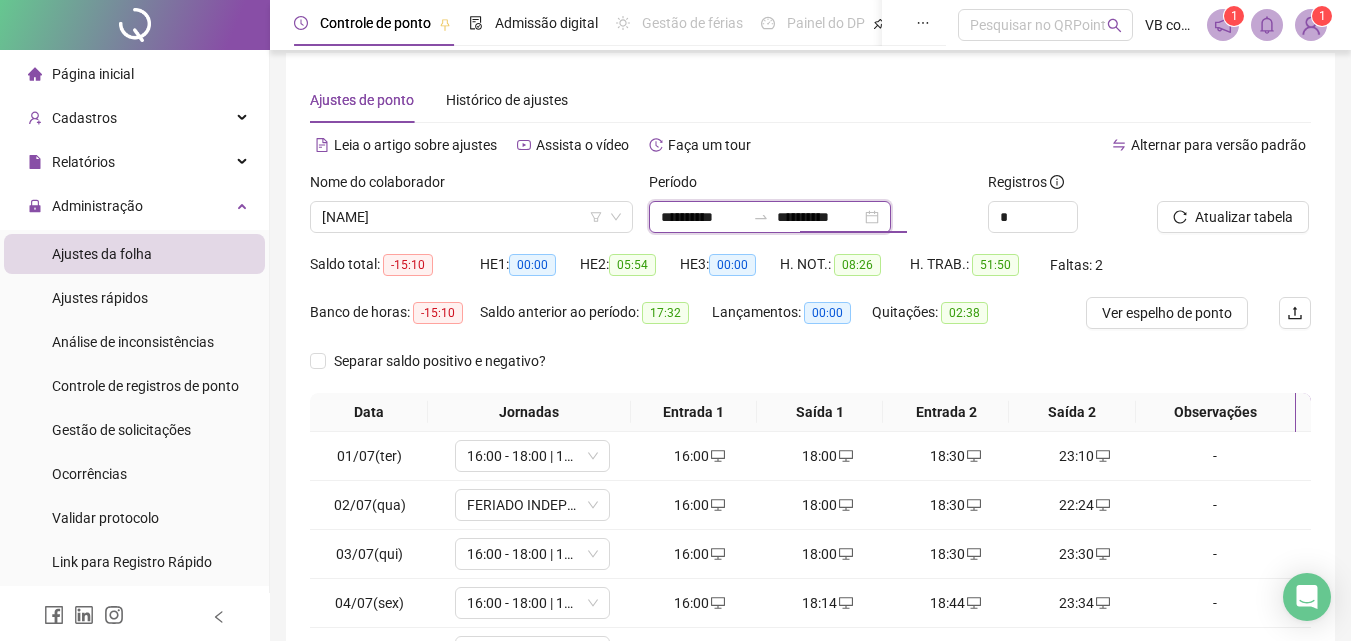 click on "**********" at bounding box center (819, 217) 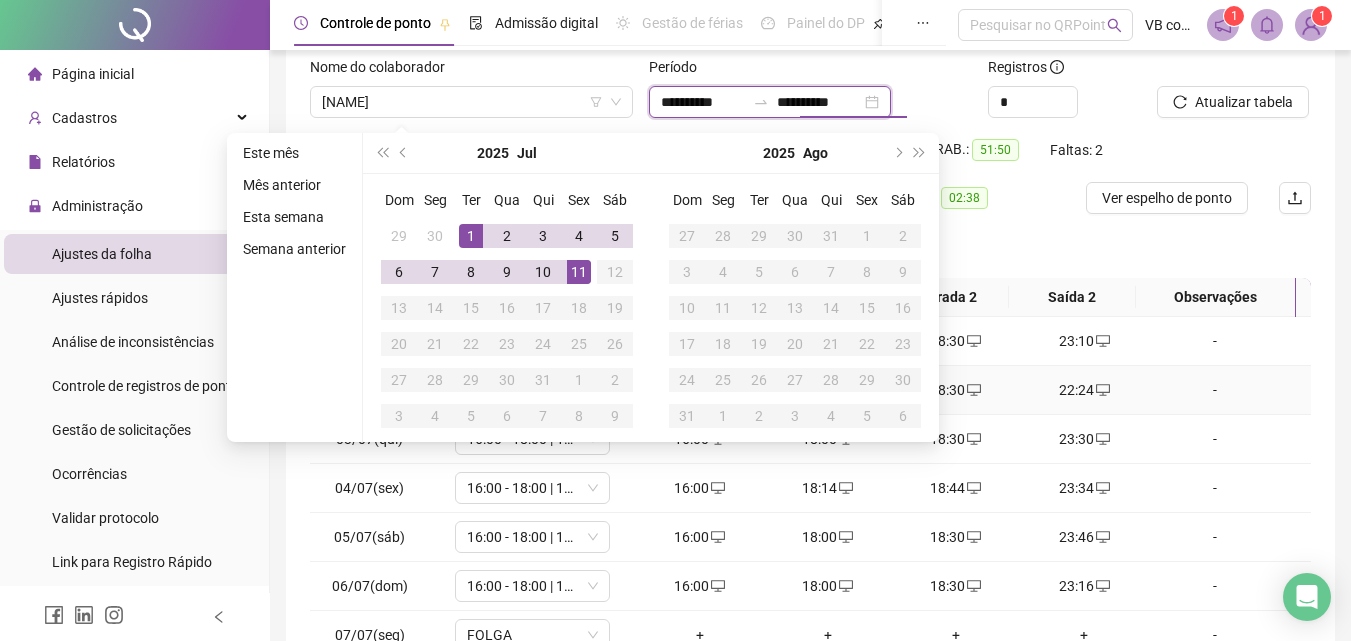 scroll, scrollTop: 313, scrollLeft: 0, axis: vertical 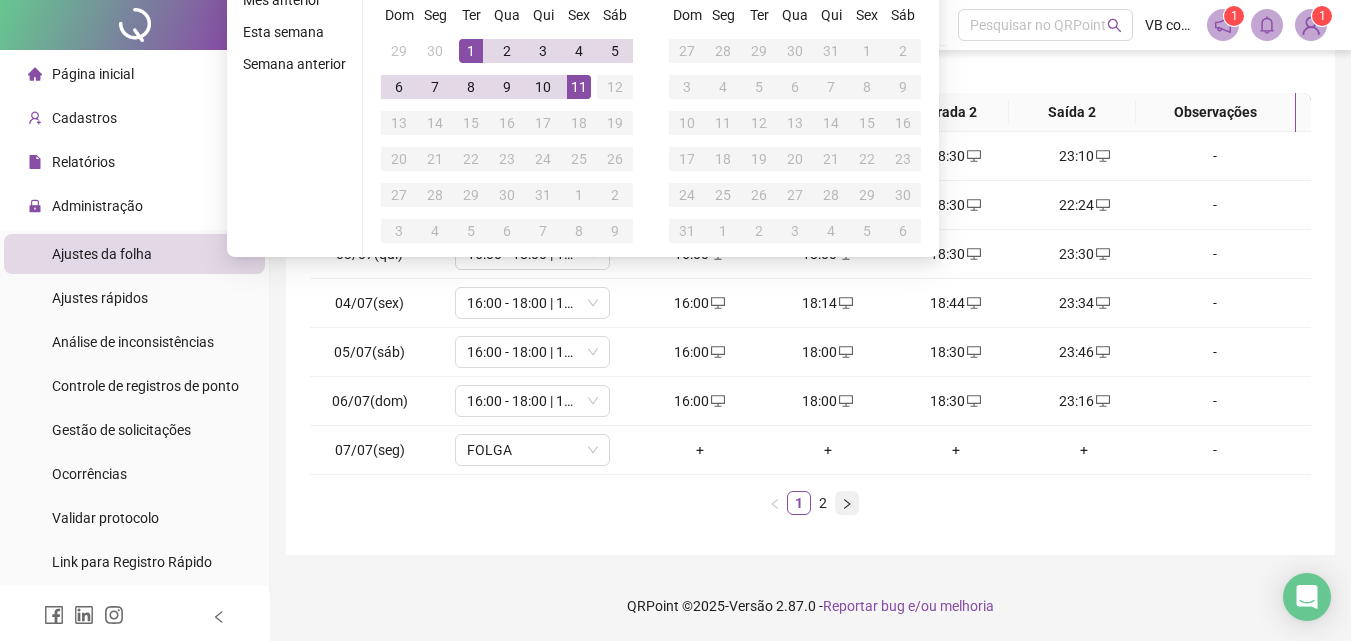 click at bounding box center [847, 503] 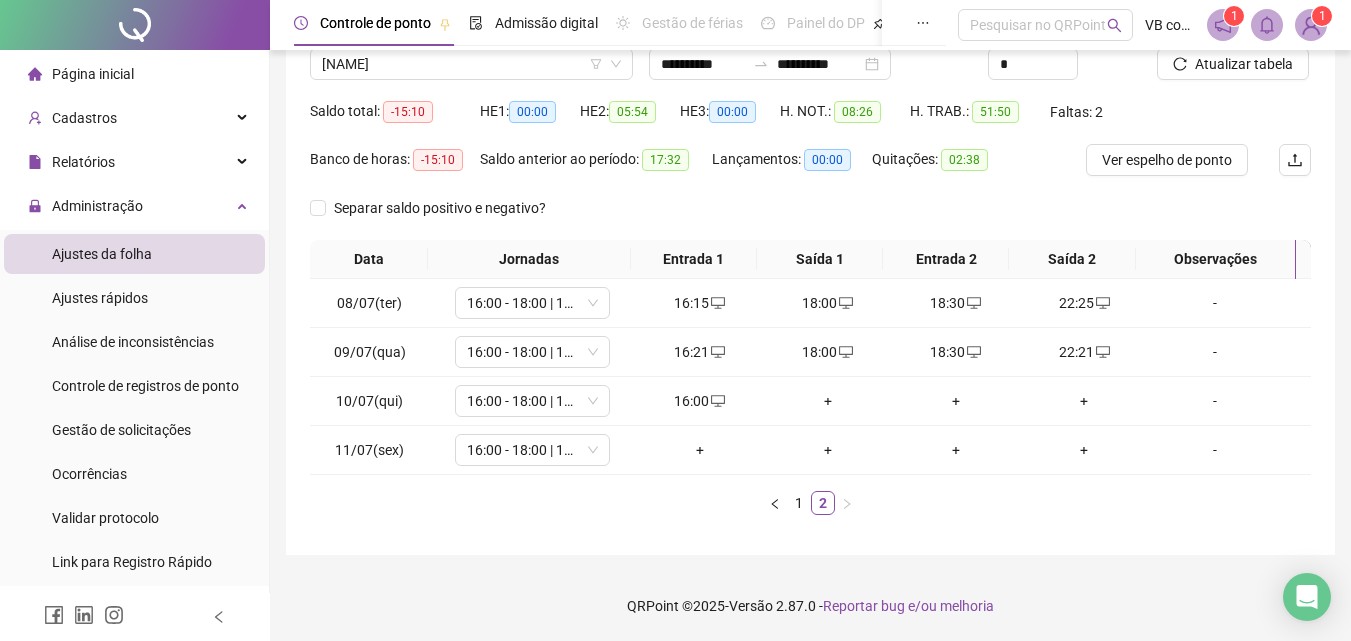 scroll, scrollTop: 166, scrollLeft: 0, axis: vertical 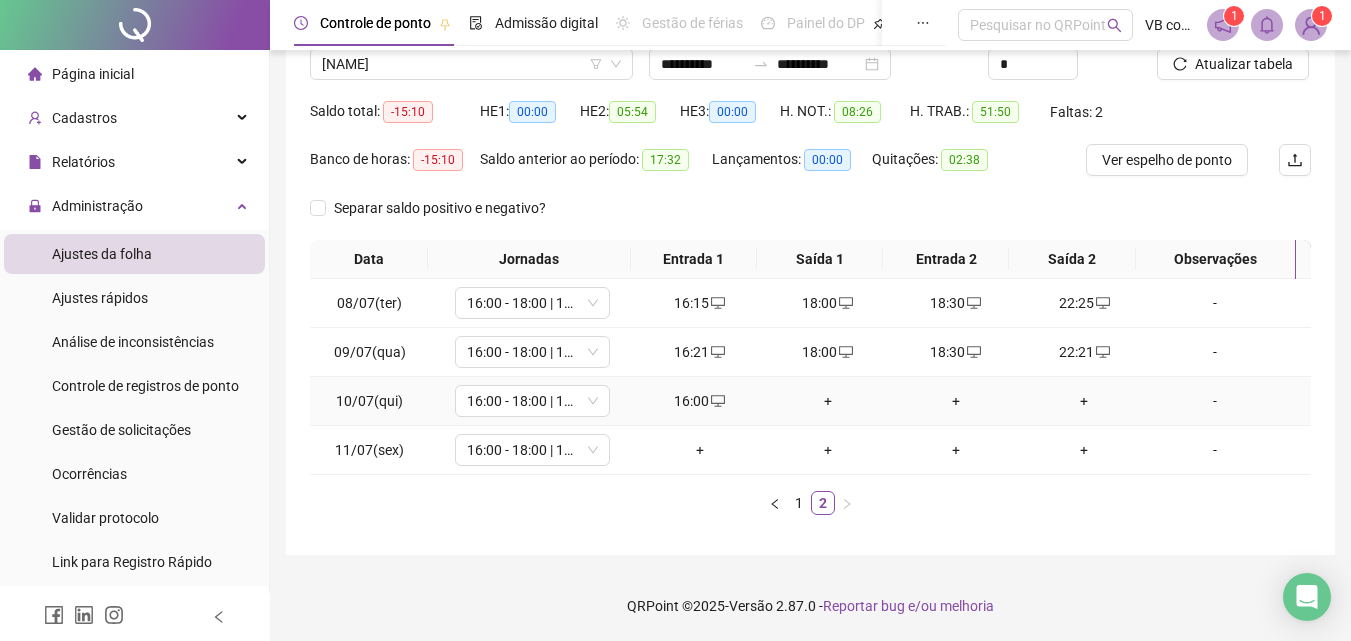 click on "+" at bounding box center [828, 401] 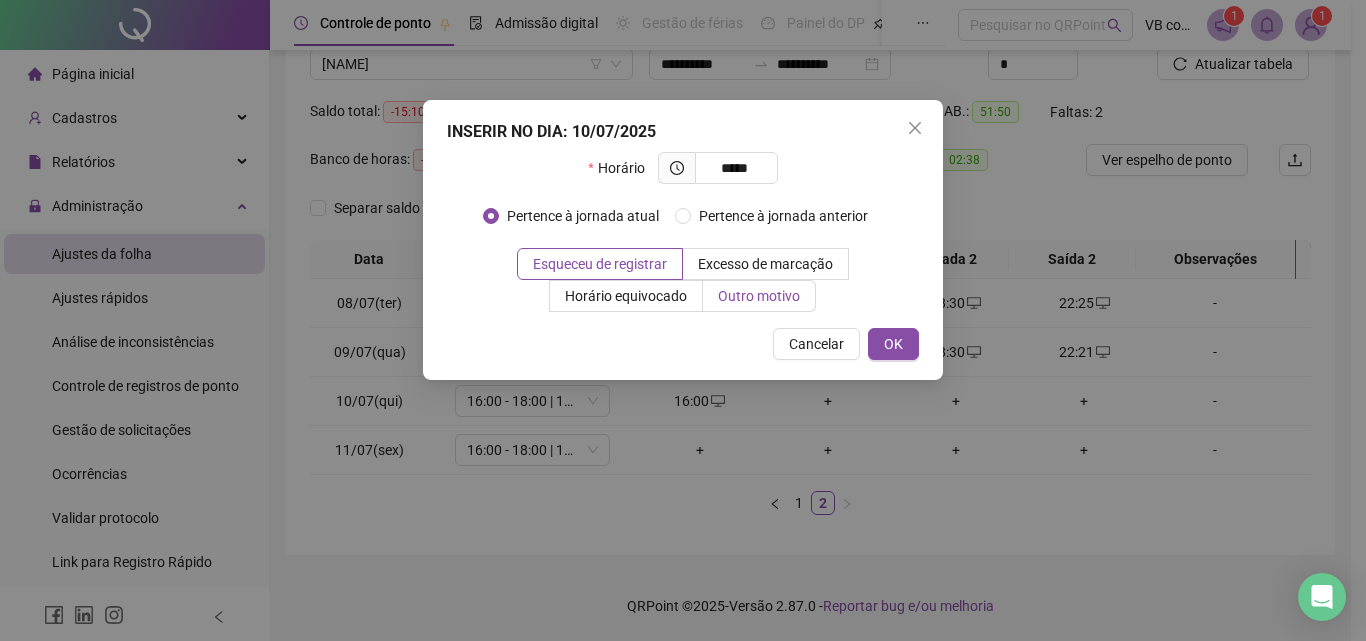 type on "*****" 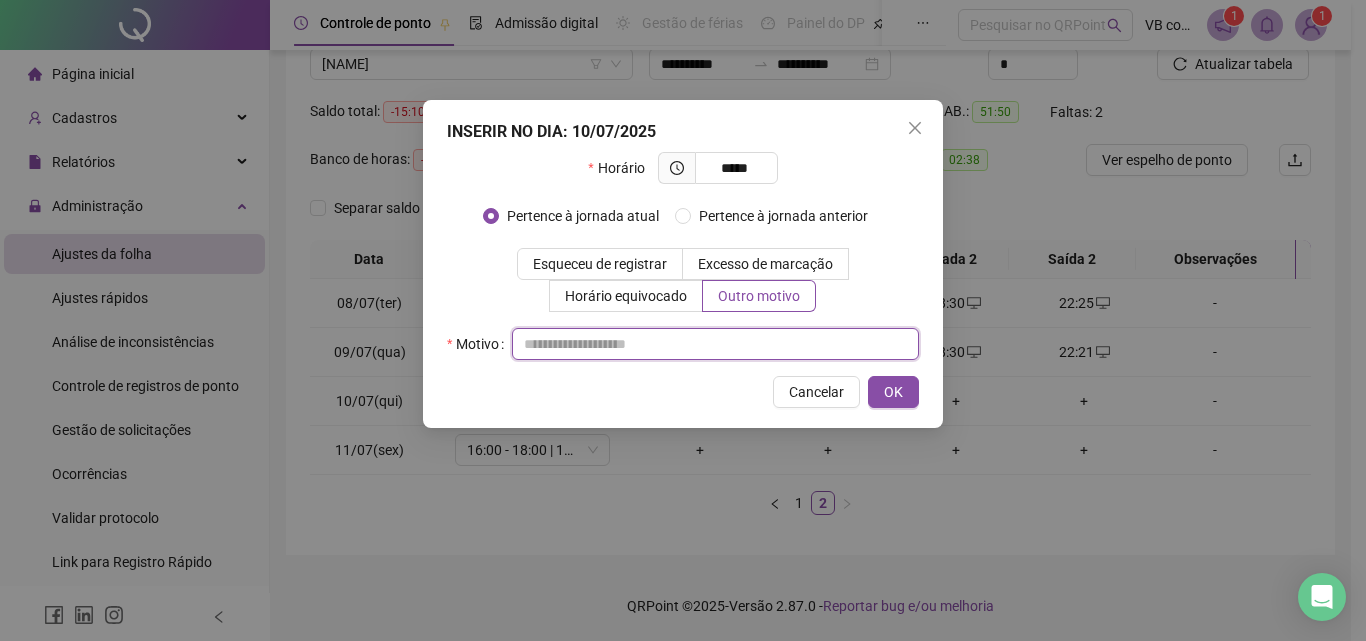 click at bounding box center [715, 344] 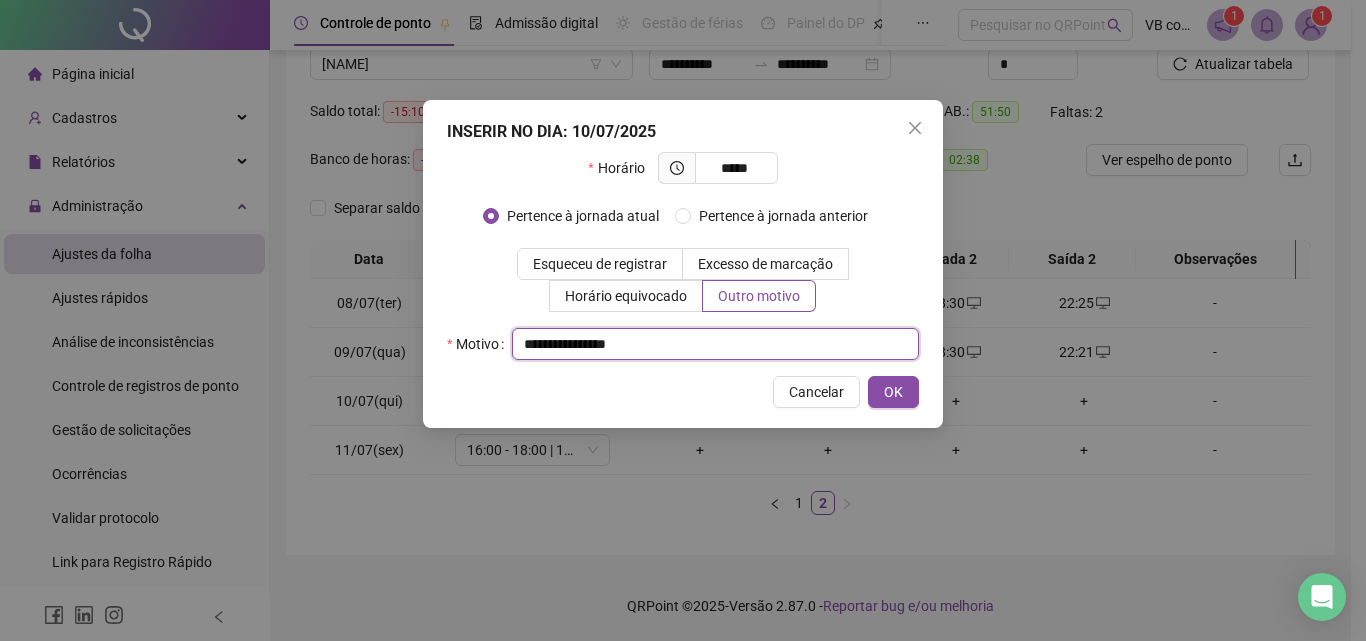 click on "**********" at bounding box center (715, 344) 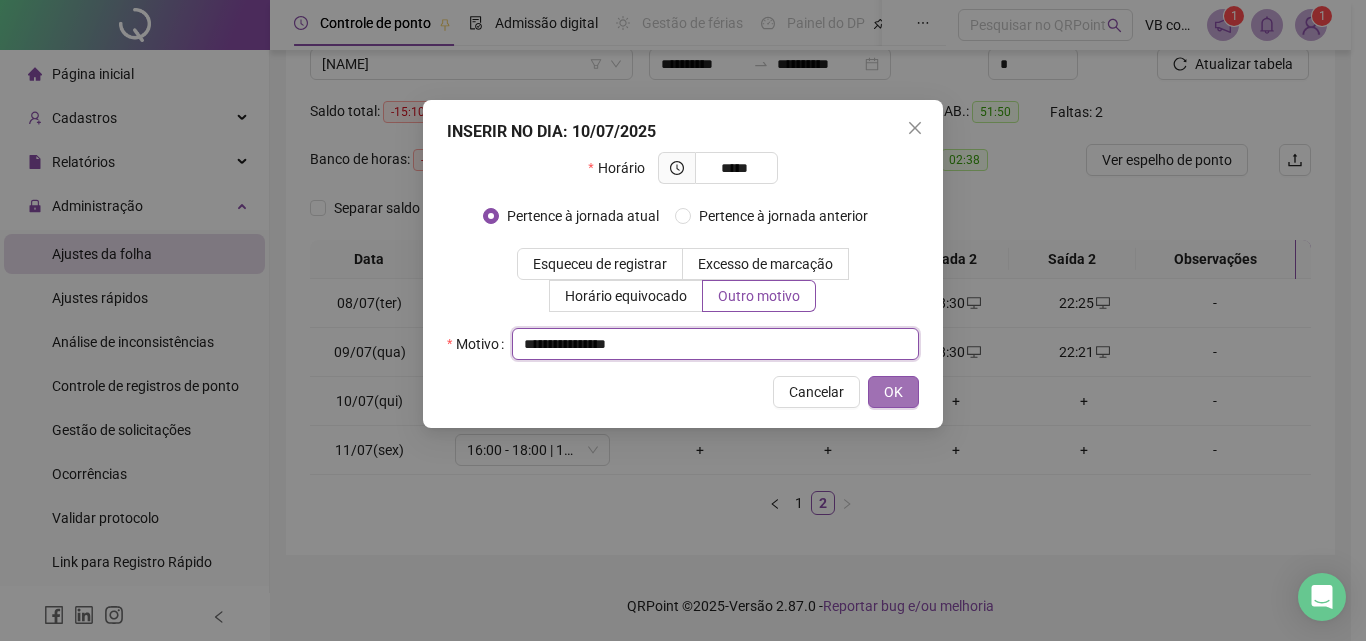 type on "**********" 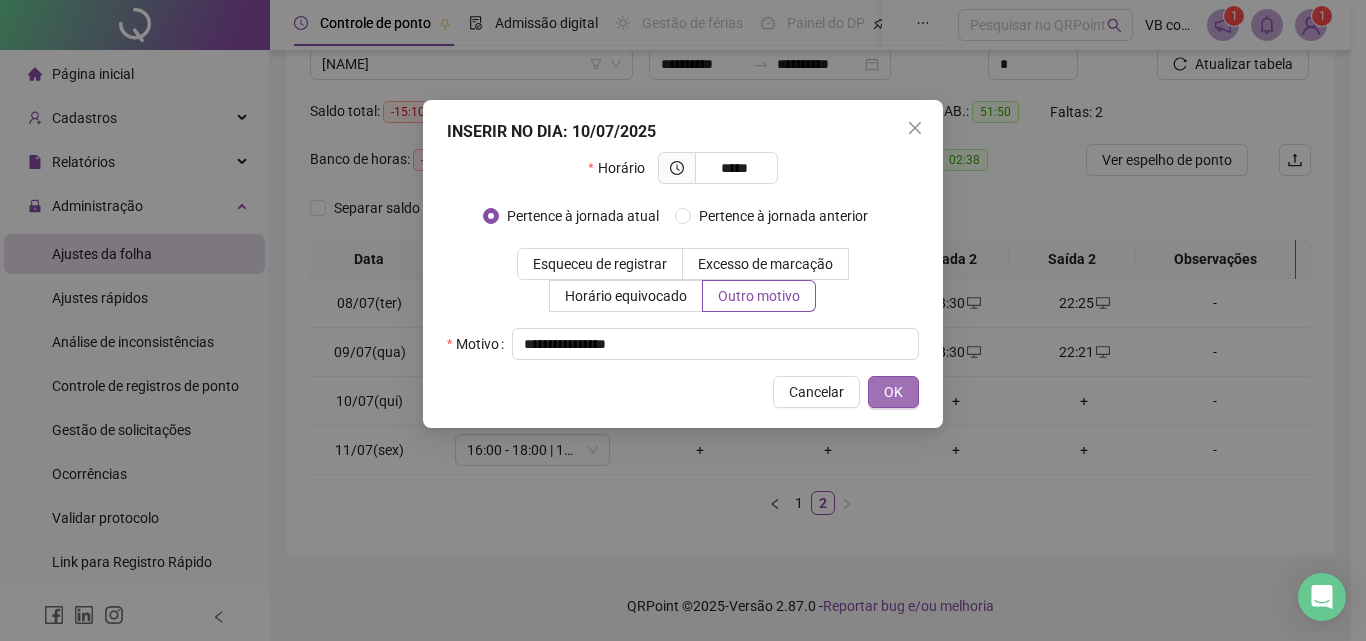 click on "OK" at bounding box center [893, 392] 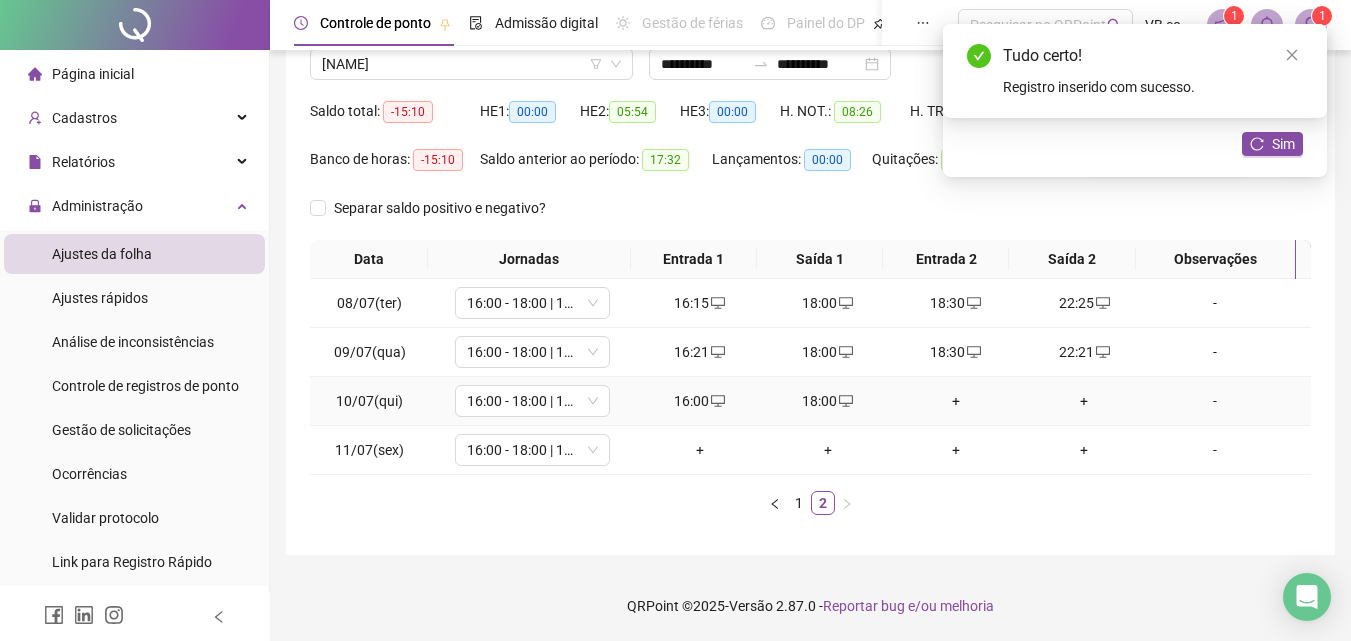 click on "+" at bounding box center [956, 401] 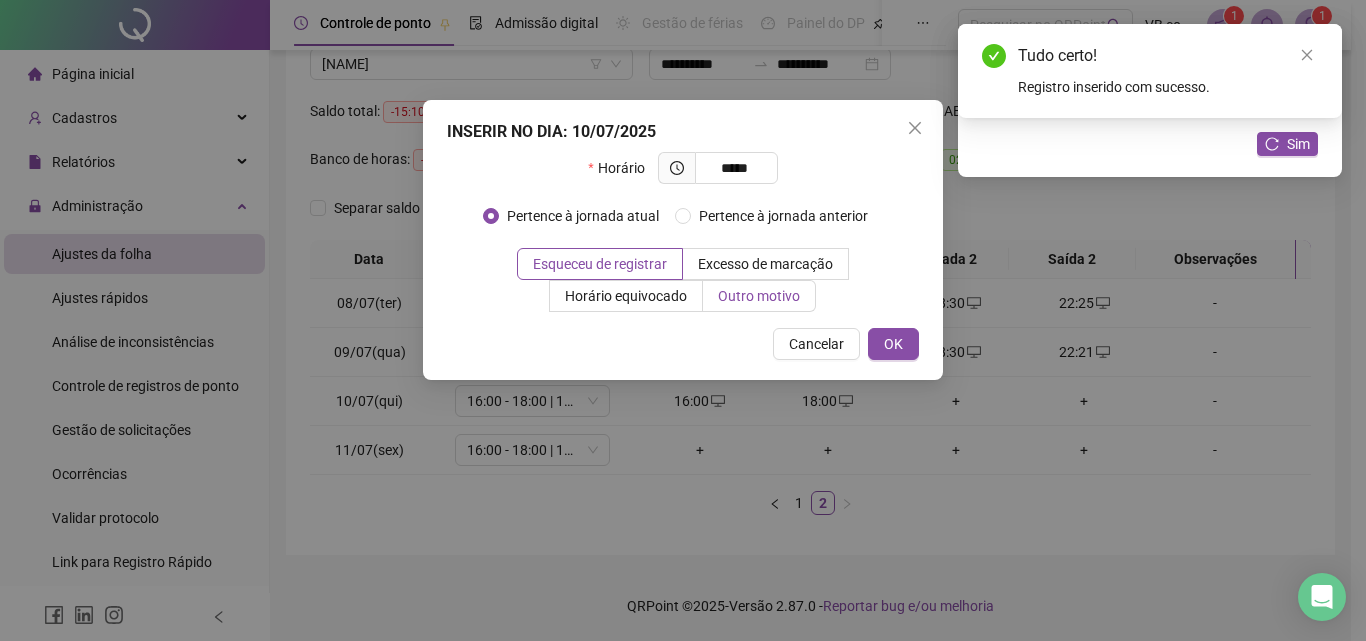 type on "*****" 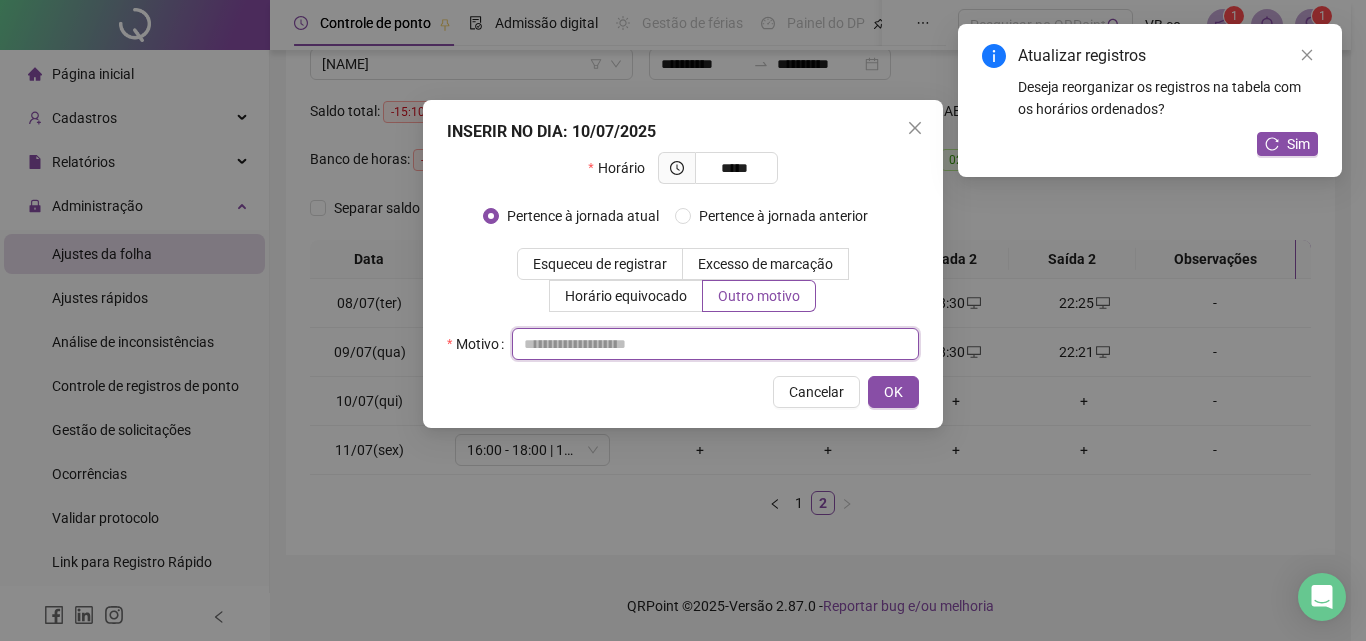 click at bounding box center (715, 344) 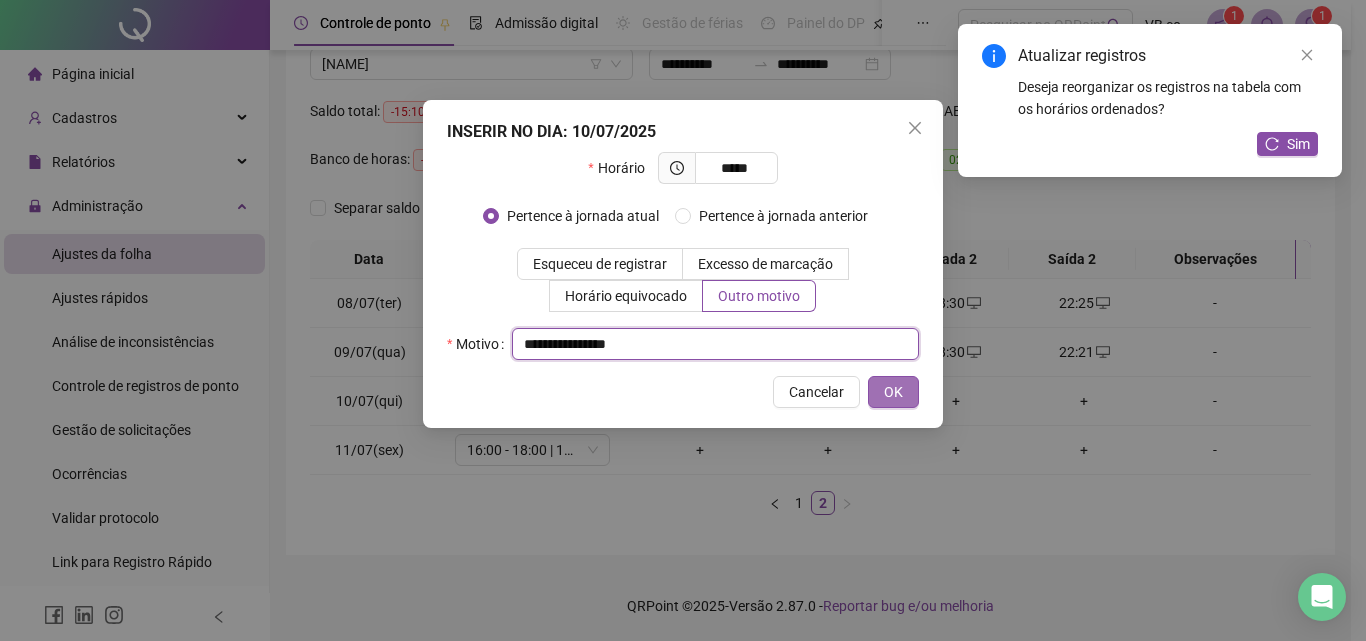 type on "**********" 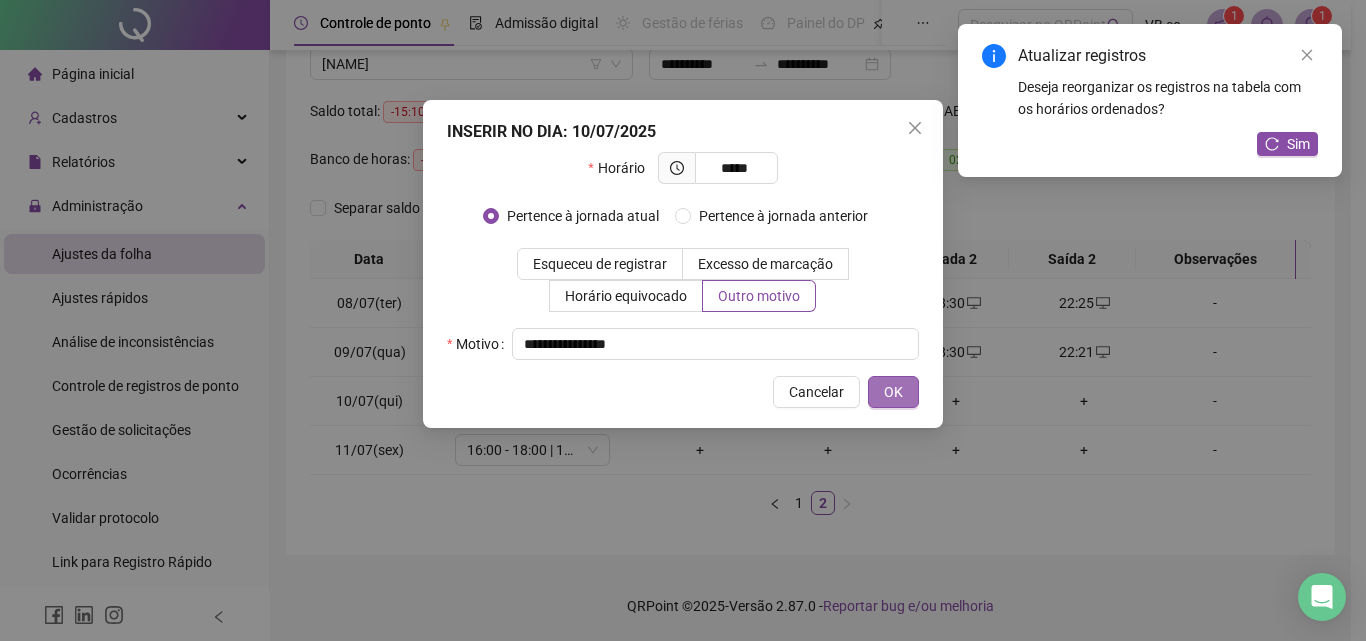 click on "OK" at bounding box center [893, 392] 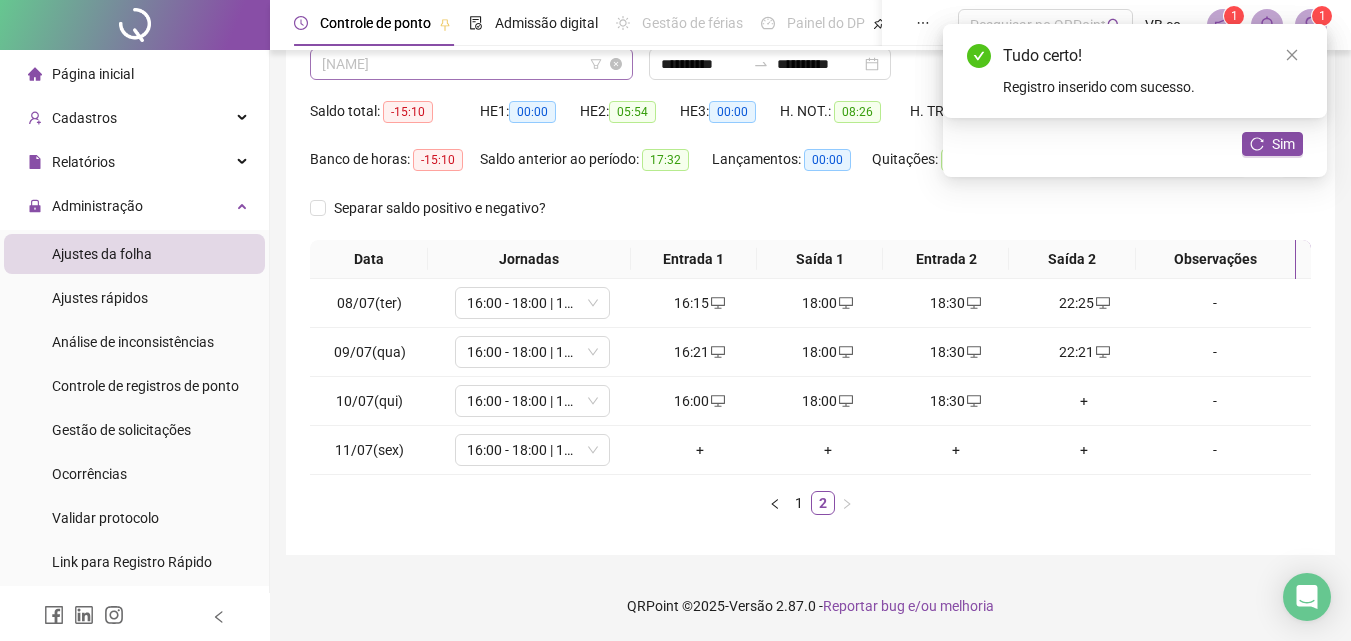 click on "[NAME]" at bounding box center (471, 64) 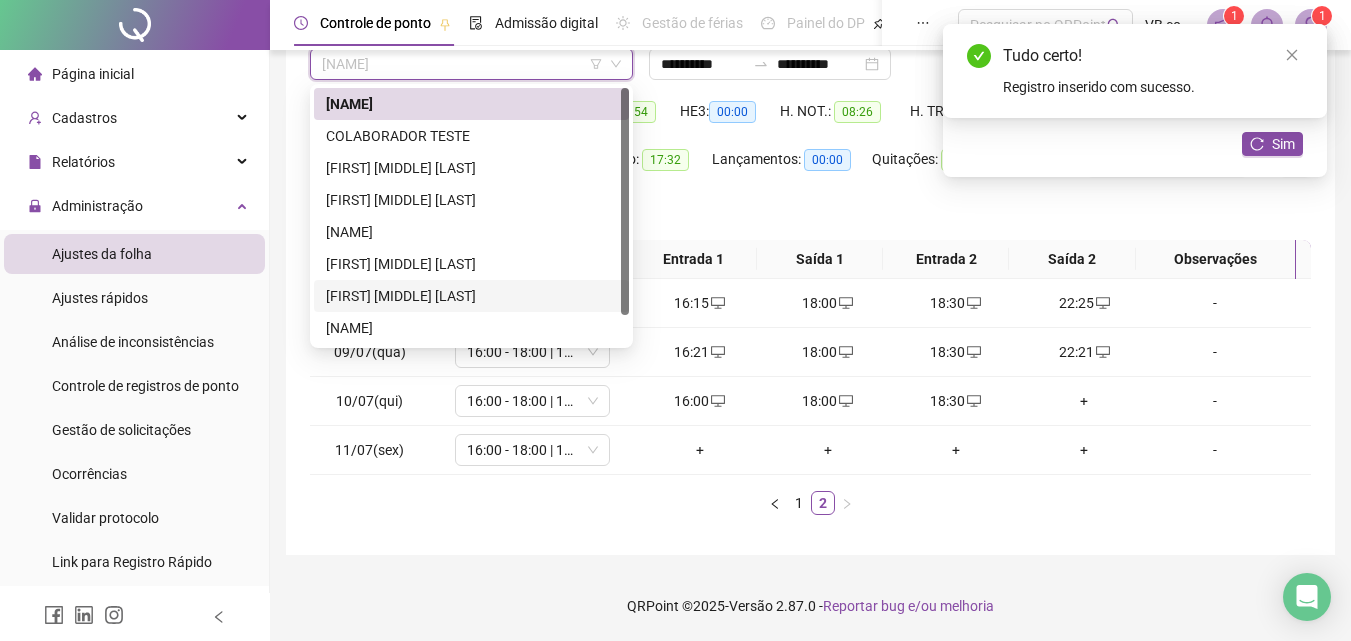 scroll, scrollTop: 32, scrollLeft: 0, axis: vertical 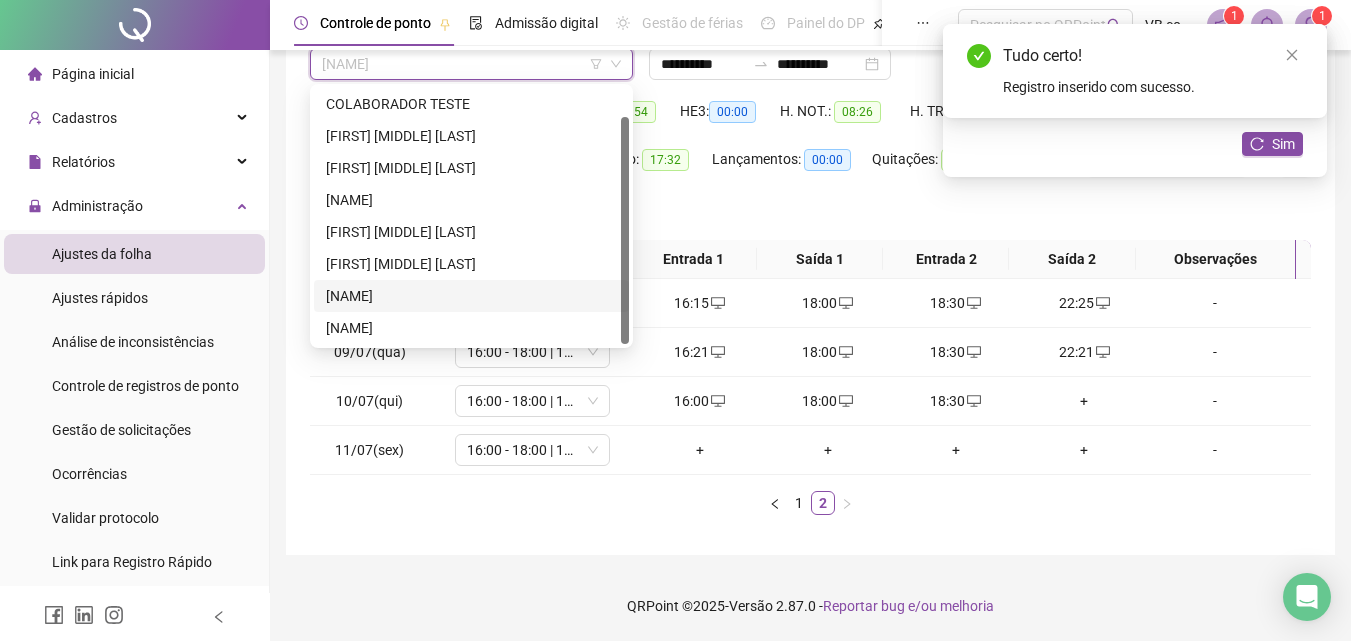 click on "[NAME]" at bounding box center [471, 296] 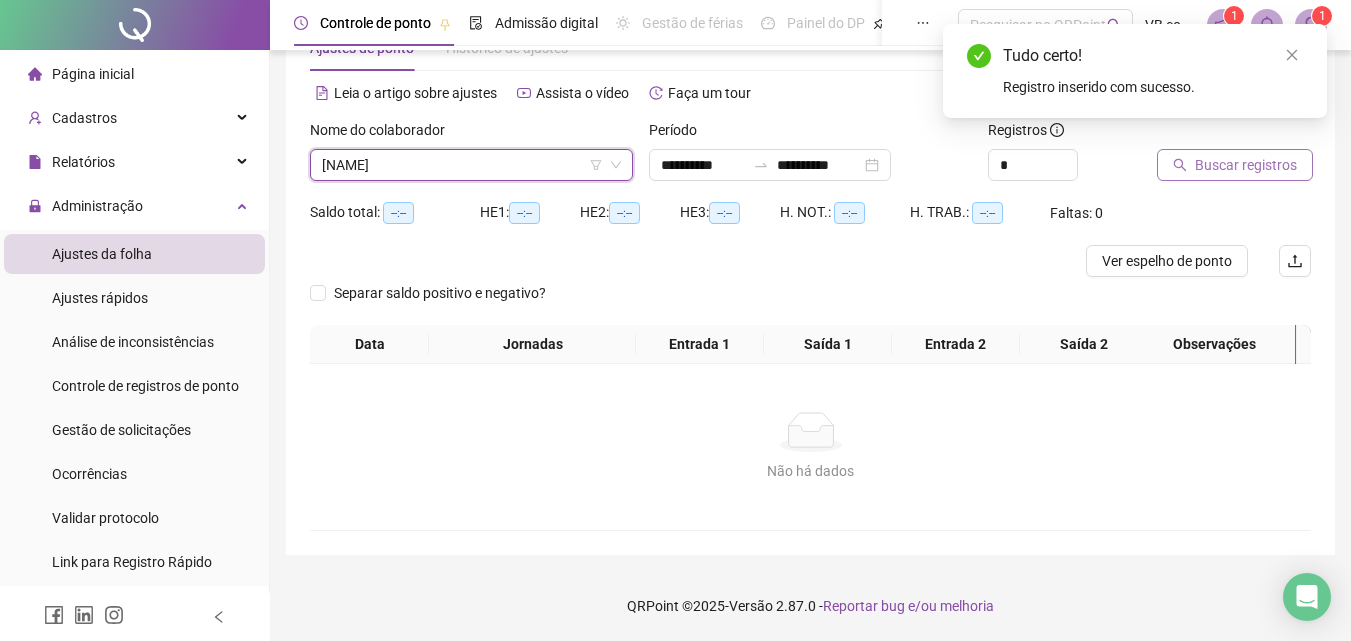 click on "Buscar registros" at bounding box center [1235, 165] 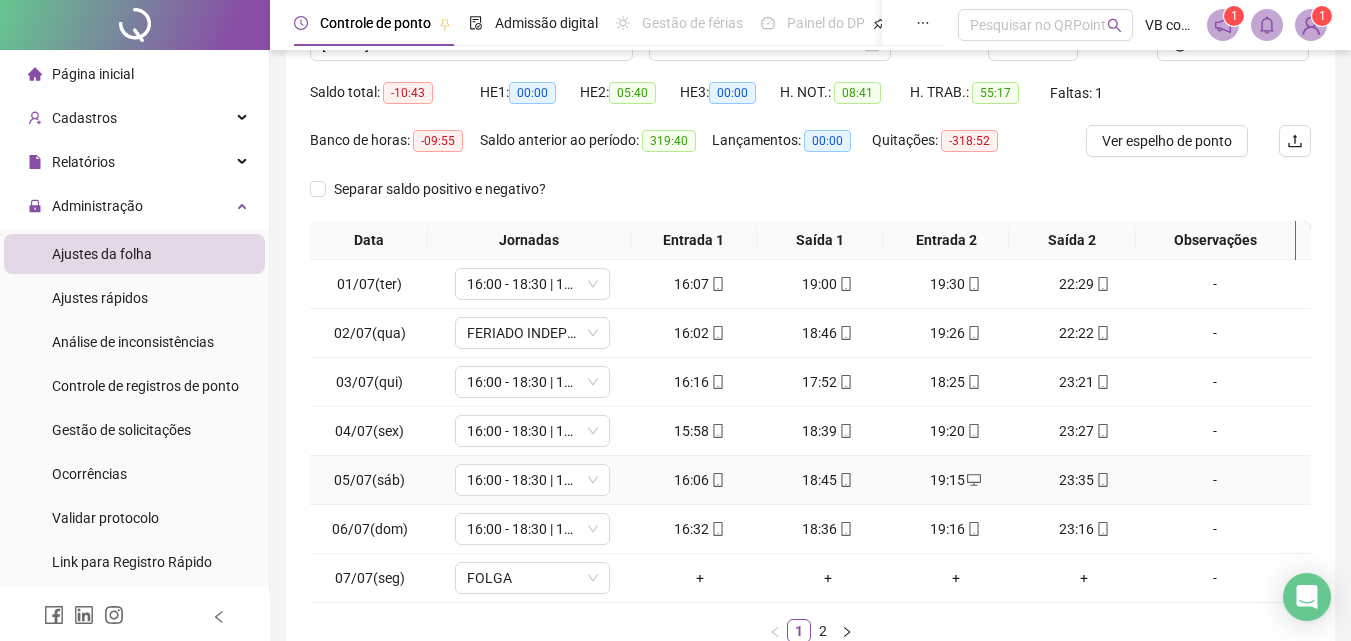 scroll, scrollTop: 313, scrollLeft: 0, axis: vertical 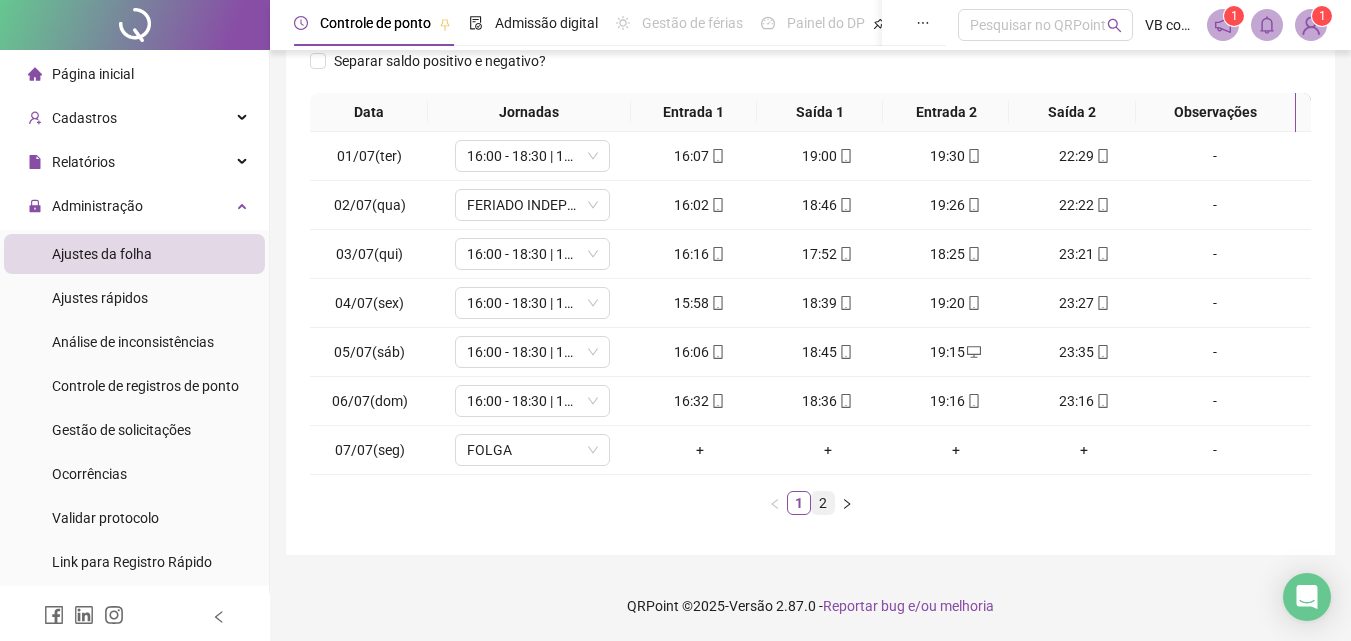 click on "2" at bounding box center [823, 503] 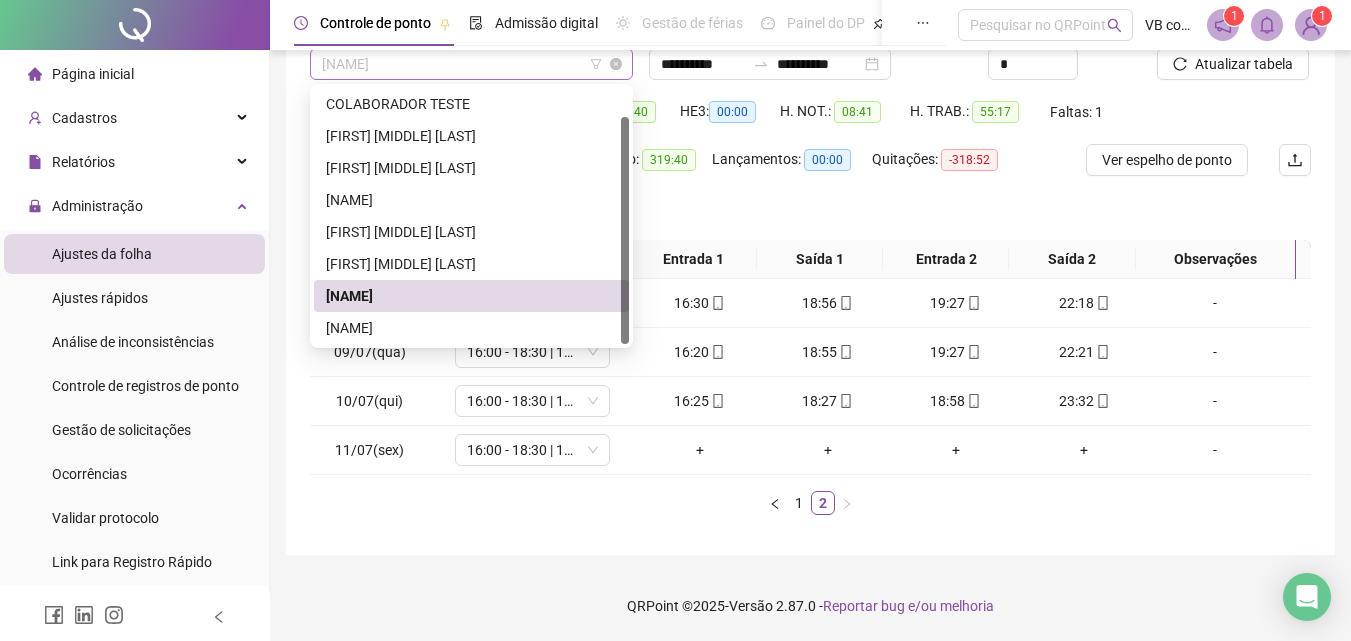 click on "[NAME]" at bounding box center [471, 64] 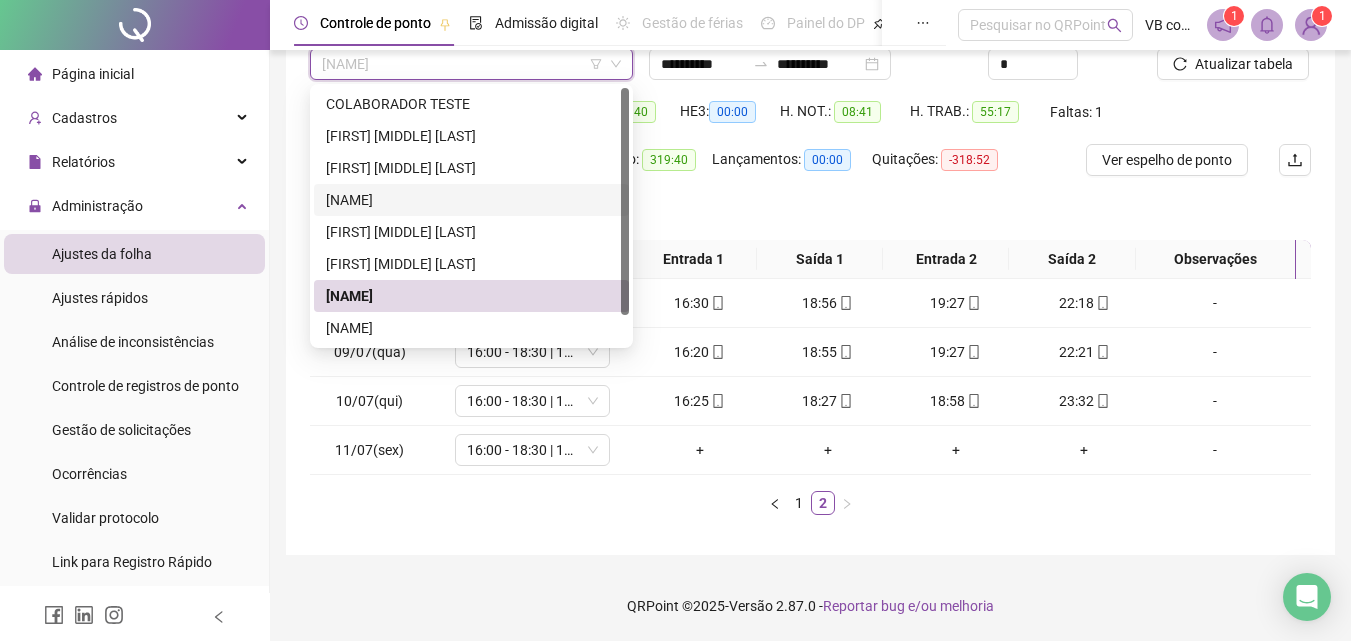 scroll, scrollTop: 0, scrollLeft: 0, axis: both 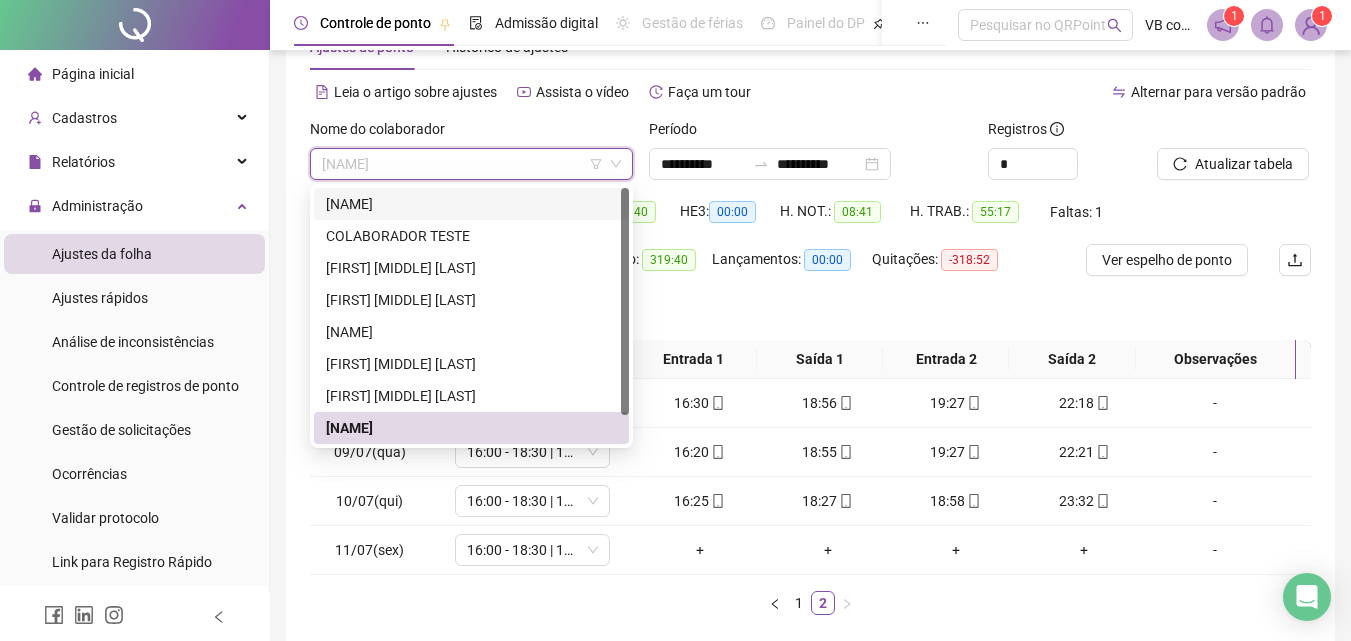 click on "[NAME]" at bounding box center (471, 204) 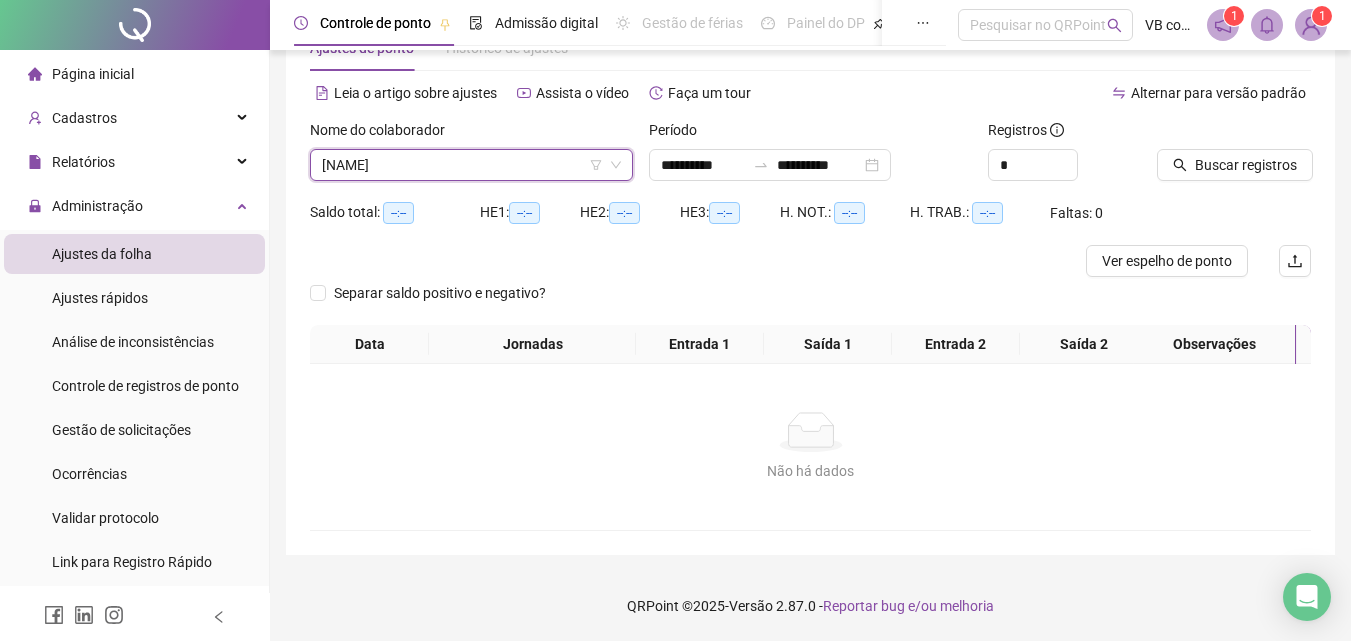 scroll, scrollTop: 65, scrollLeft: 0, axis: vertical 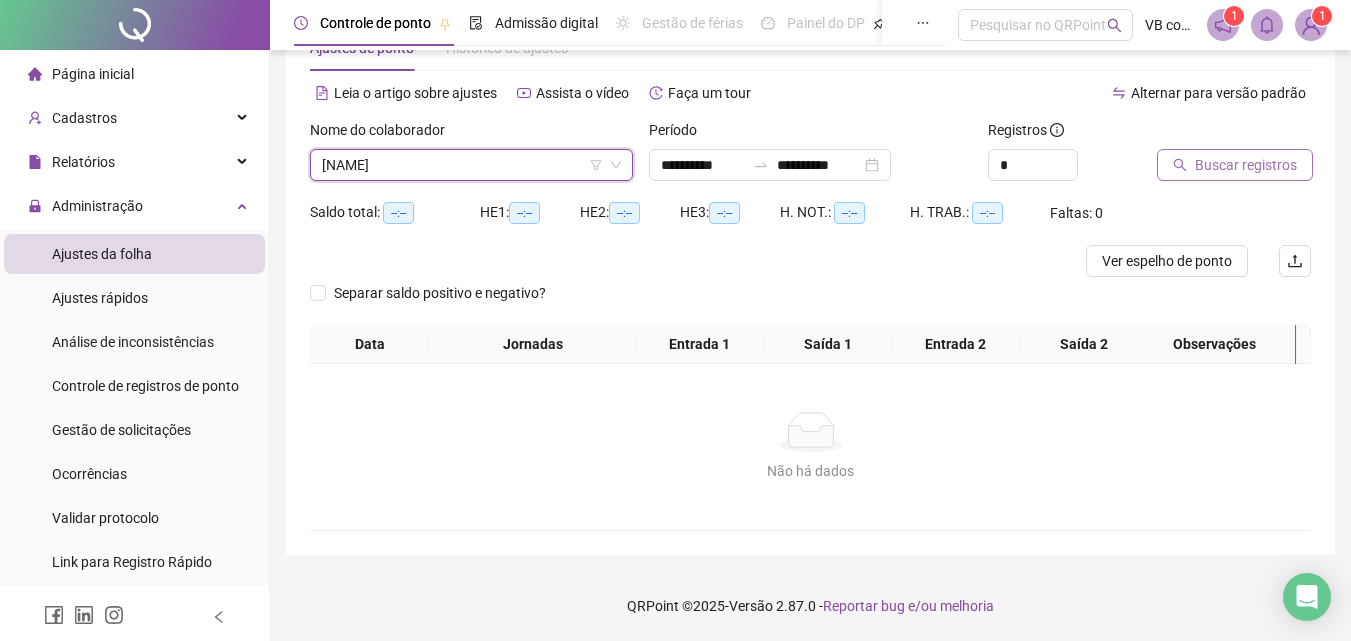 click on "Buscar registros" at bounding box center (1235, 165) 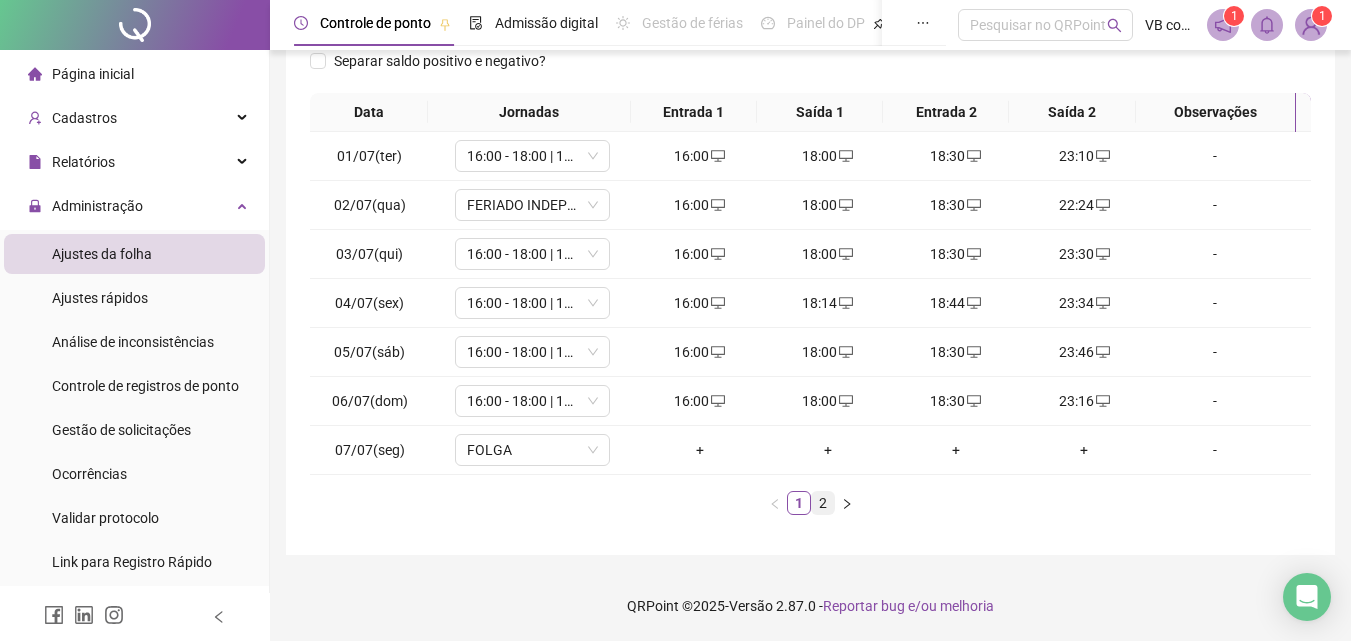 click on "2" at bounding box center [823, 503] 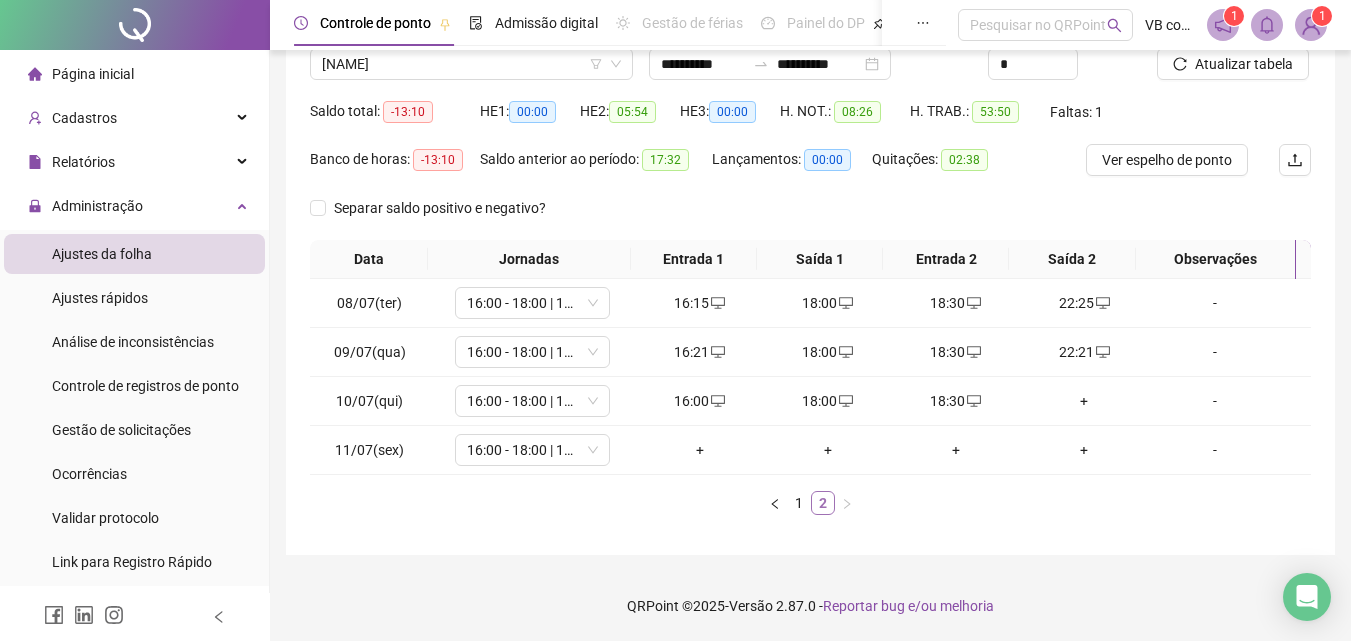 scroll, scrollTop: 166, scrollLeft: 0, axis: vertical 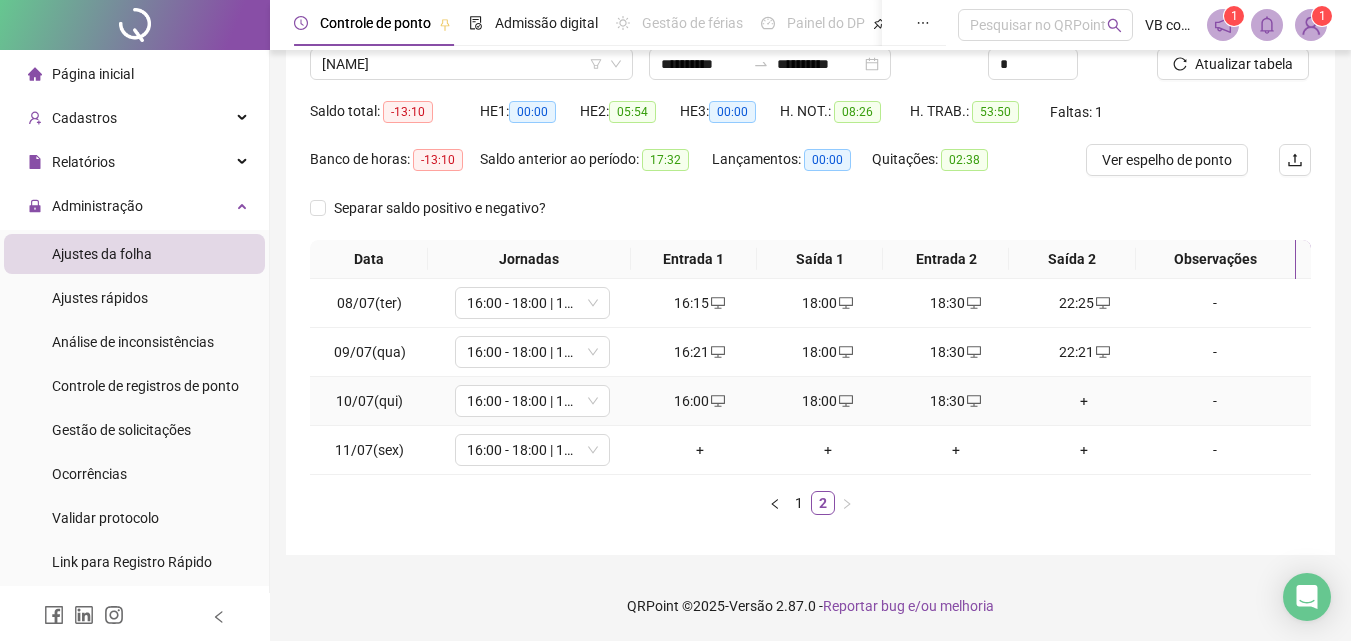 click on "+" at bounding box center (1084, 401) 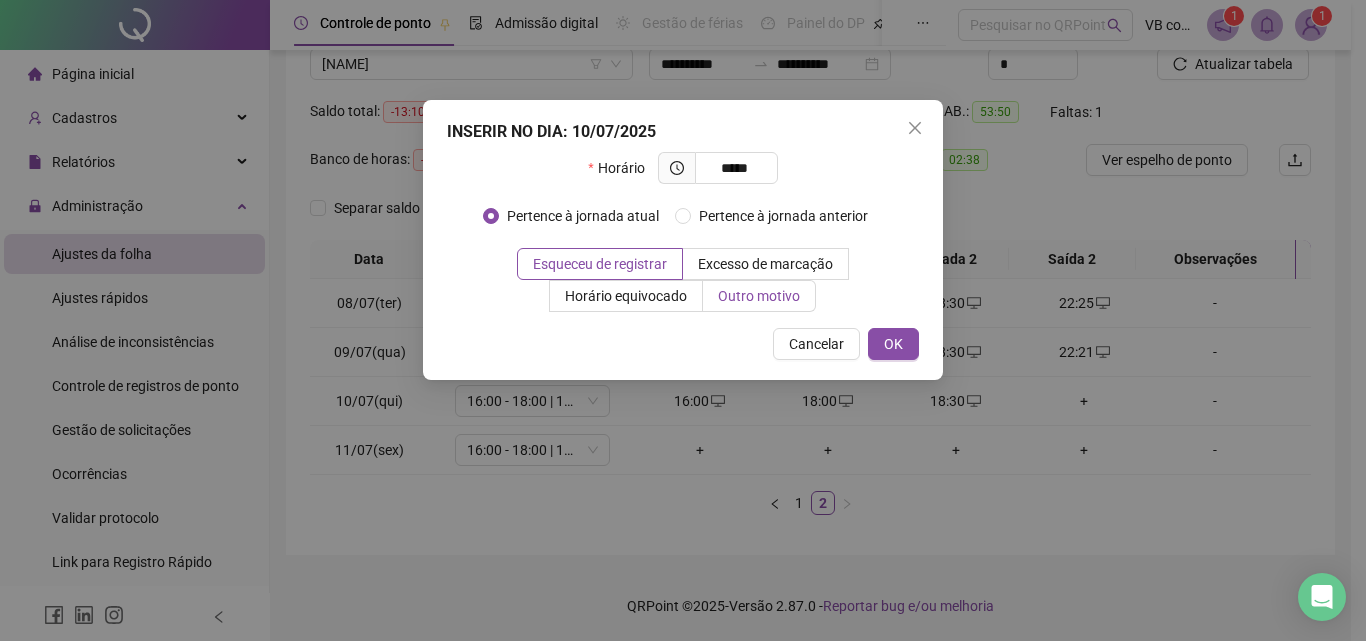 type on "*****" 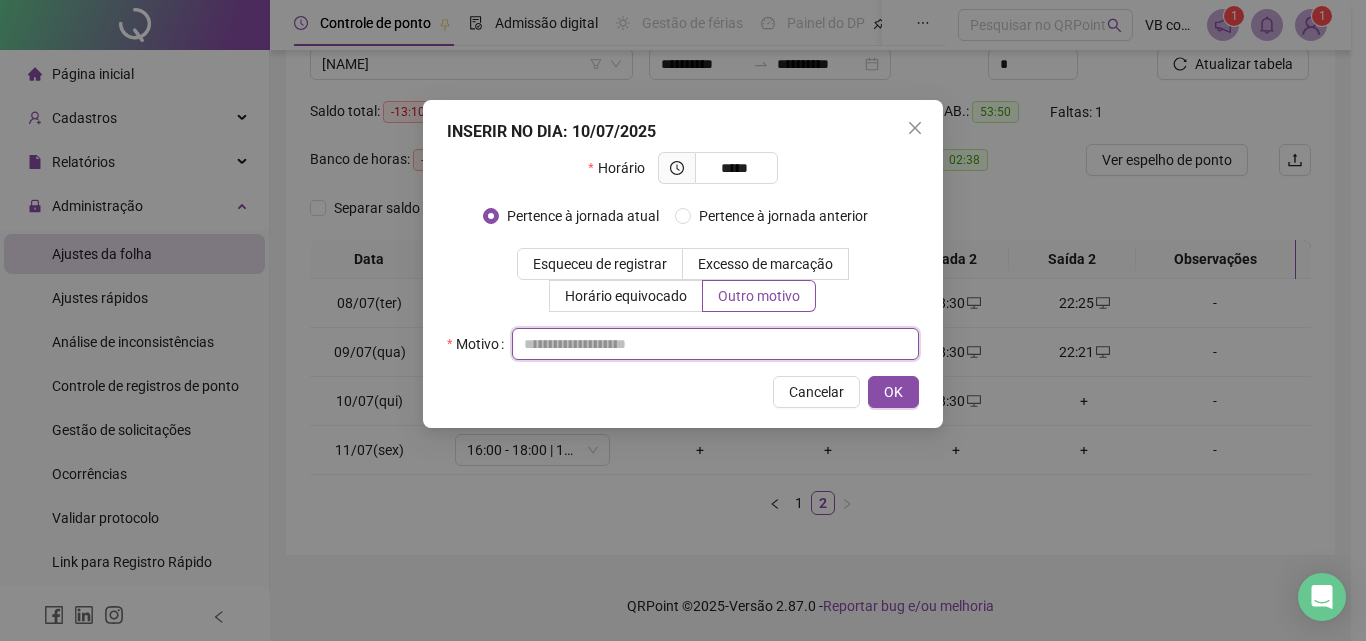 click at bounding box center [715, 344] 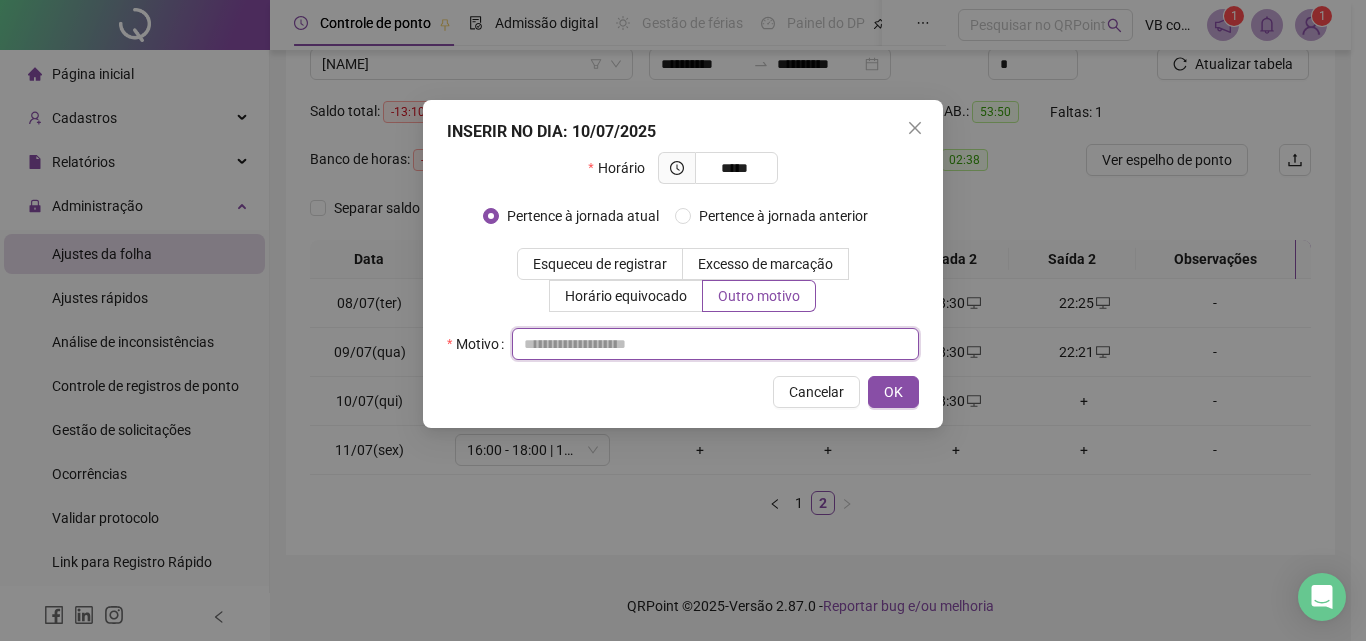 paste on "**********" 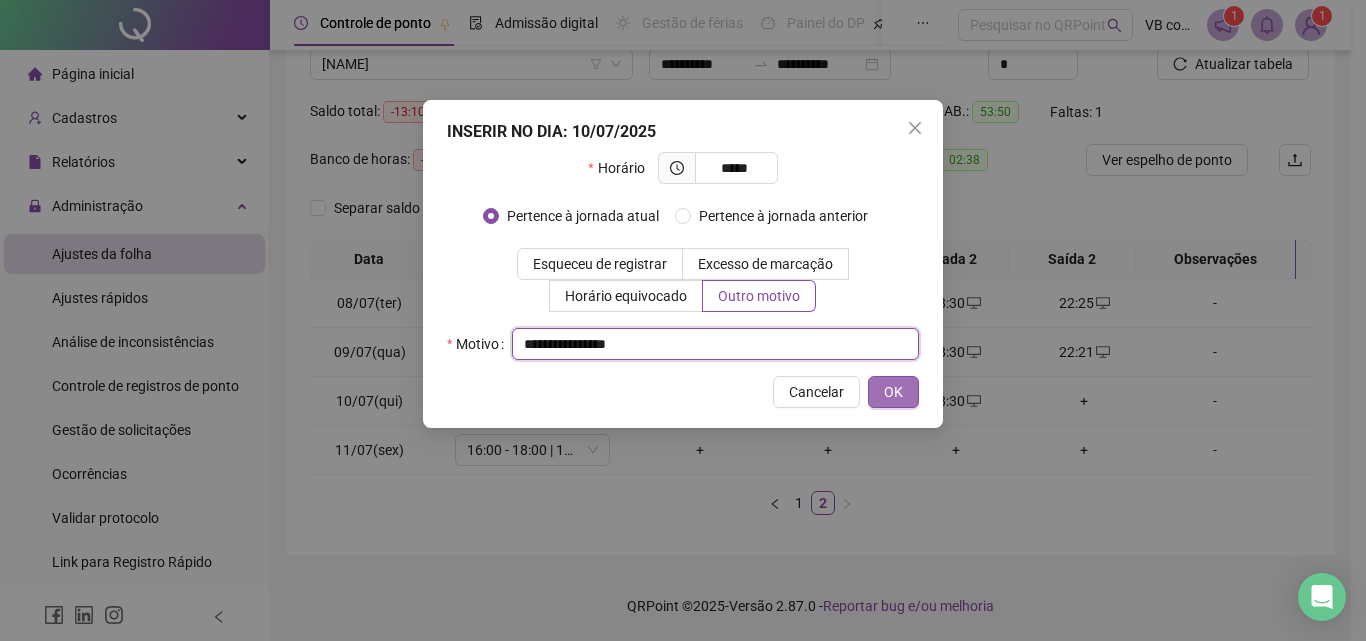 type on "**********" 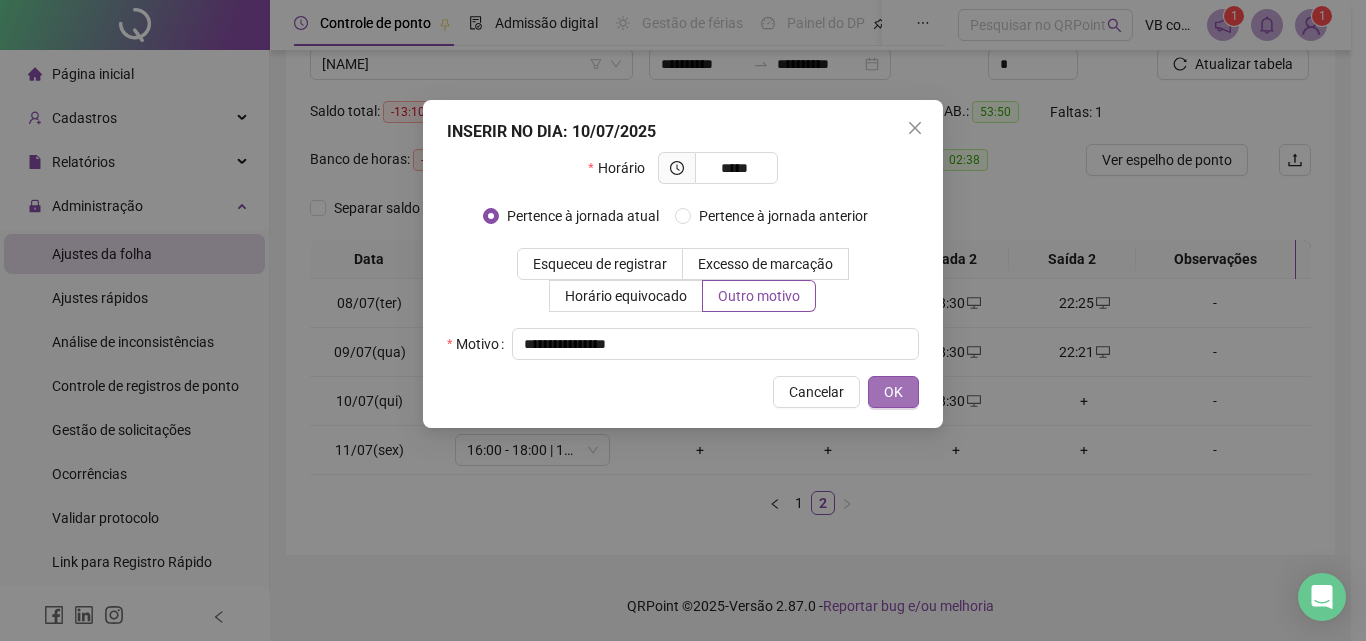 click on "OK" at bounding box center (893, 392) 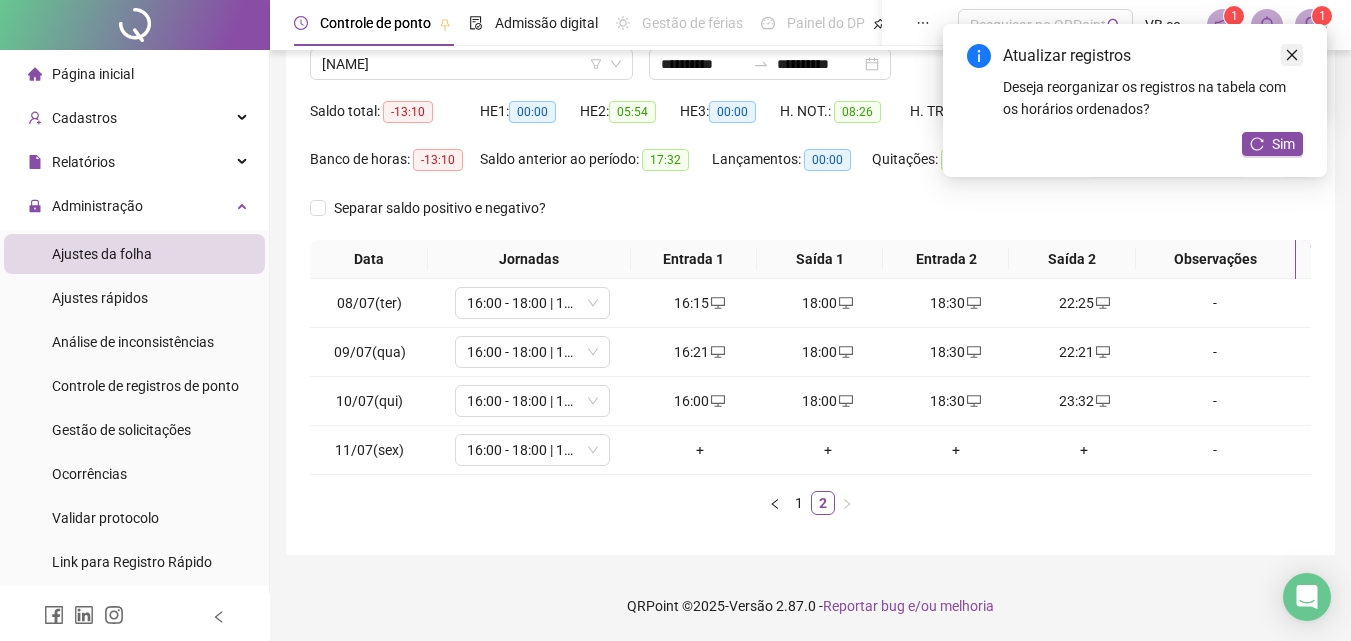 click 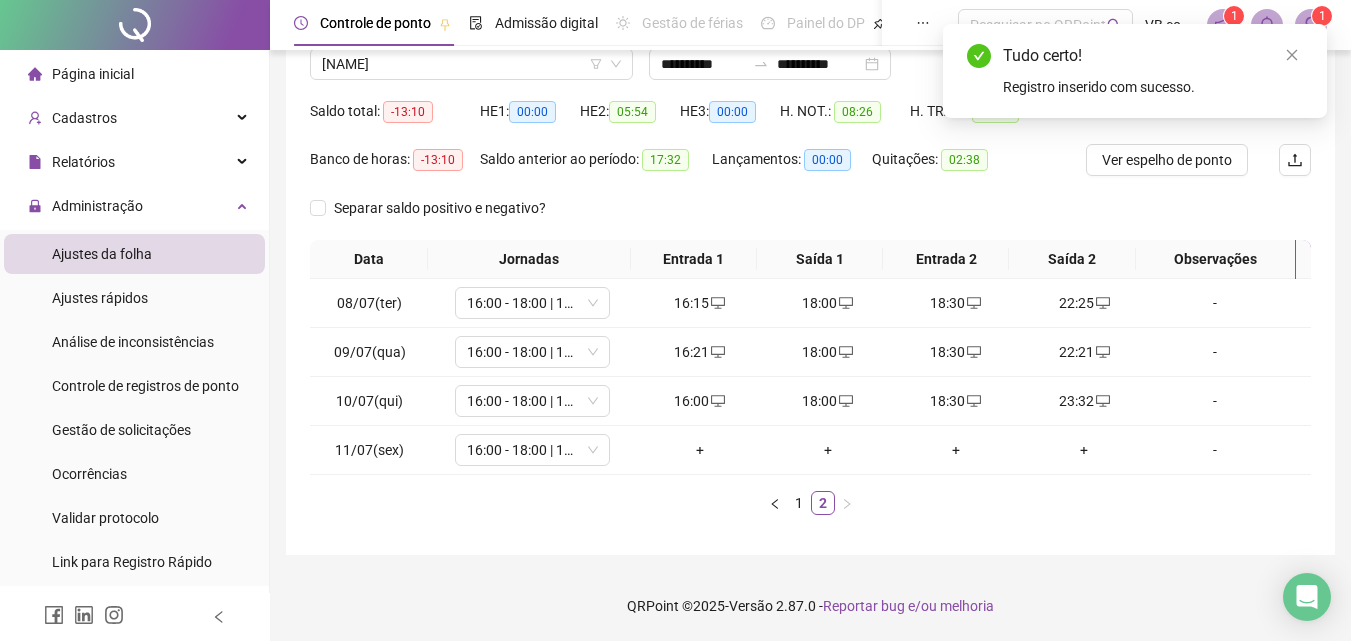 click on "Tudo certo! Registro inserido com sucesso." at bounding box center (1135, 71) 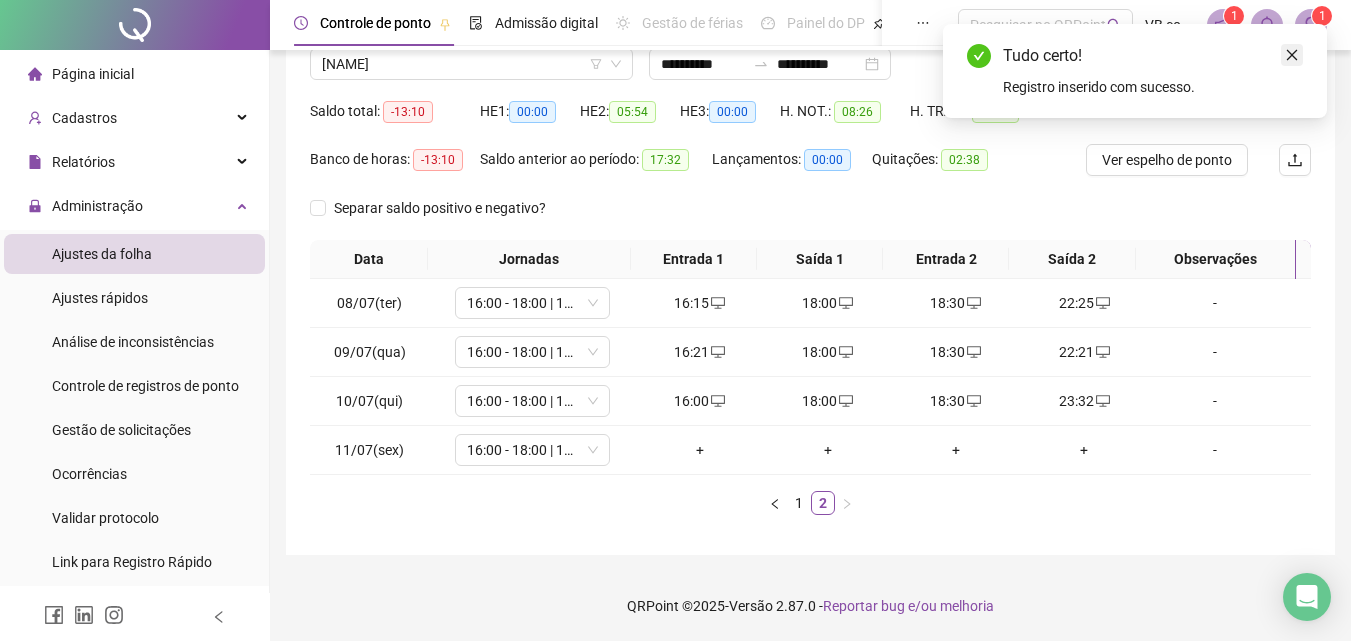 click 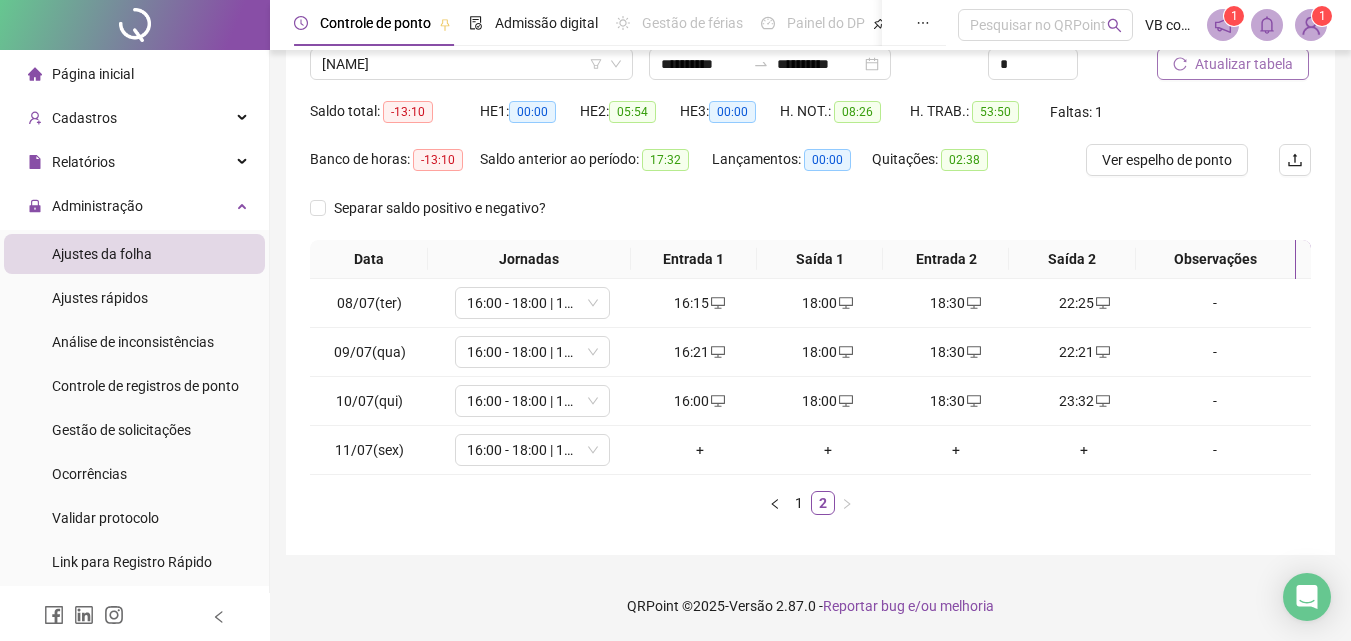 click on "Atualizar tabela" at bounding box center (1244, 64) 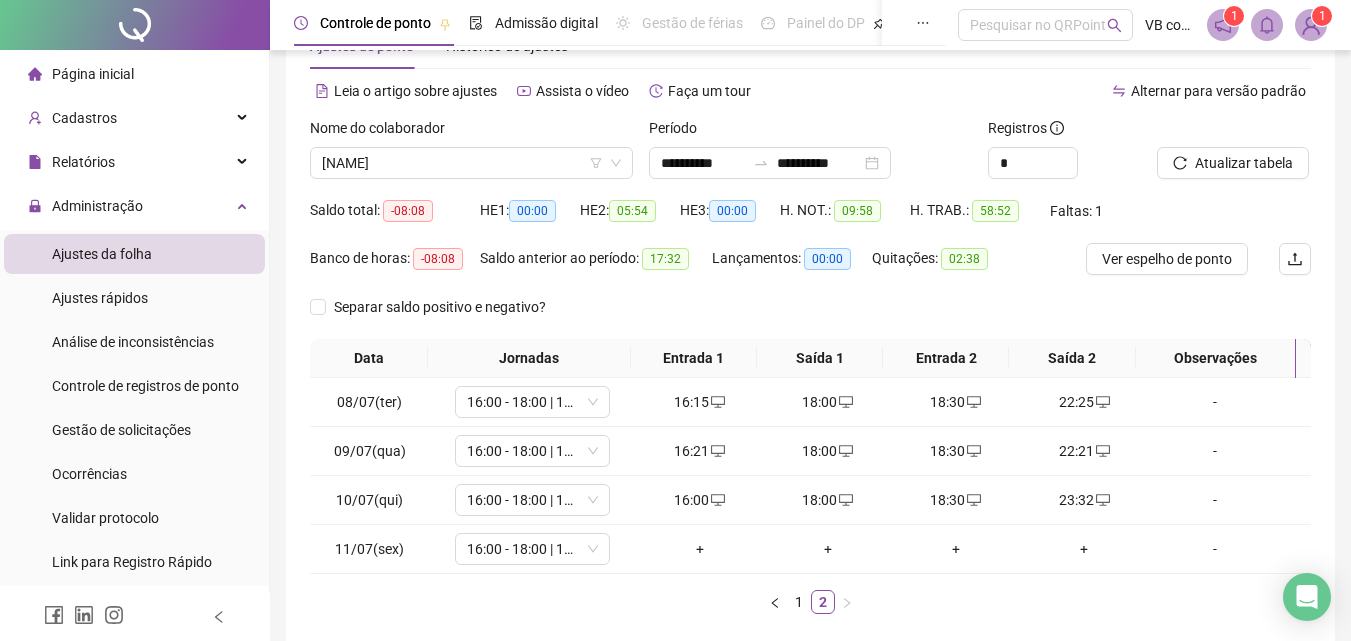 scroll, scrollTop: 66, scrollLeft: 0, axis: vertical 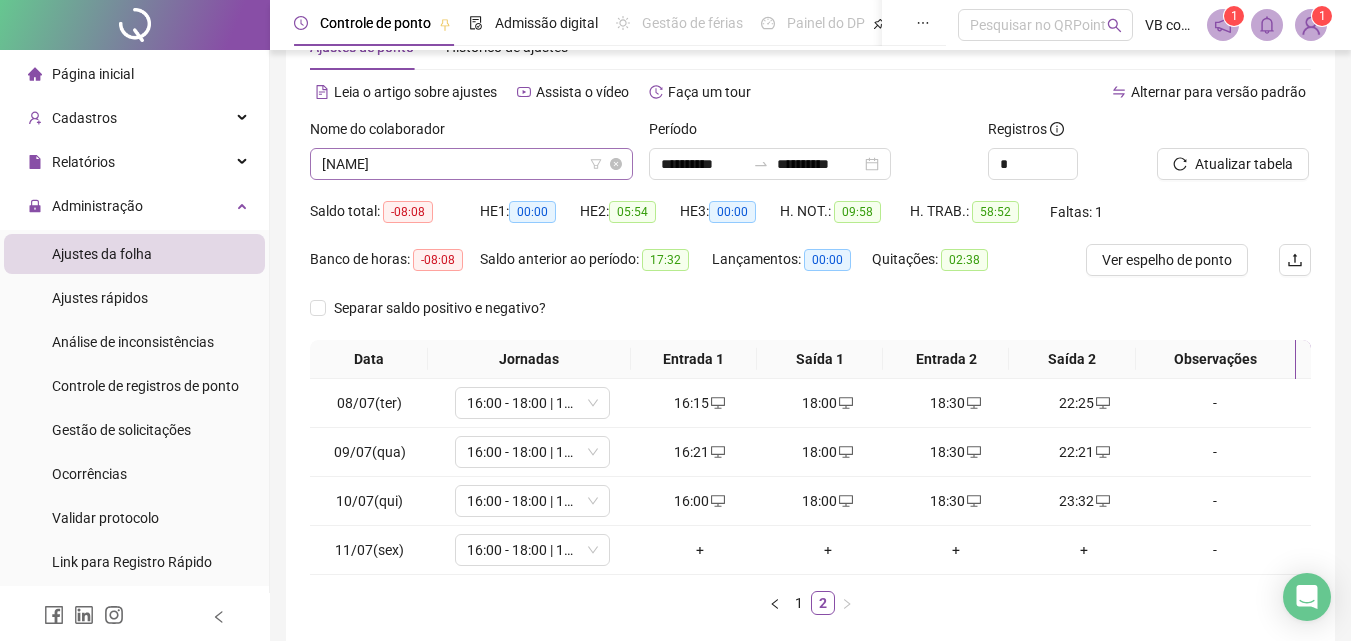 click on "[NAME]" at bounding box center [471, 164] 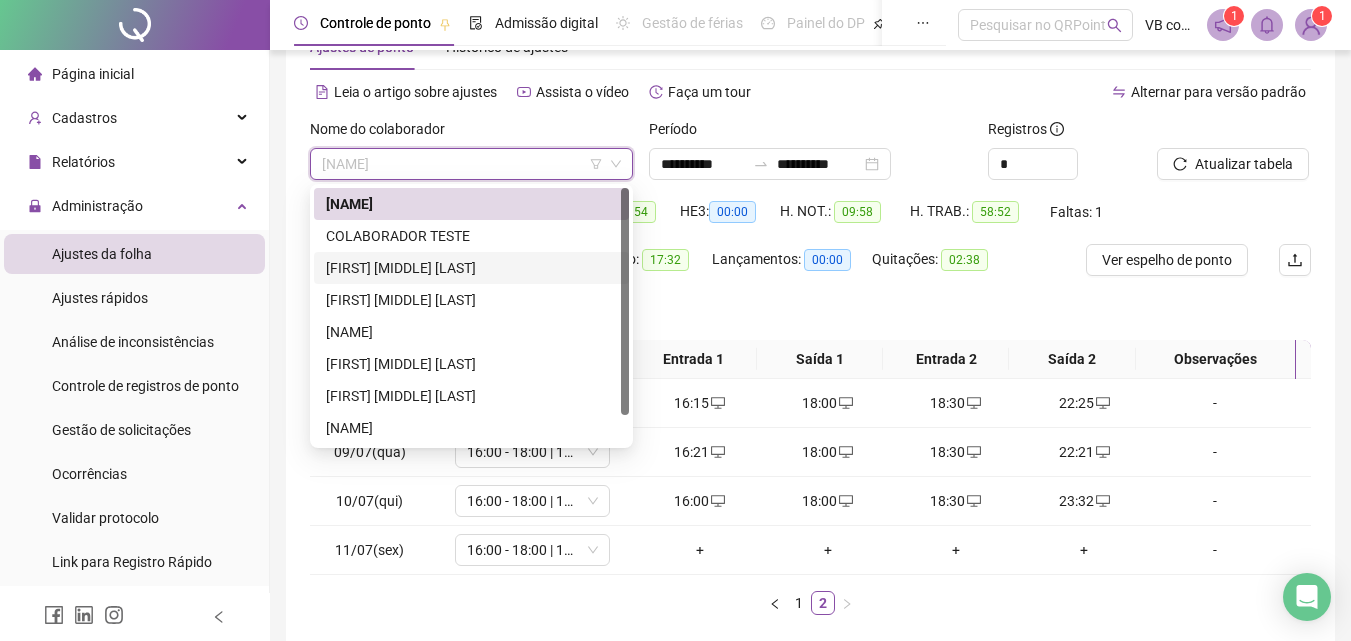 click on "[FIRST] [MIDDLE] [LAST]" at bounding box center [471, 268] 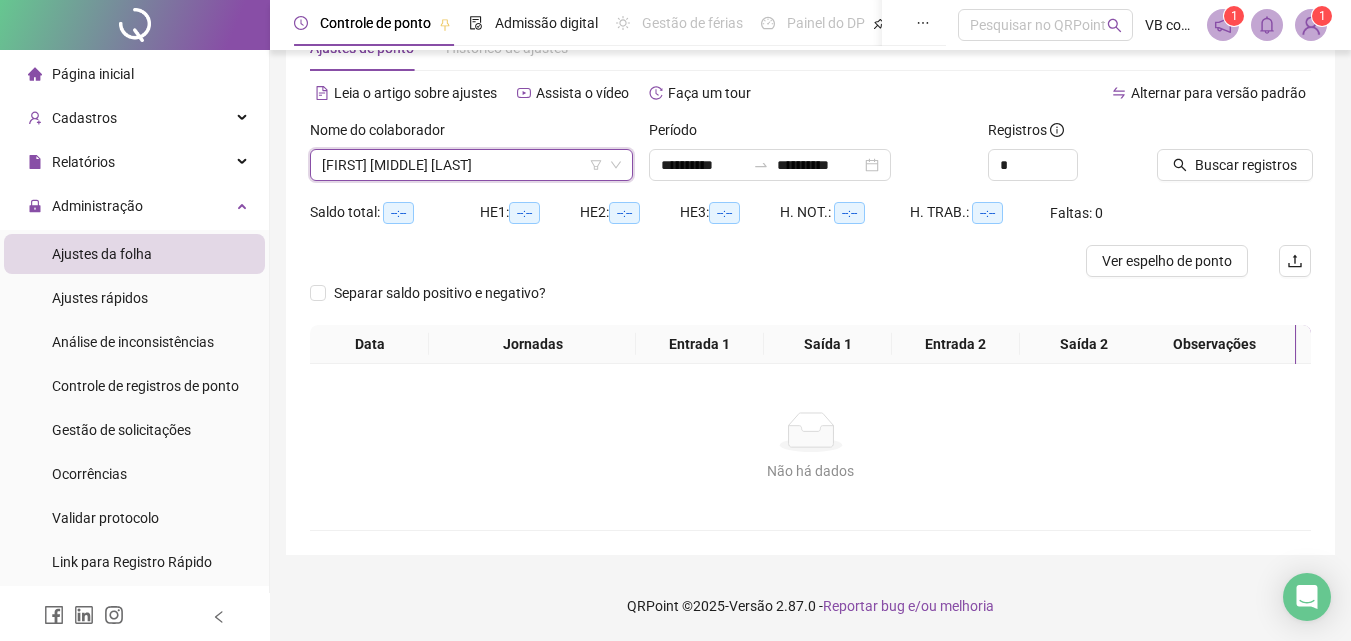 scroll, scrollTop: 65, scrollLeft: 0, axis: vertical 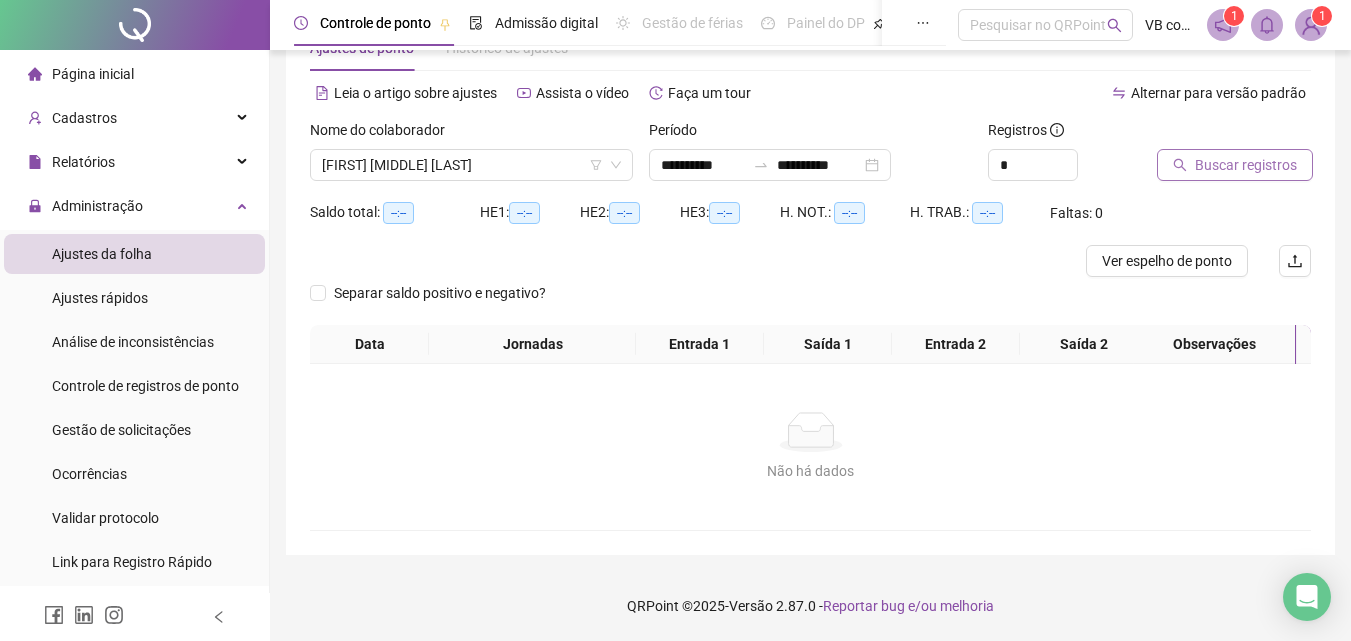 click on "Buscar registros" at bounding box center (1246, 165) 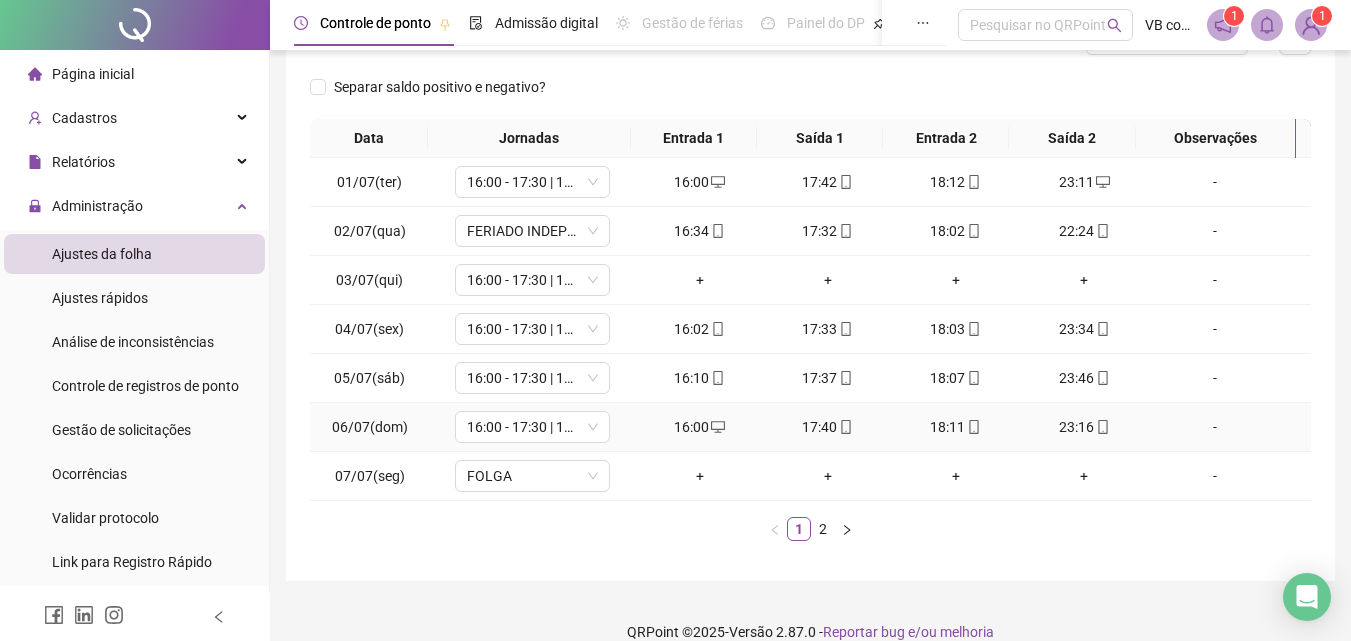 scroll, scrollTop: 313, scrollLeft: 0, axis: vertical 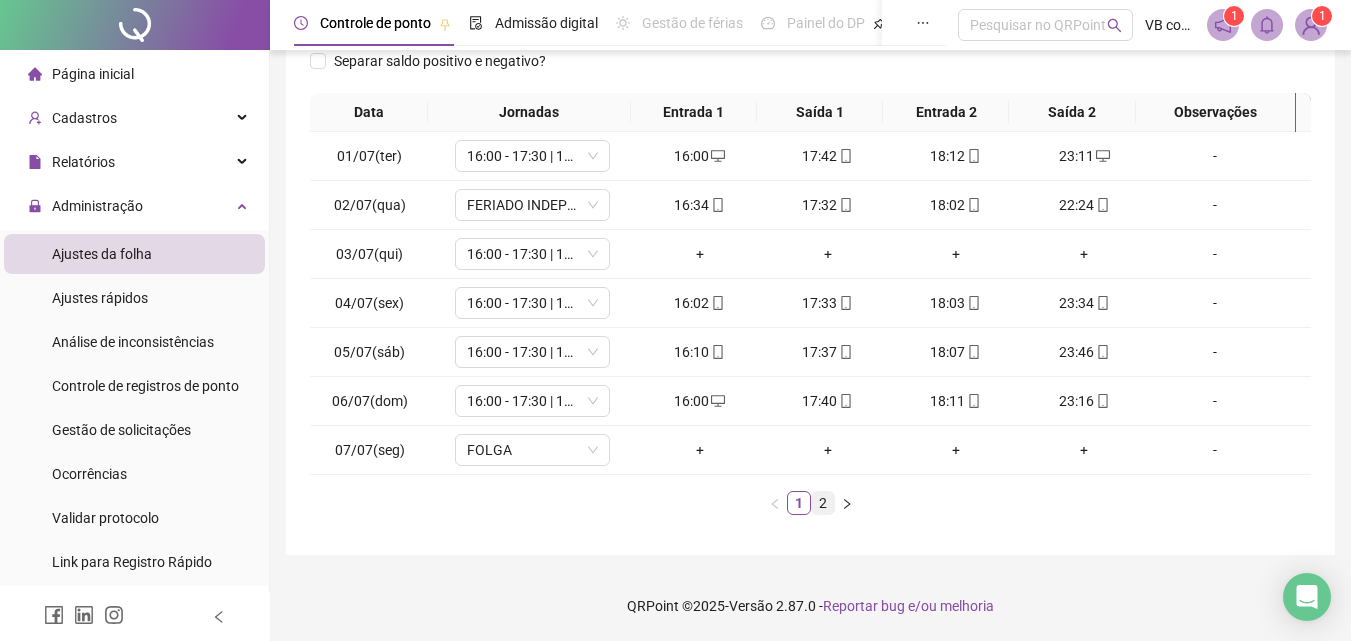 click on "2" at bounding box center (823, 503) 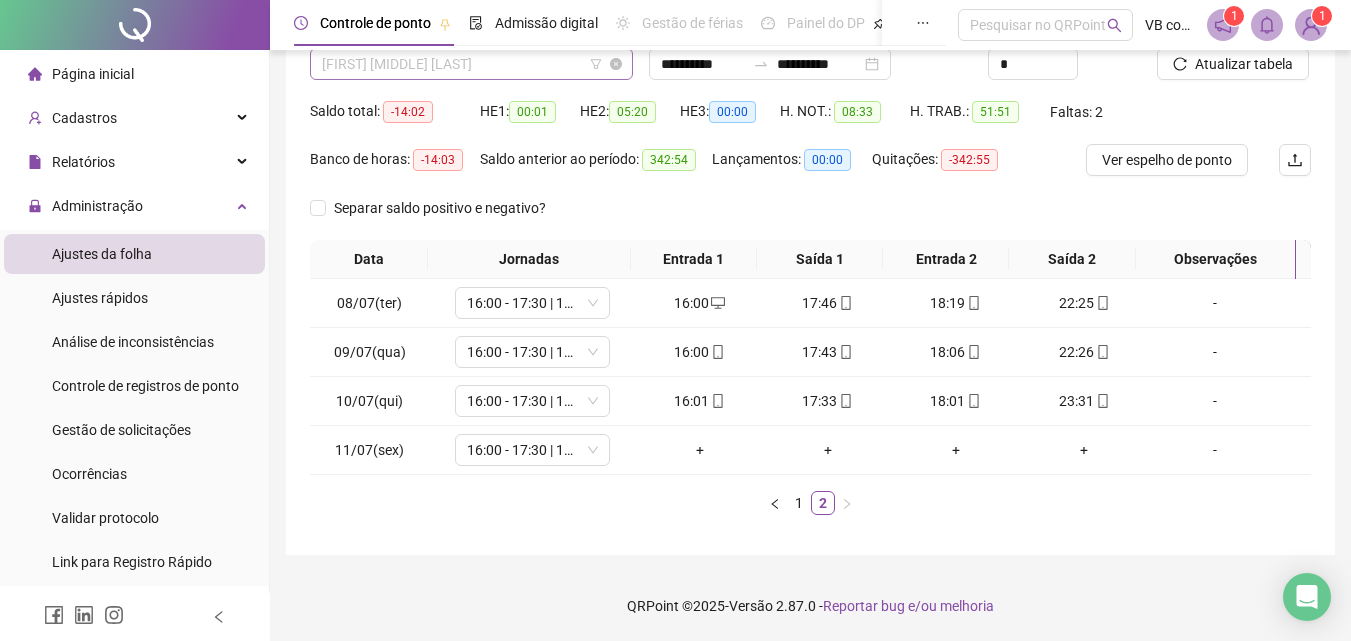 click on "[FIRST] [MIDDLE] [LAST]" at bounding box center (471, 64) 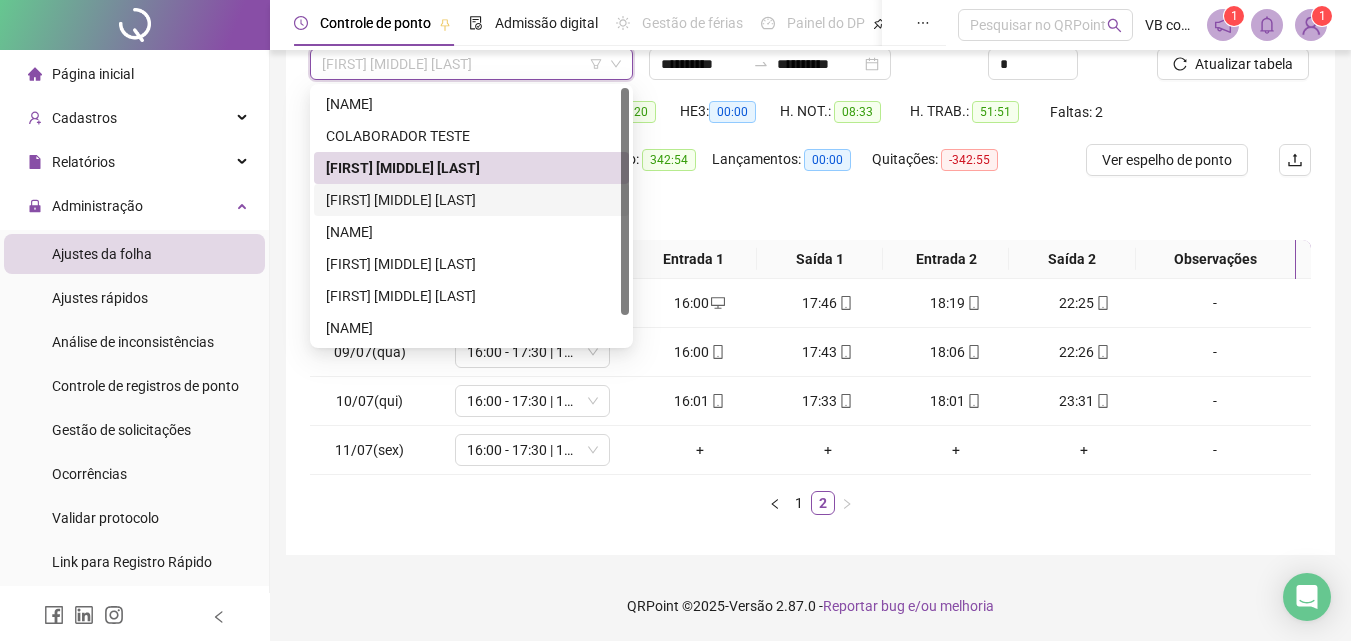 click on "[FIRST] [MIDDLE] [LAST]" at bounding box center [471, 200] 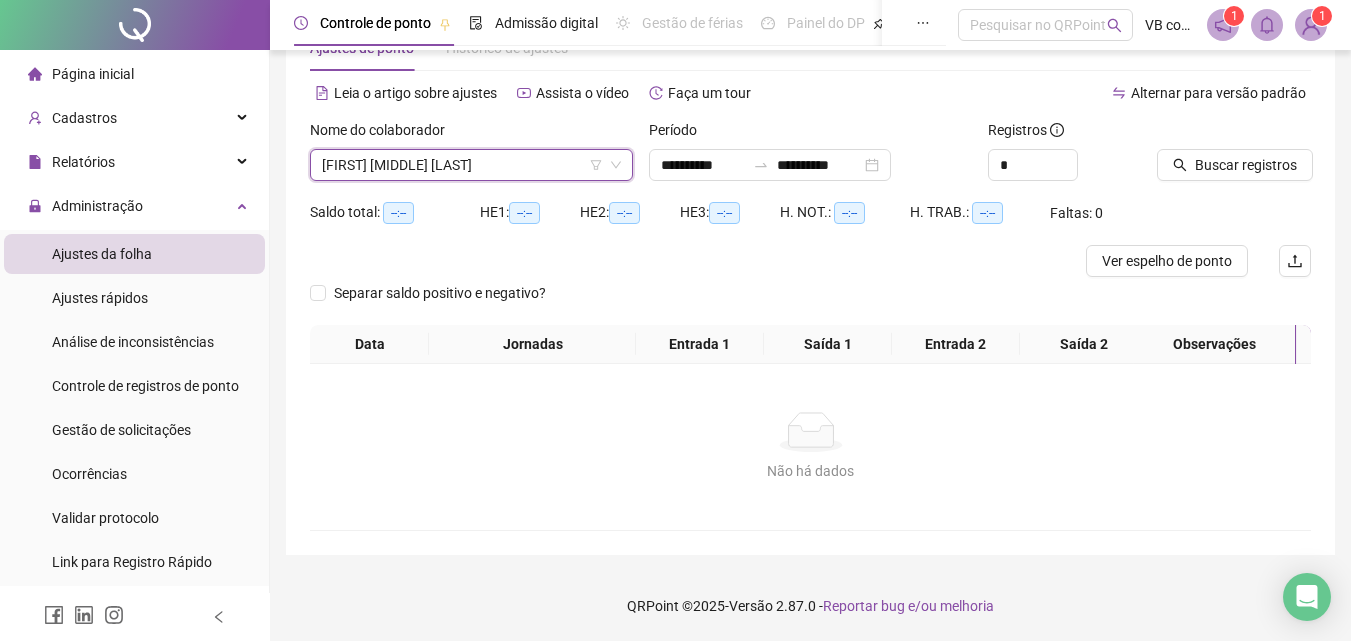 scroll, scrollTop: 65, scrollLeft: 0, axis: vertical 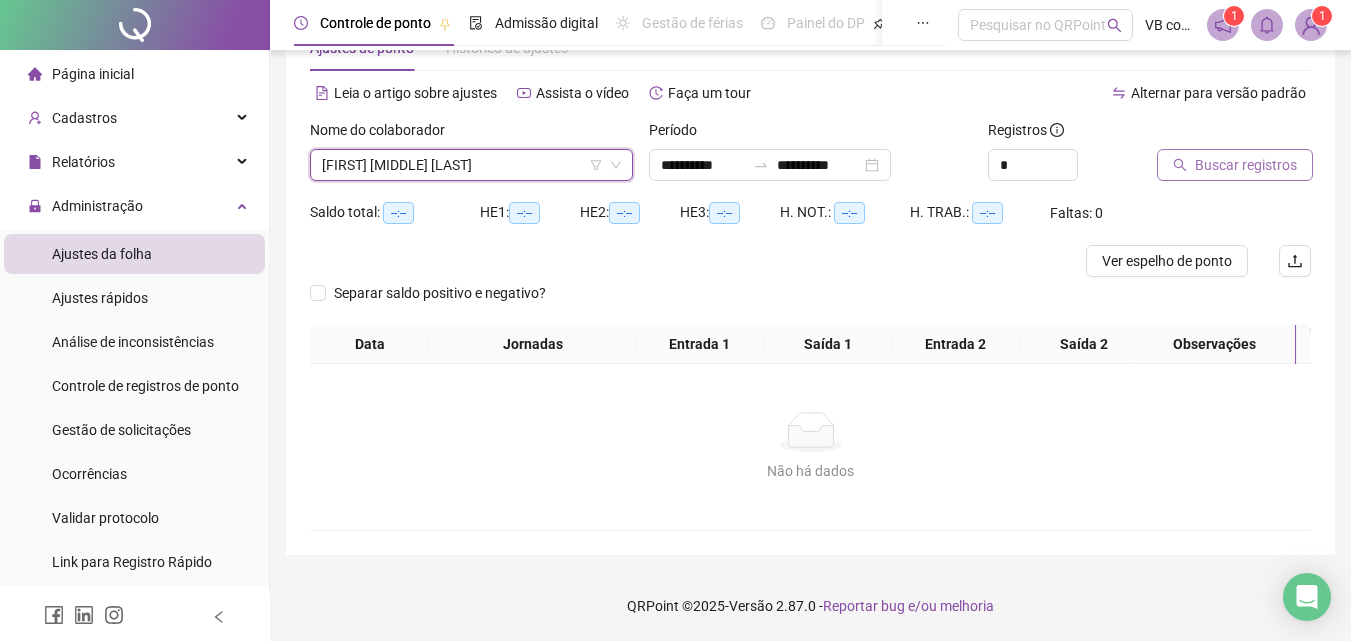 click on "Buscar registros" at bounding box center [1235, 165] 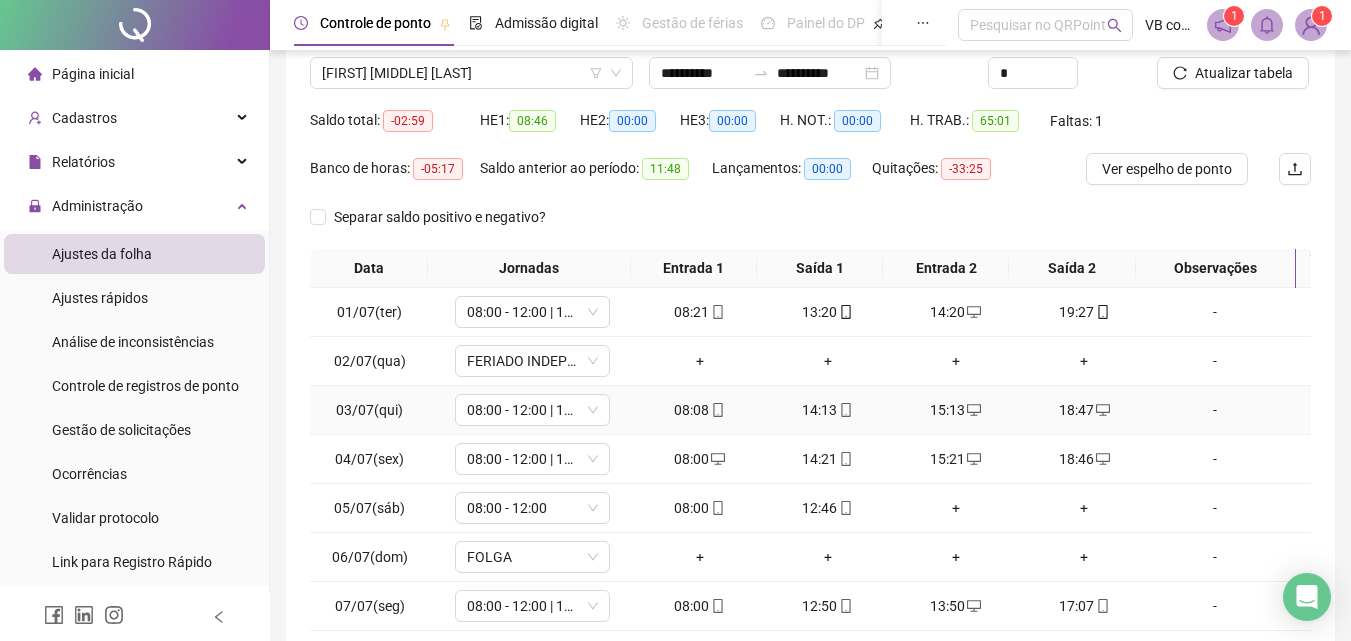 scroll, scrollTop: 313, scrollLeft: 0, axis: vertical 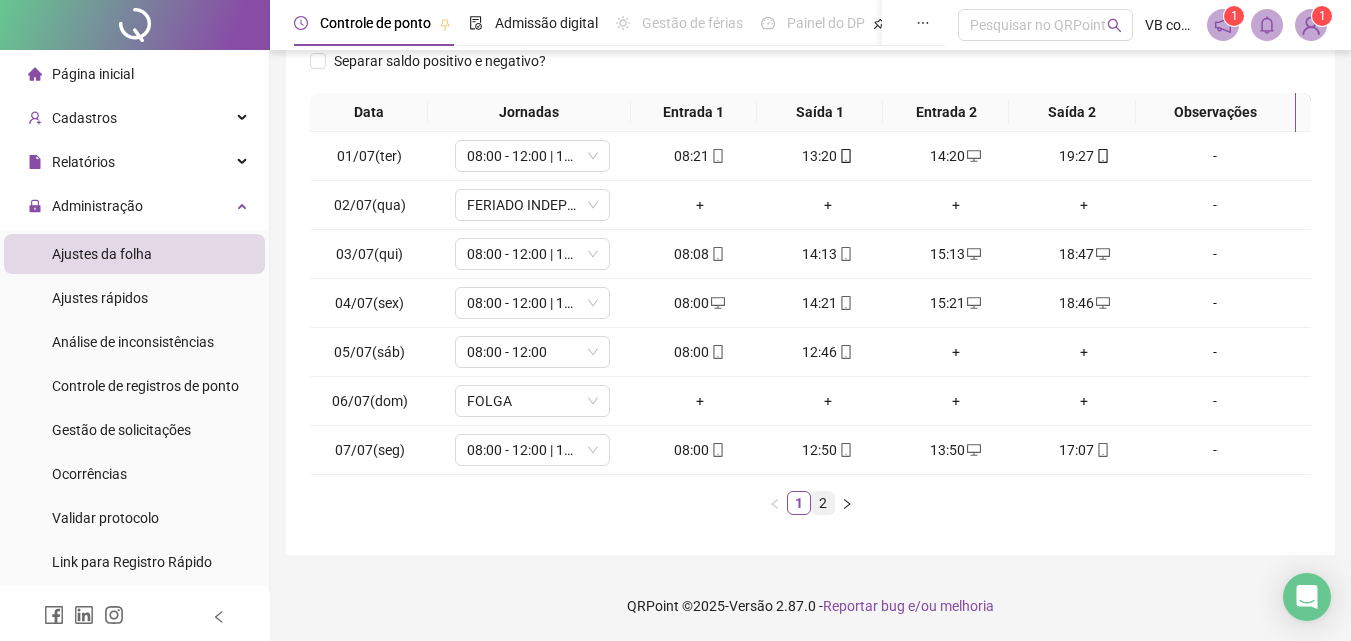 click on "2" at bounding box center (823, 503) 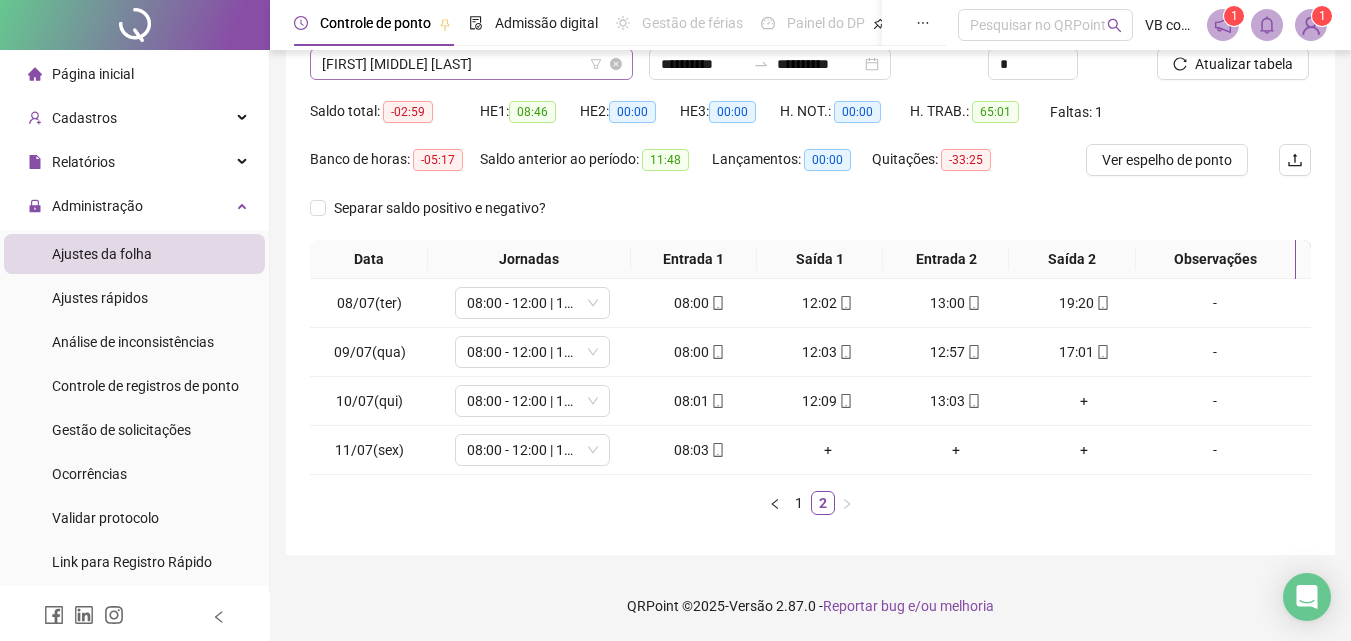 click on "[FIRST] [MIDDLE] [LAST]" at bounding box center (471, 64) 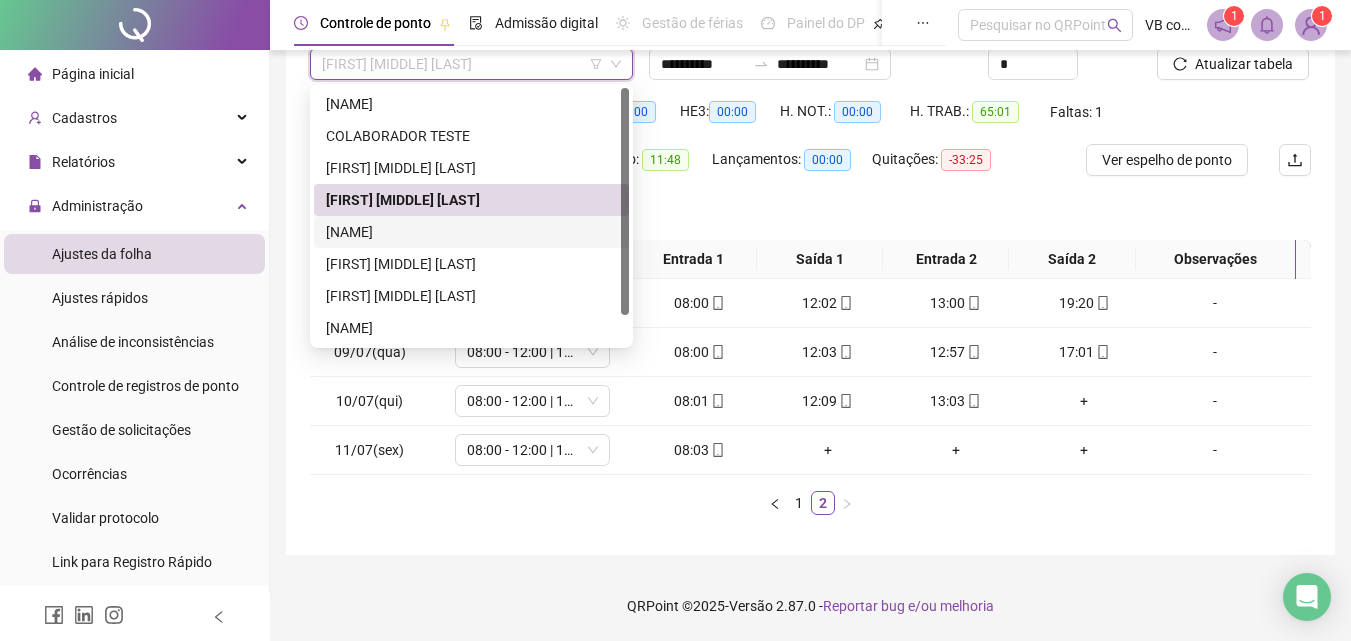 click on "[NAME]" at bounding box center (471, 232) 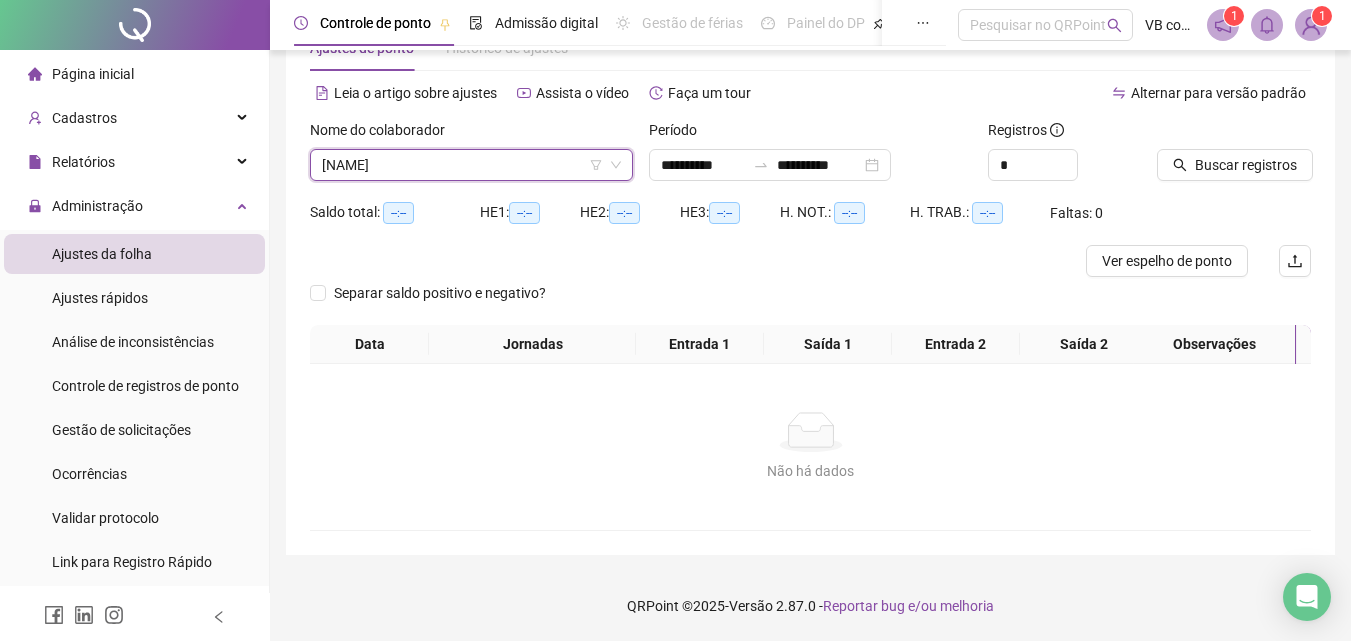 scroll, scrollTop: 65, scrollLeft: 0, axis: vertical 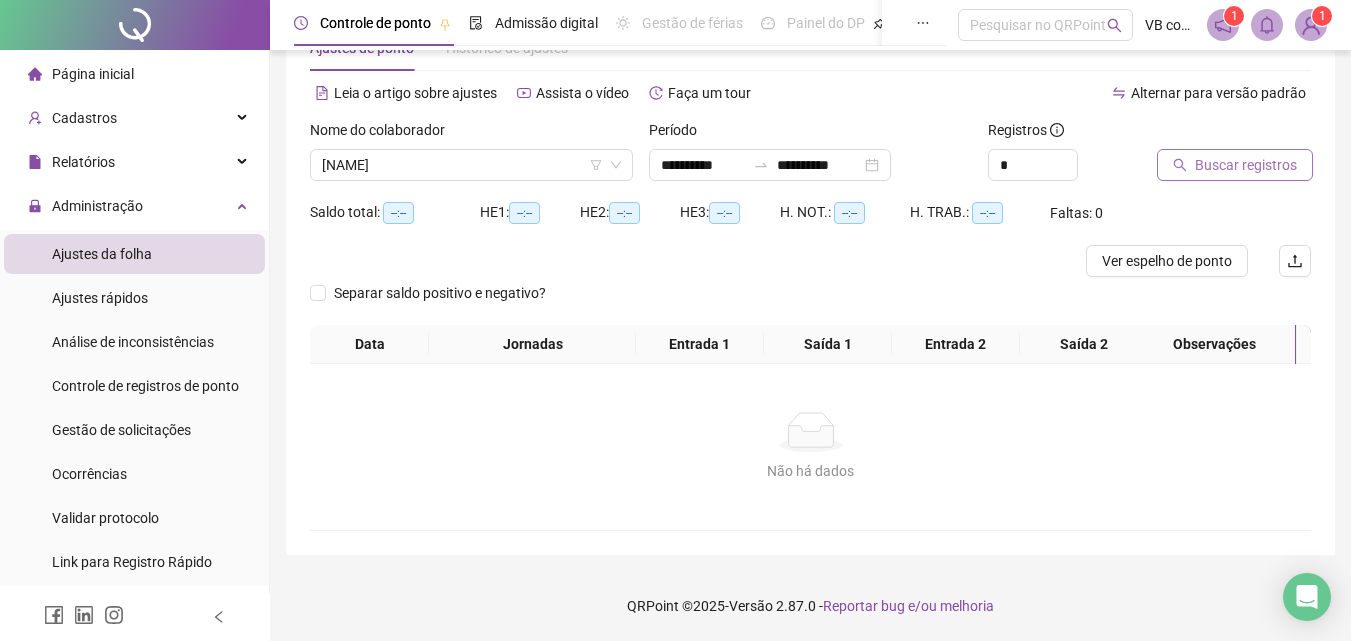click on "Buscar registros" at bounding box center (1246, 165) 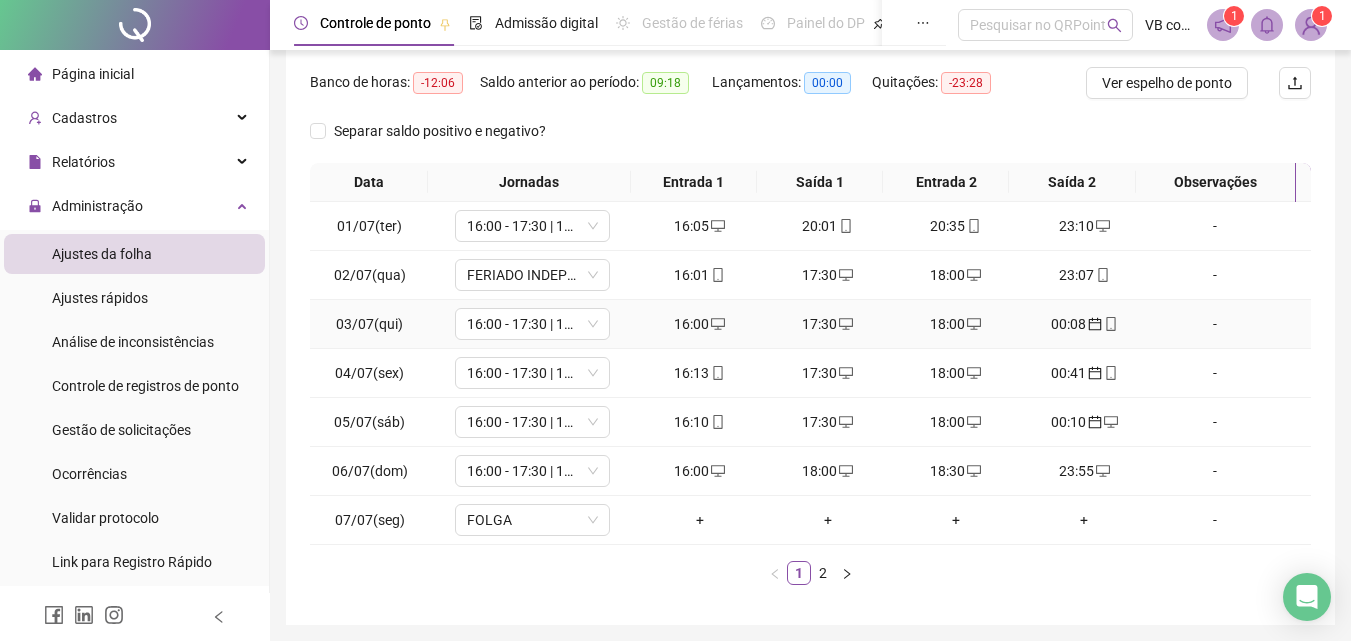 scroll, scrollTop: 313, scrollLeft: 0, axis: vertical 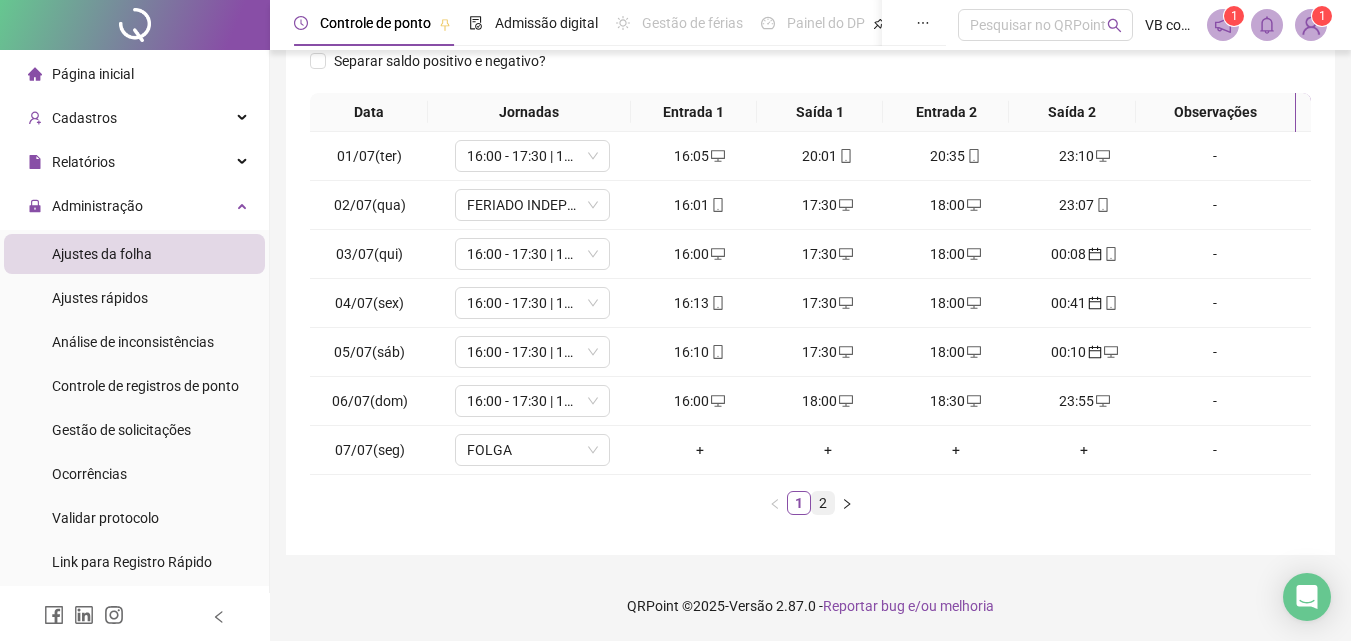 click on "2" at bounding box center [823, 503] 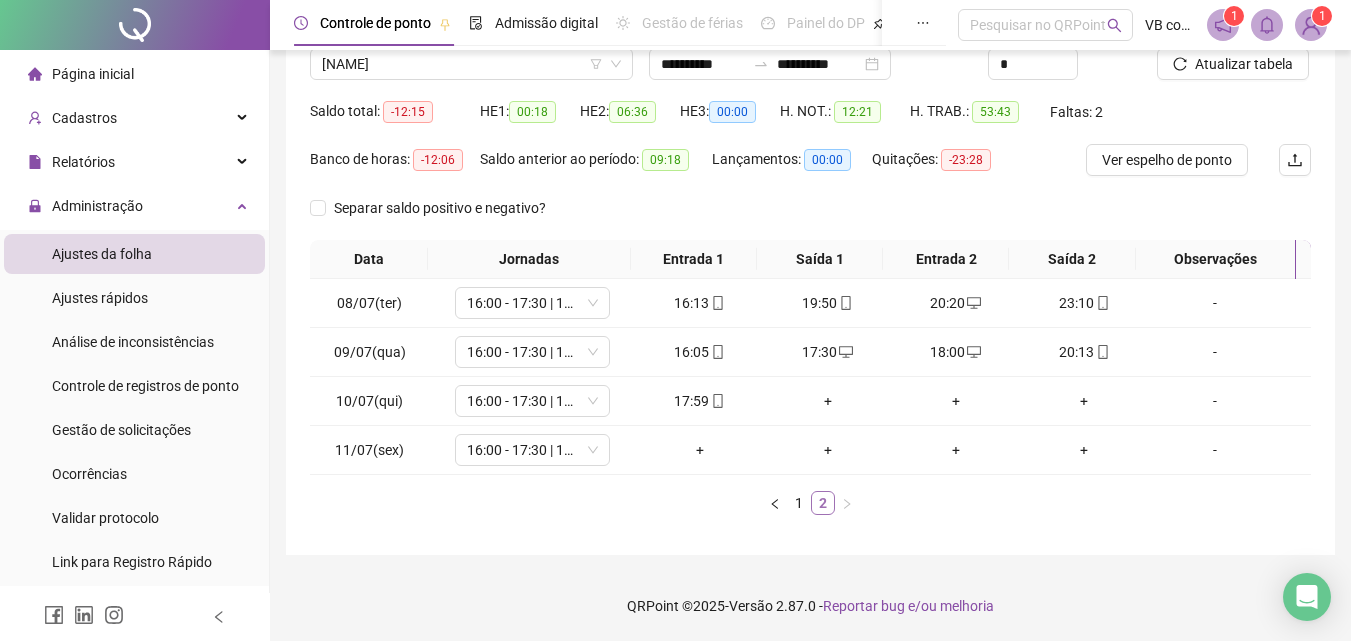 scroll, scrollTop: 166, scrollLeft: 0, axis: vertical 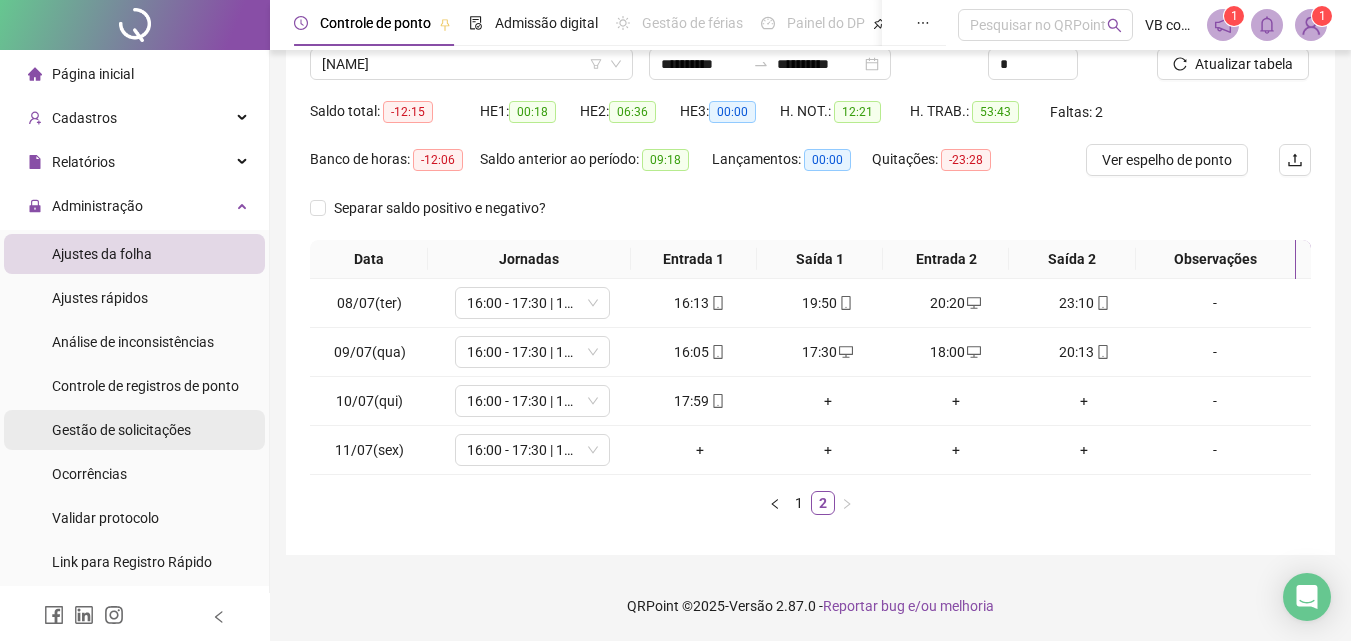 click on "Gestão de solicitações" at bounding box center (121, 430) 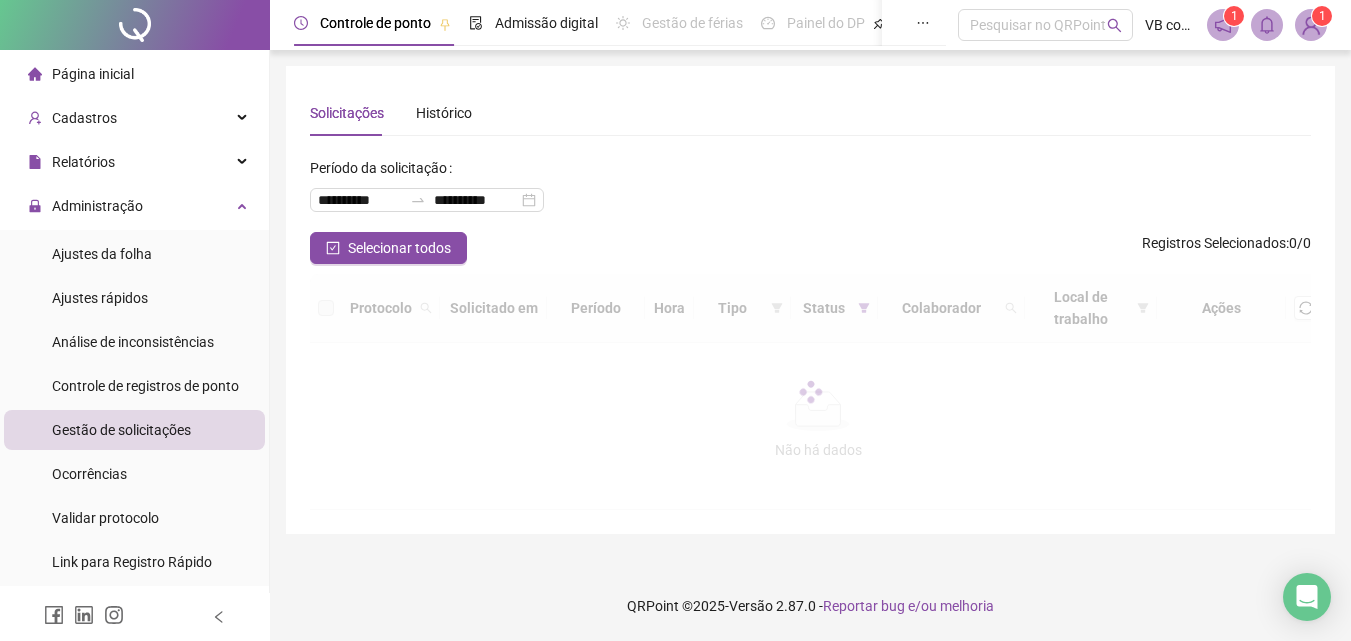 scroll, scrollTop: 0, scrollLeft: 0, axis: both 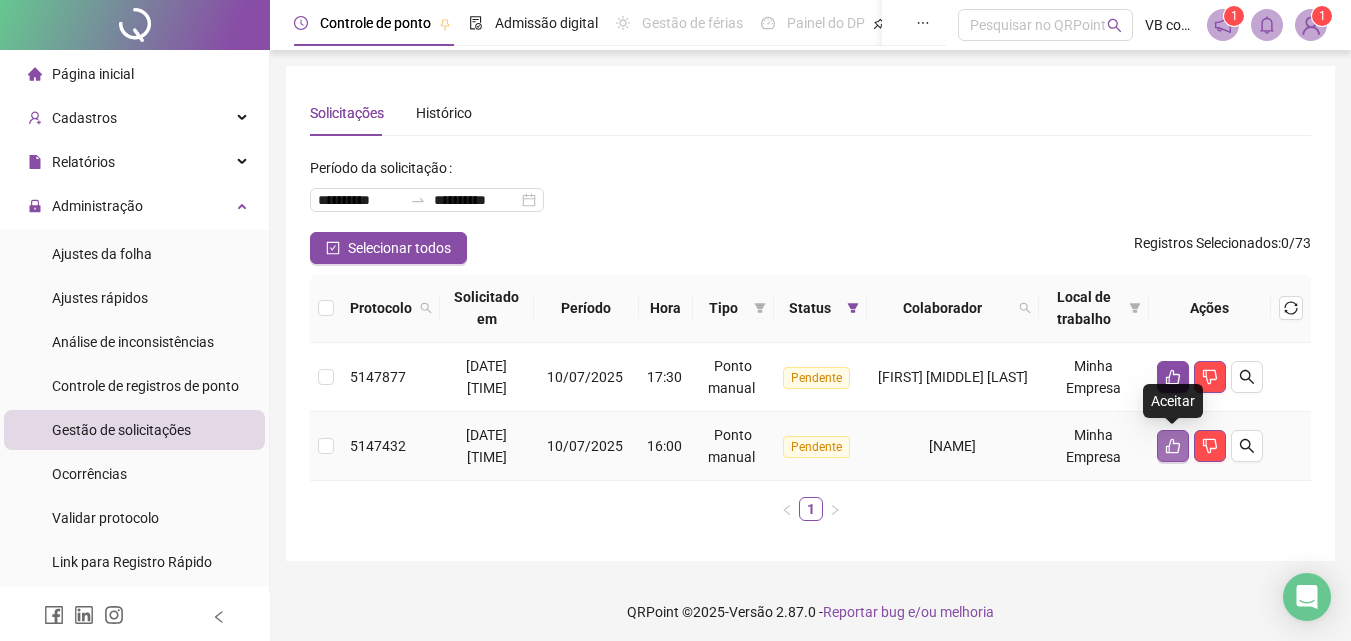 click 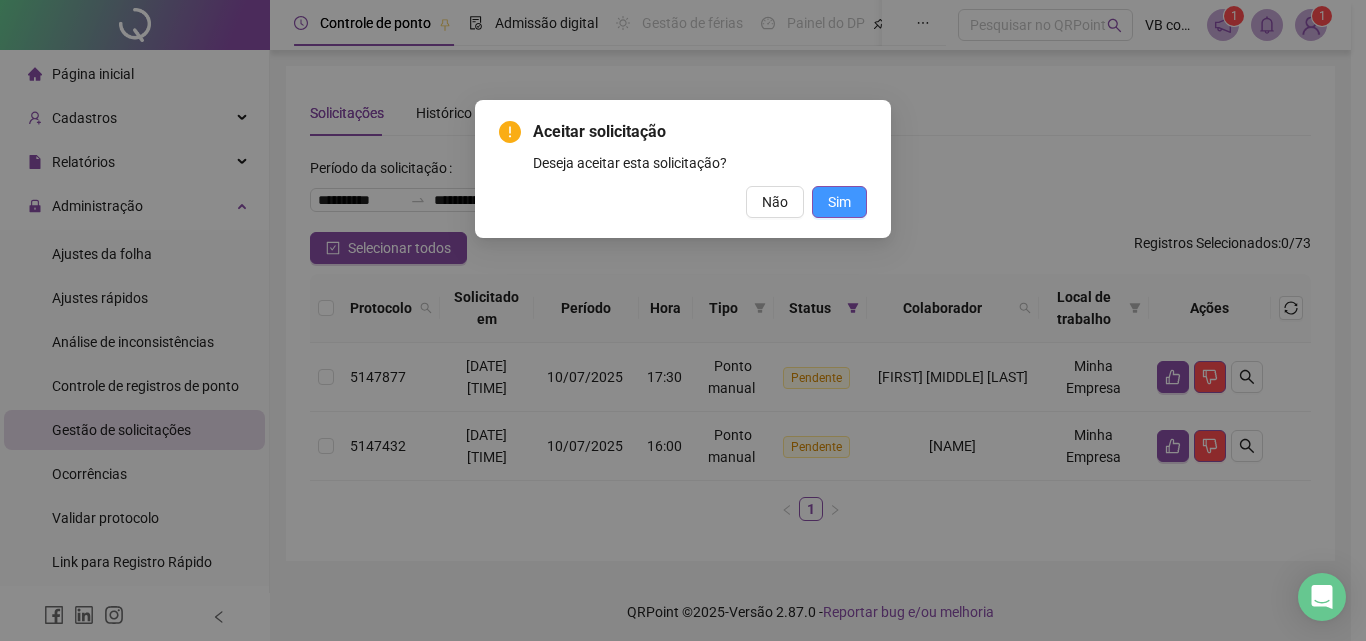 click on "Sim" at bounding box center (839, 202) 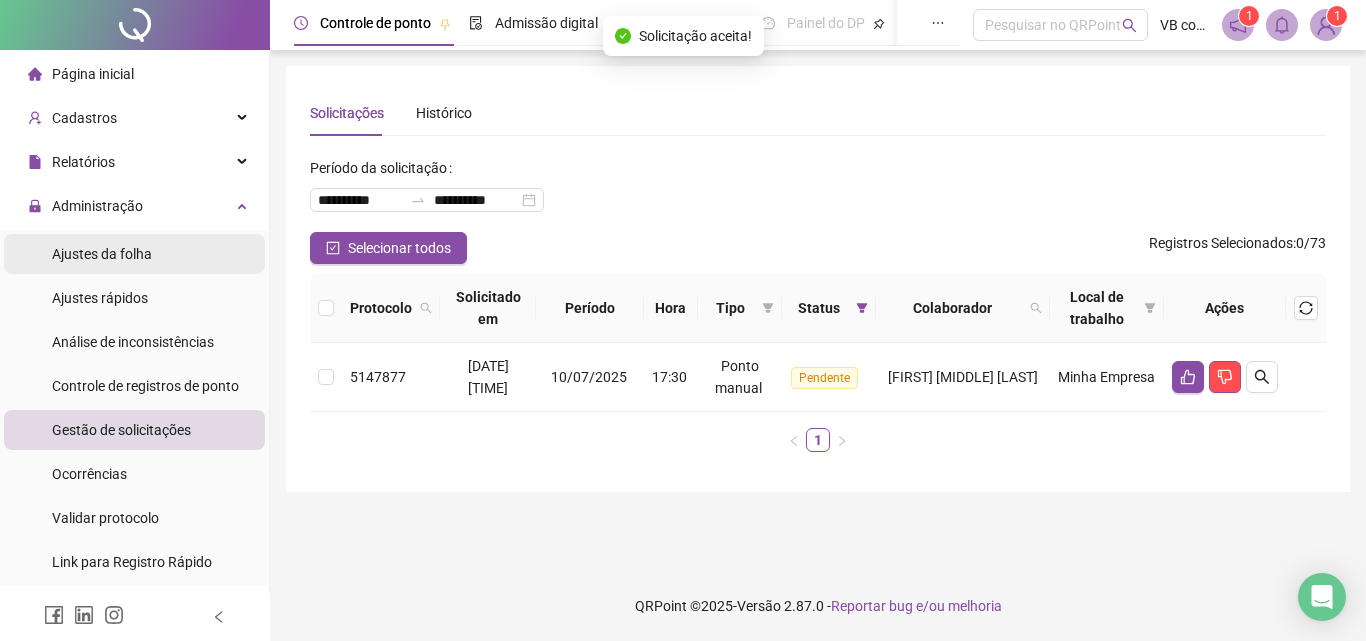 click on "Ajustes da folha" at bounding box center [102, 254] 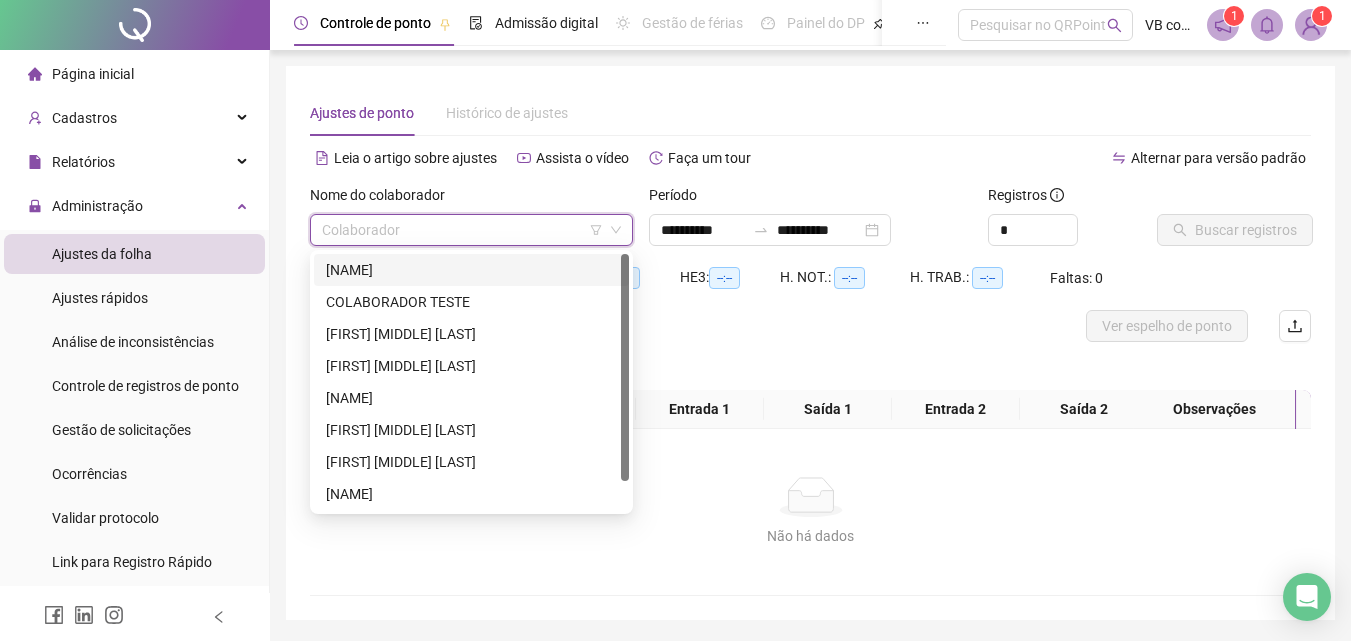 click at bounding box center [465, 230] 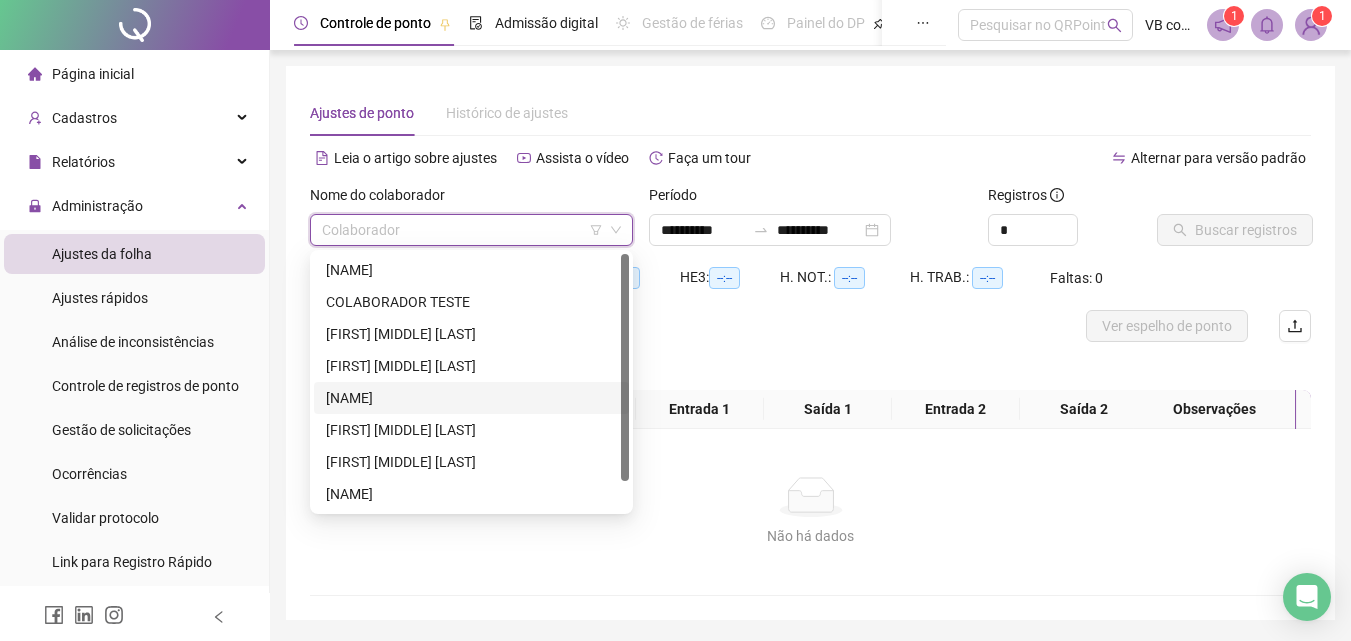 click on "[NAME]" at bounding box center (471, 398) 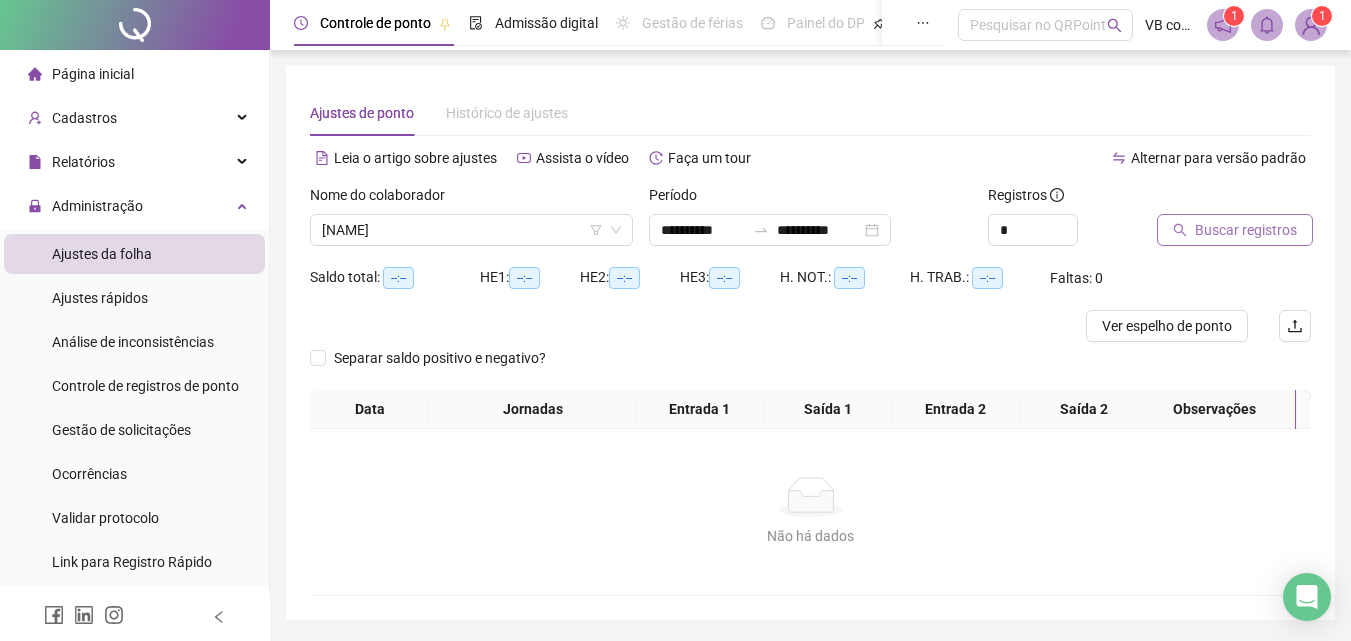 click on "Buscar registros" at bounding box center (1235, 230) 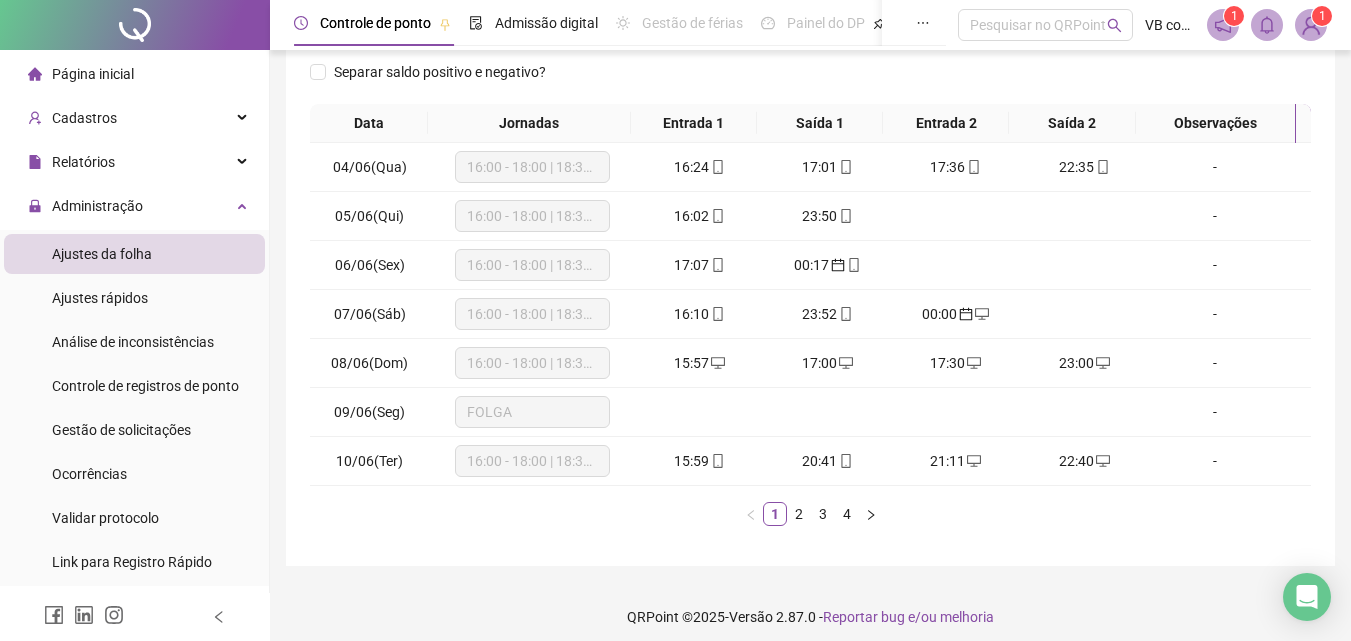 scroll, scrollTop: 313, scrollLeft: 0, axis: vertical 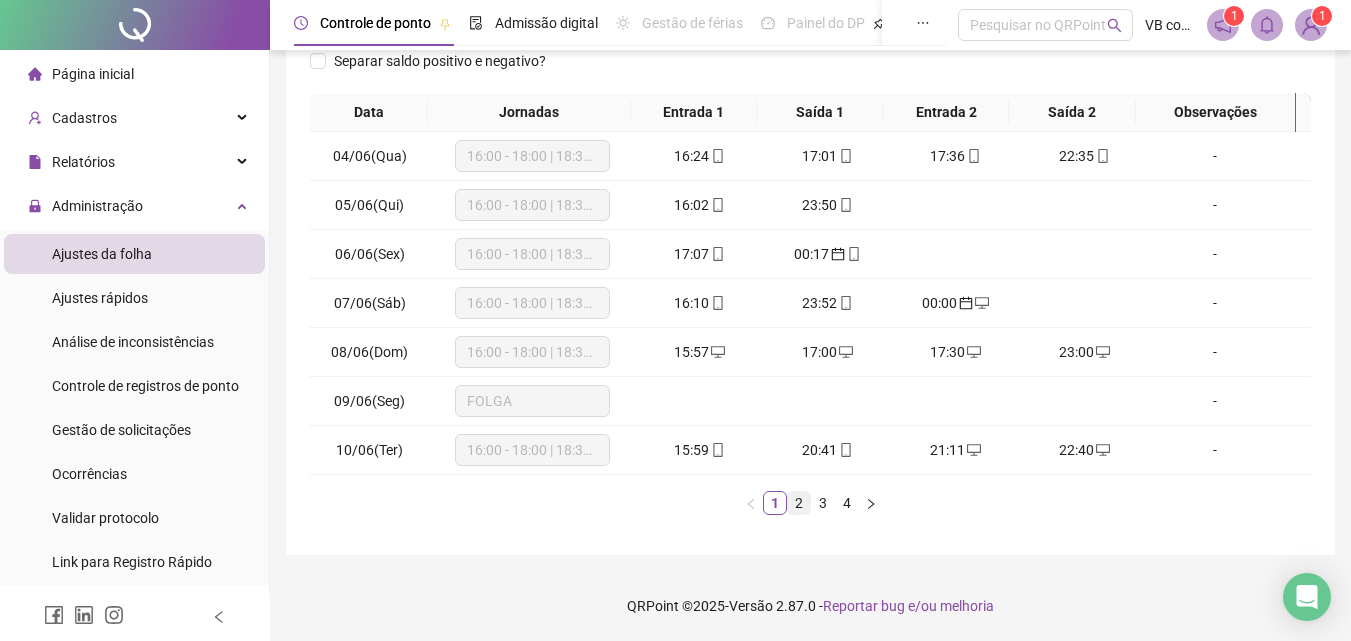click on "2" at bounding box center (799, 503) 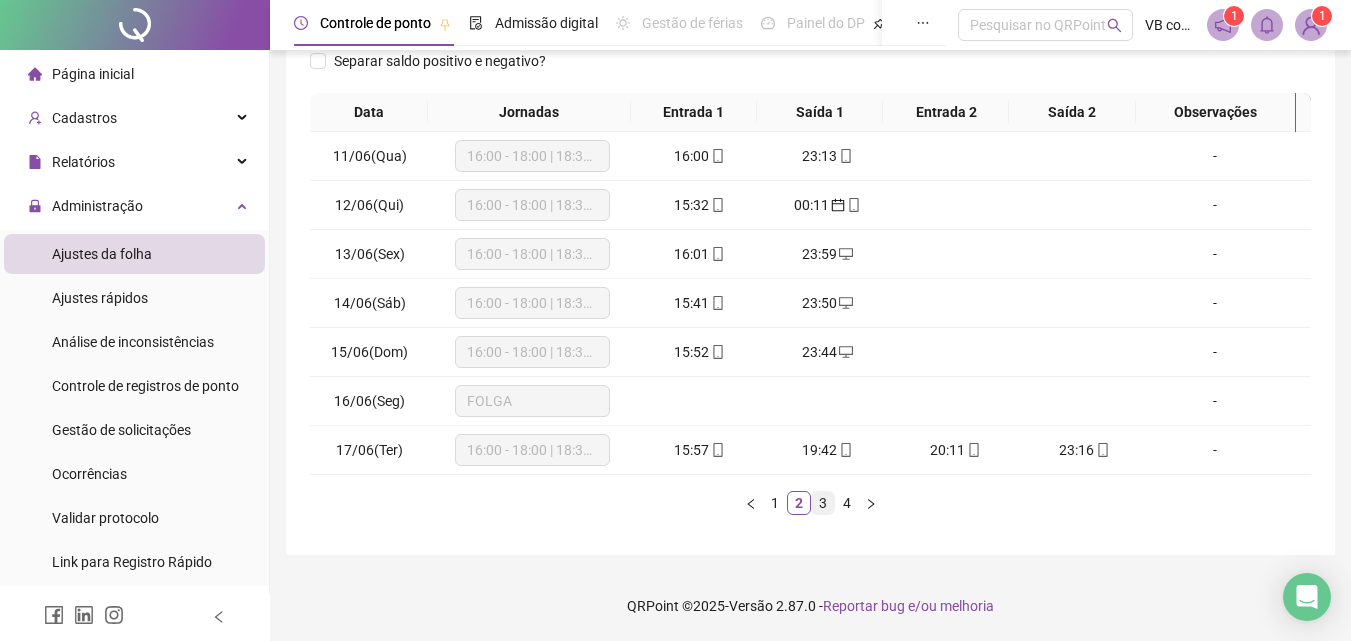 click on "3" at bounding box center [823, 503] 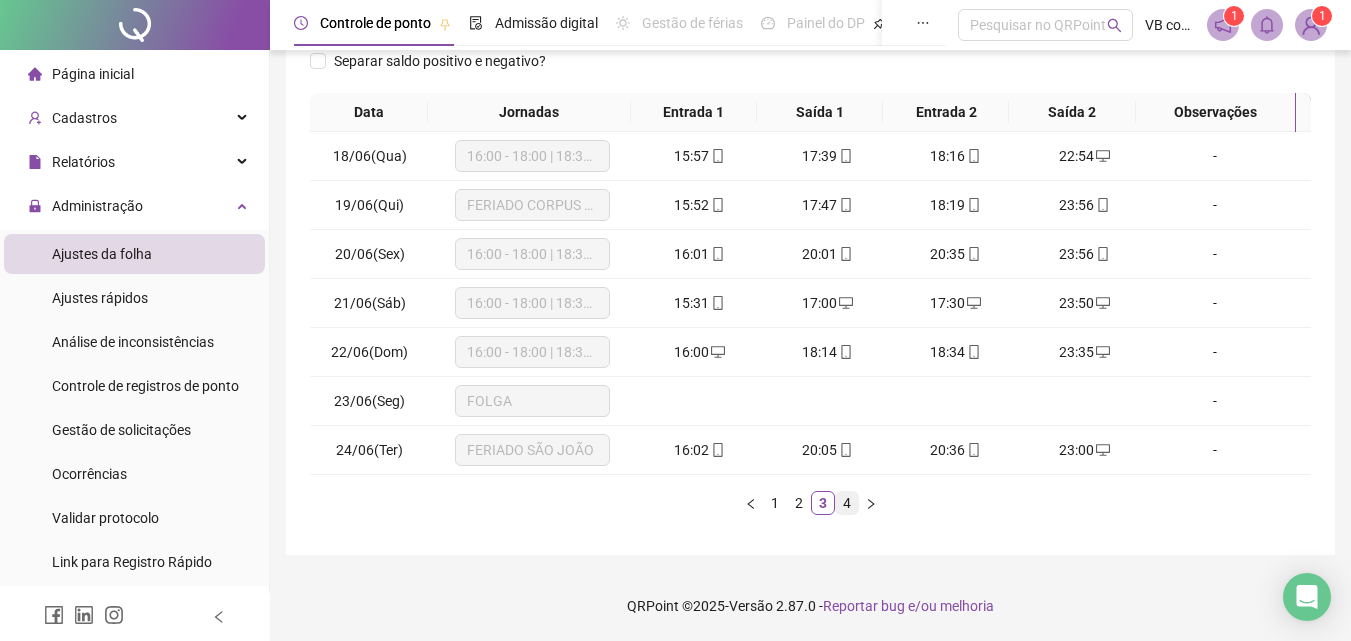 click on "4" at bounding box center (847, 503) 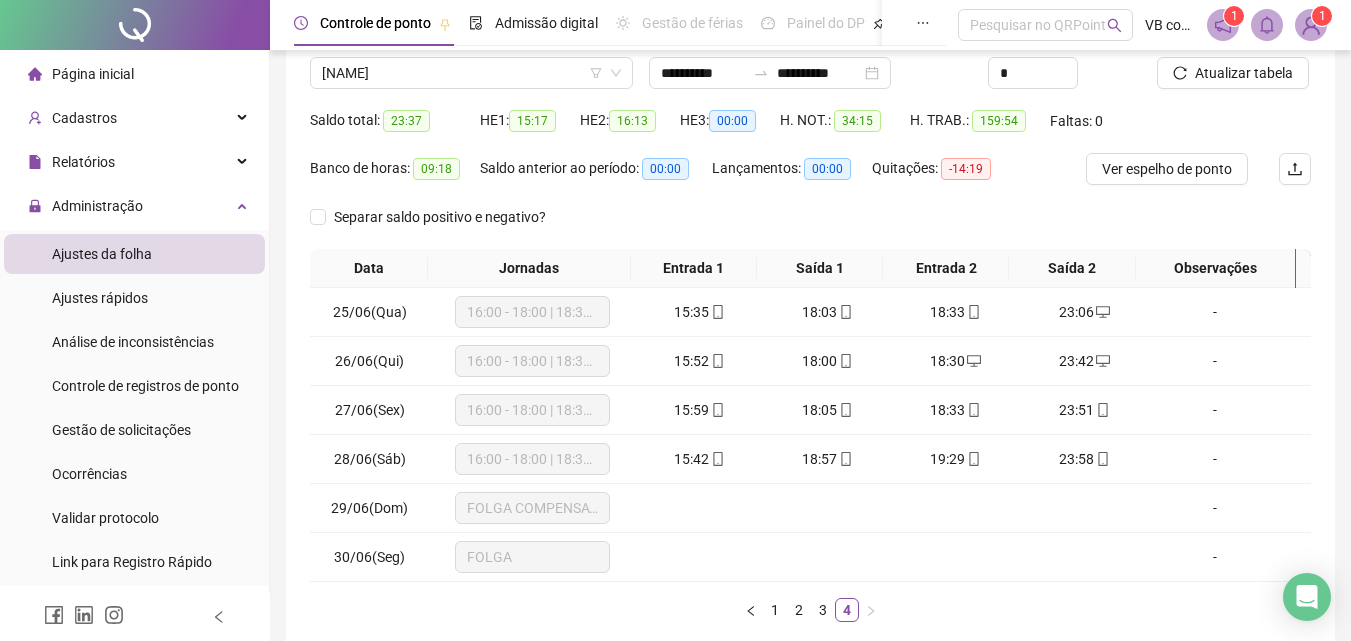scroll, scrollTop: 0, scrollLeft: 0, axis: both 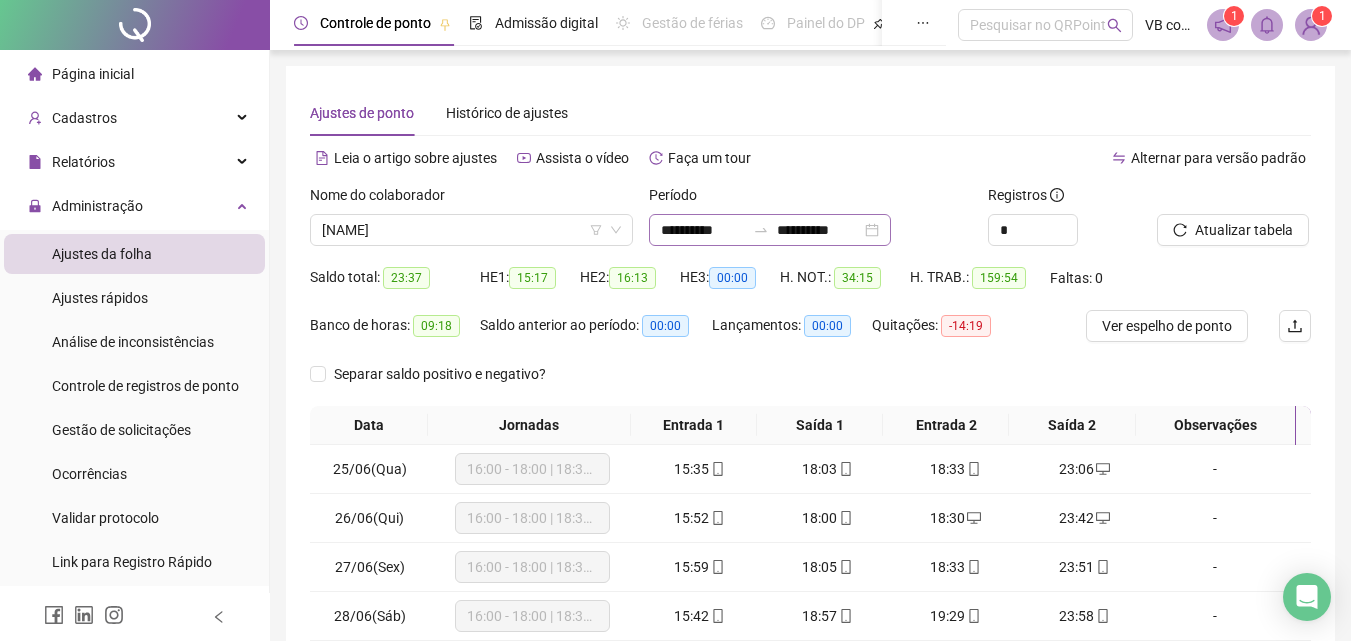 click on "**********" at bounding box center [770, 230] 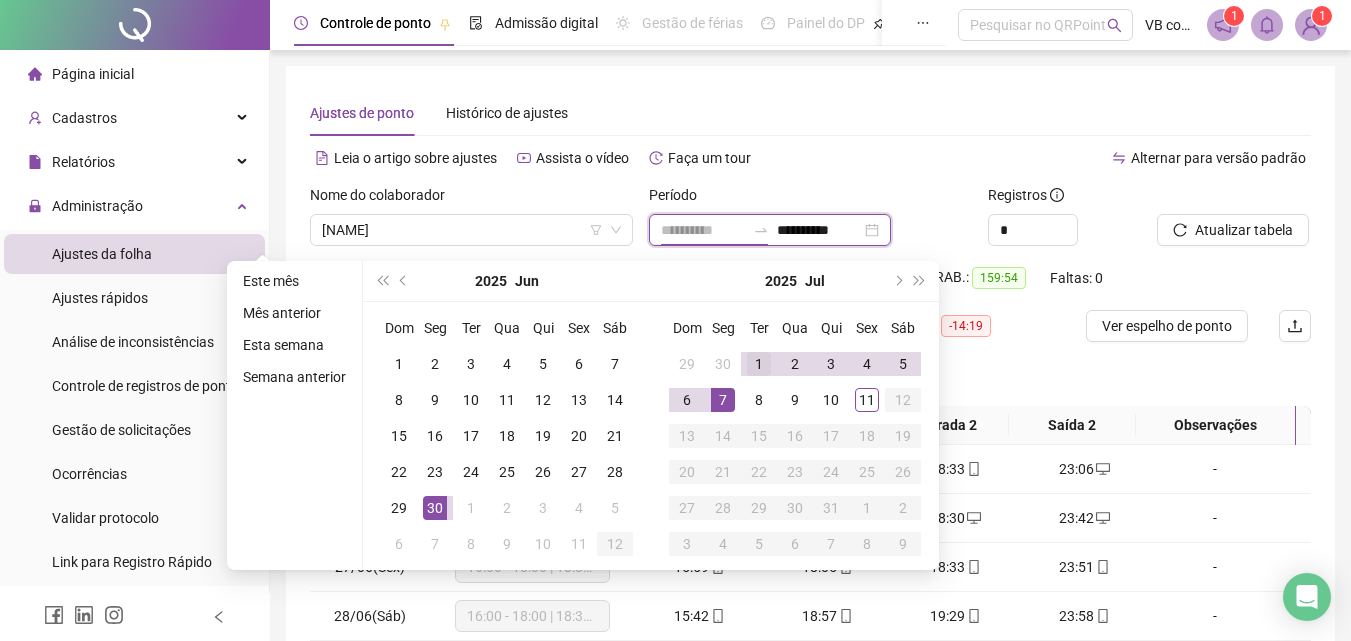 type on "**********" 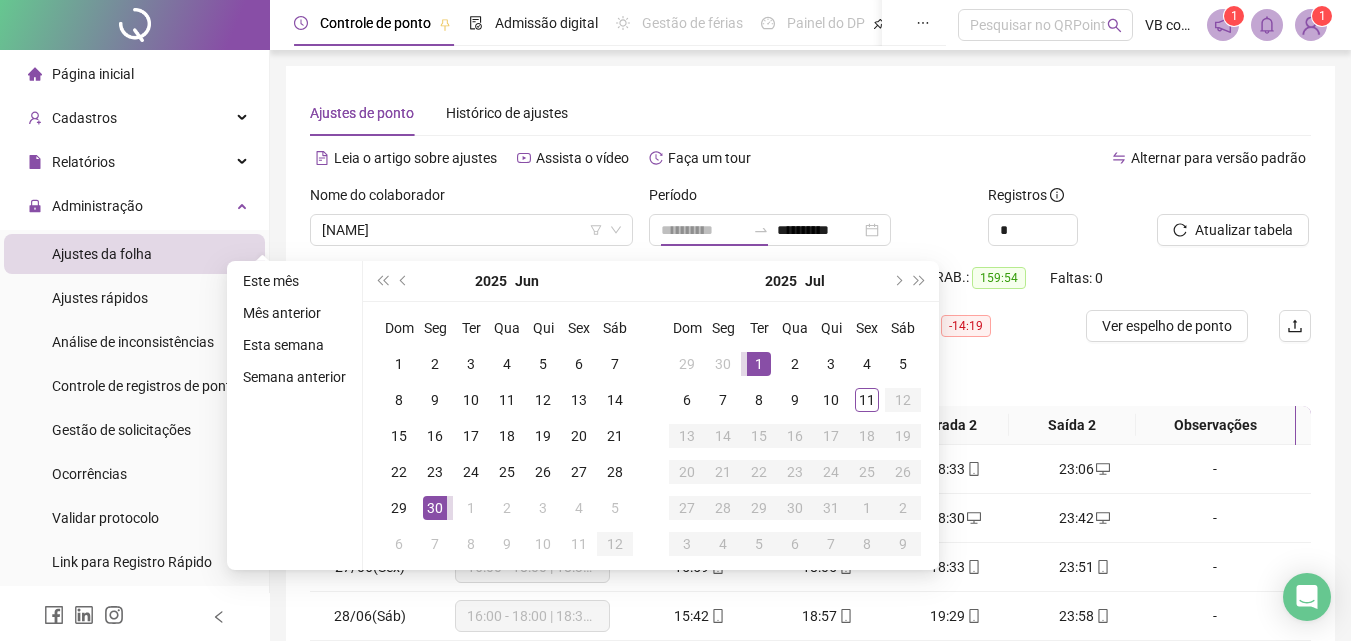click on "1" at bounding box center [759, 364] 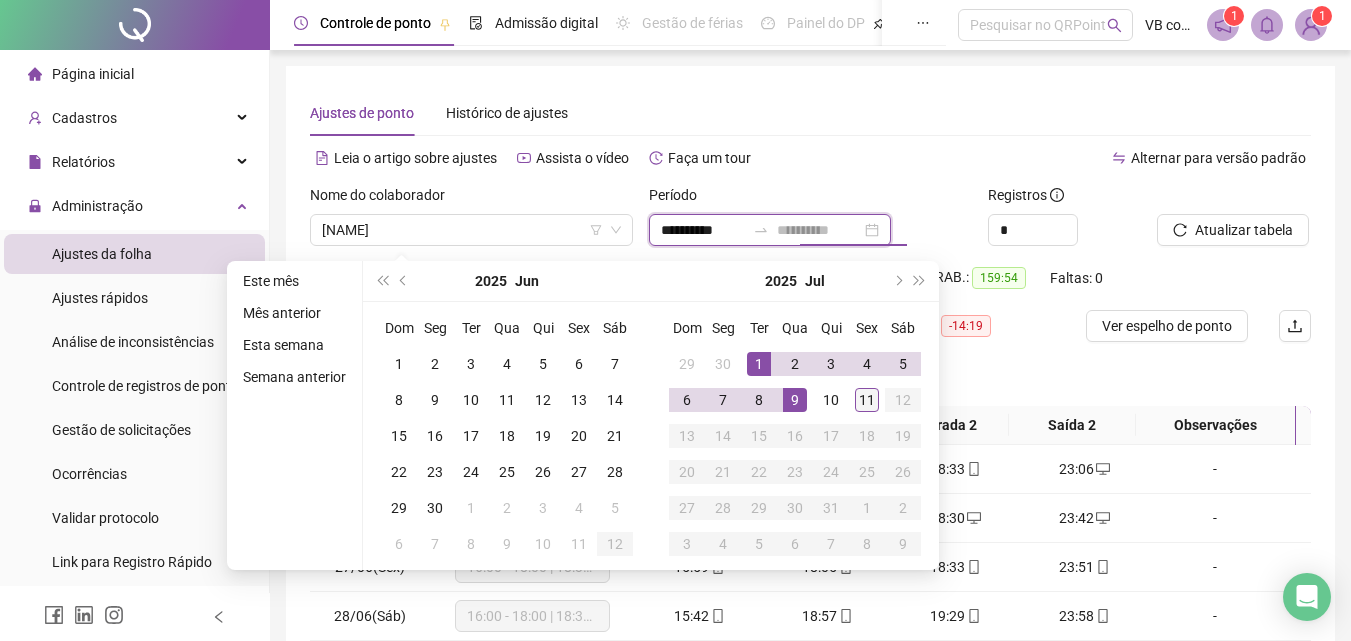 type on "**********" 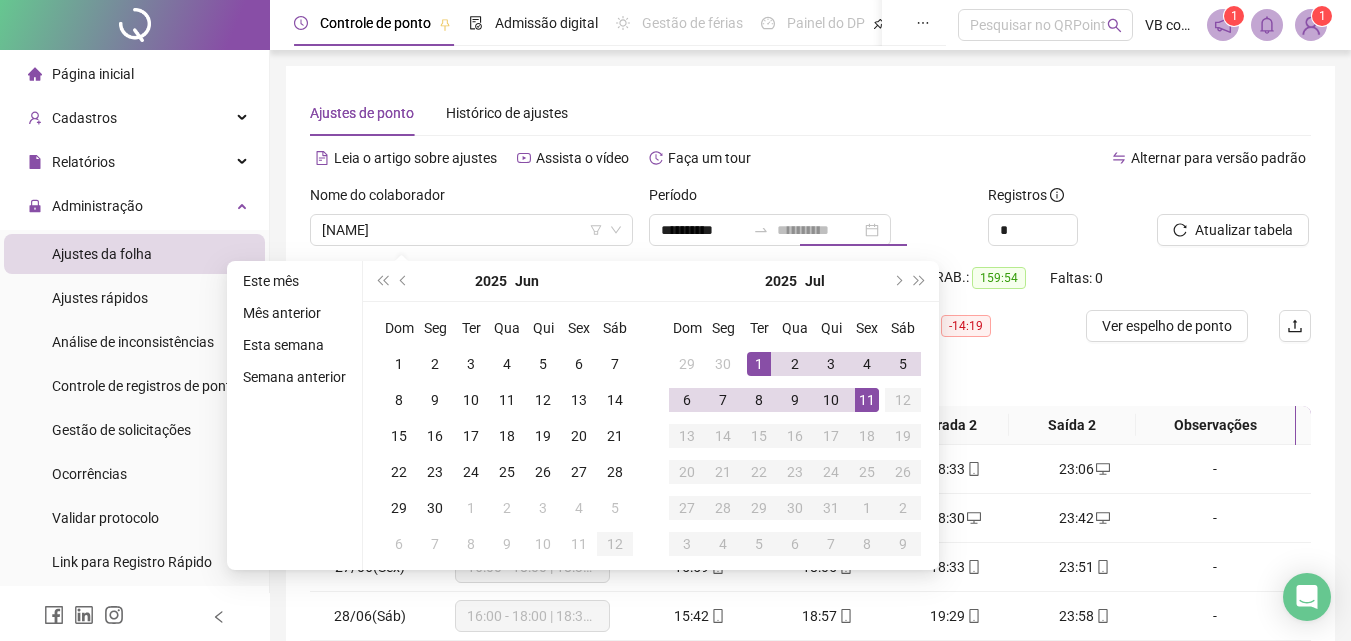 click on "11" at bounding box center [867, 400] 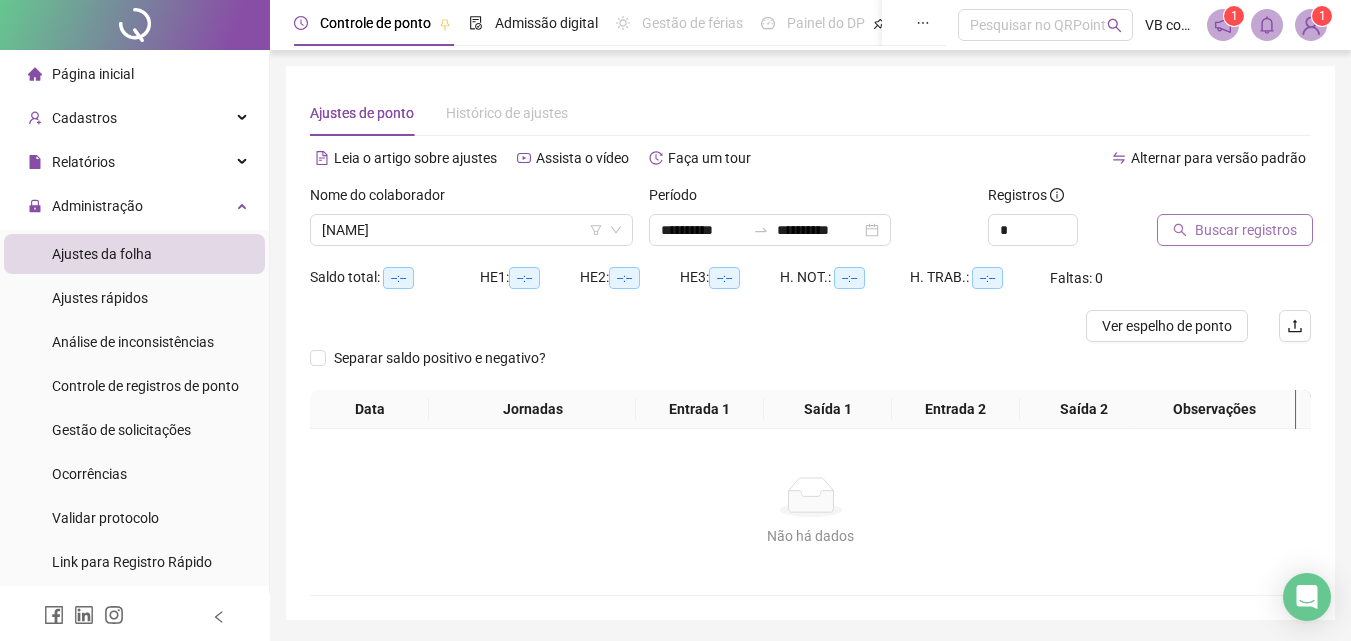 click on "Buscar registros" at bounding box center (1235, 230) 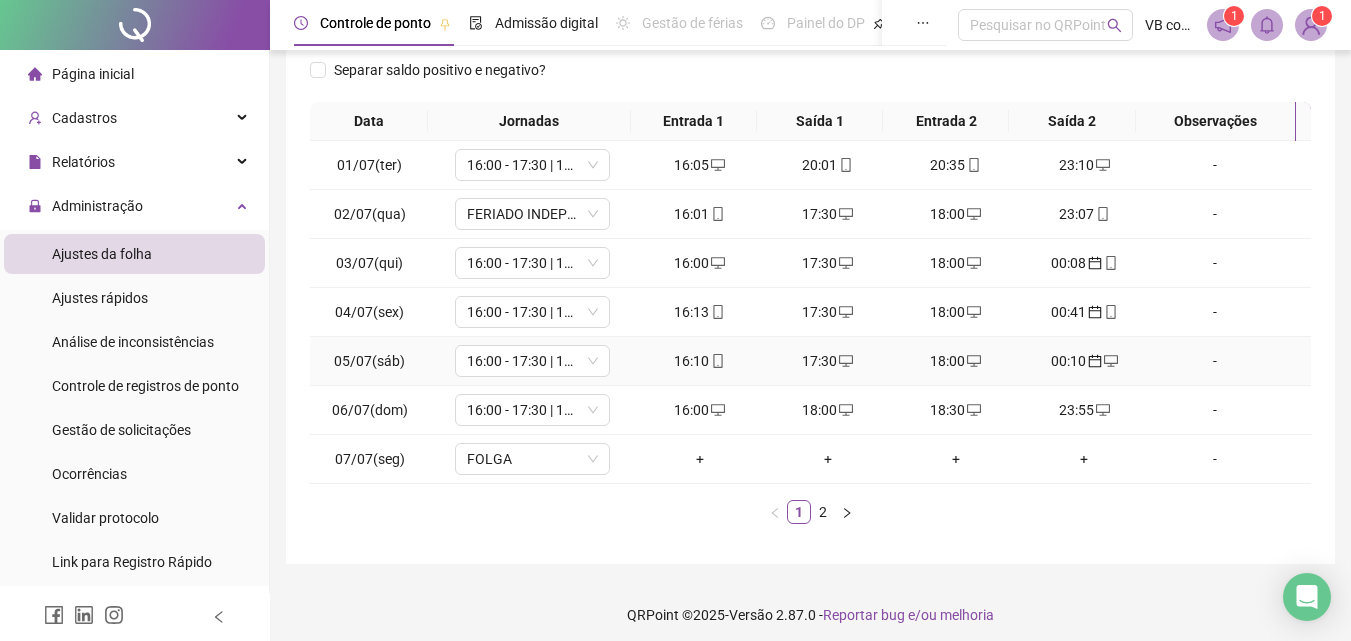 scroll, scrollTop: 313, scrollLeft: 0, axis: vertical 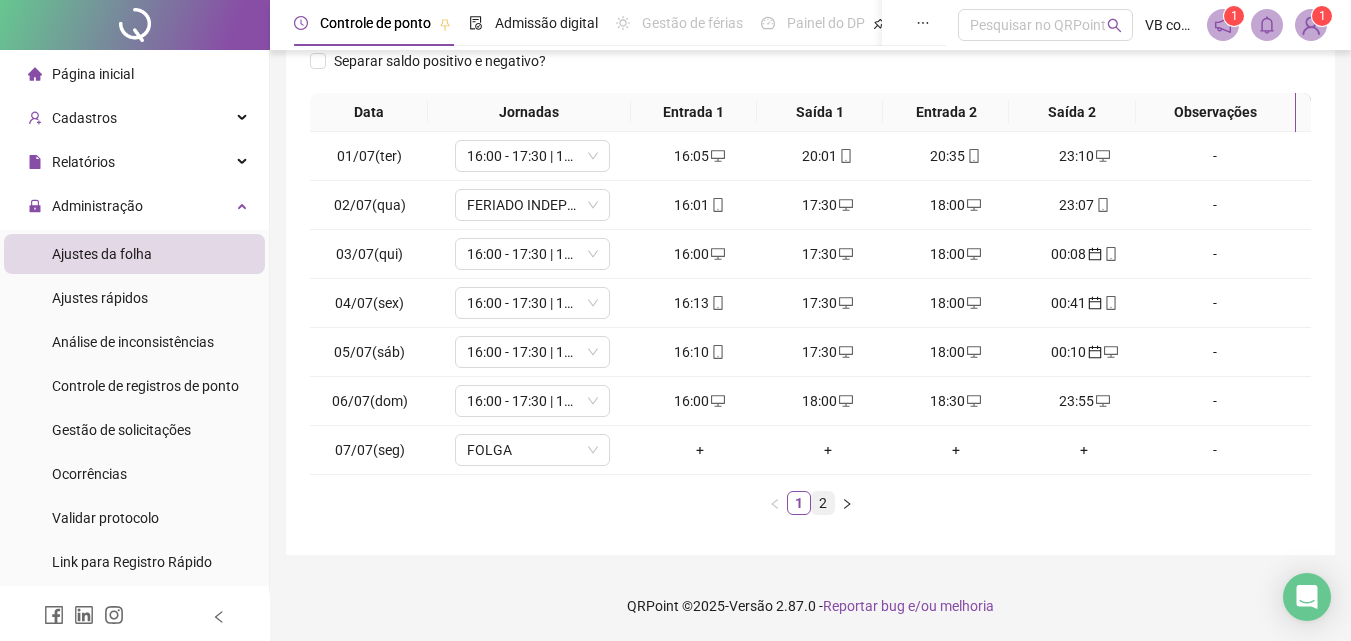click on "2" at bounding box center (823, 503) 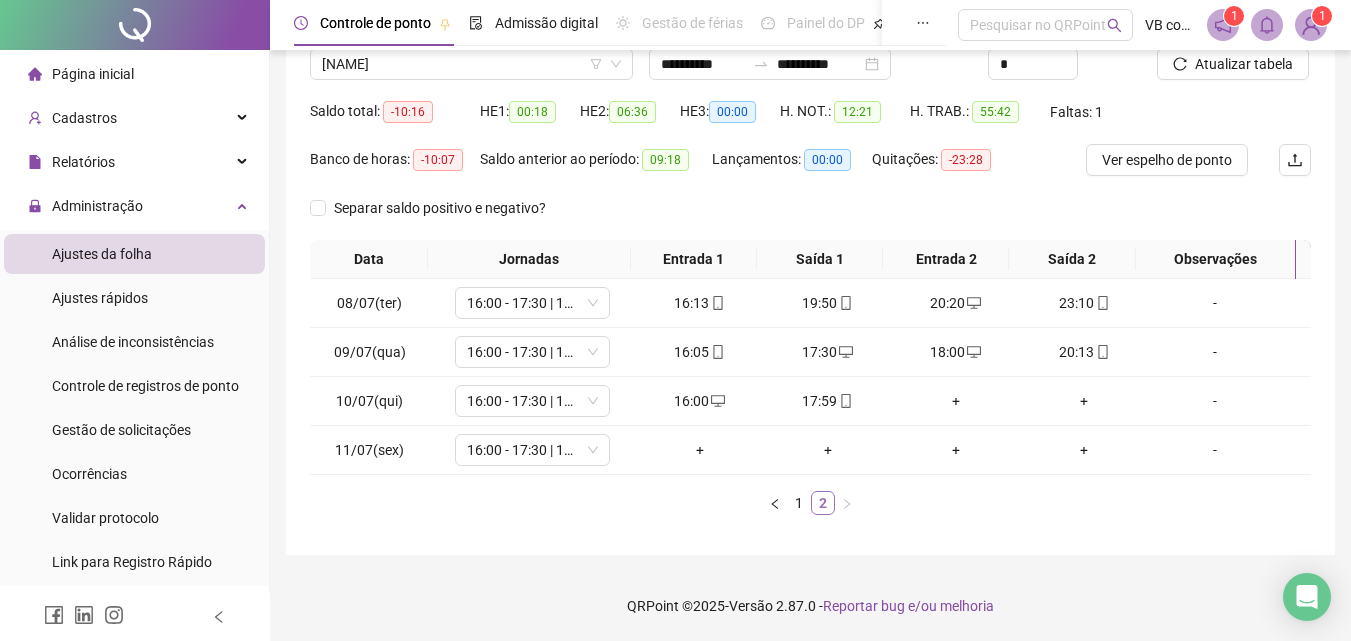 scroll, scrollTop: 166, scrollLeft: 0, axis: vertical 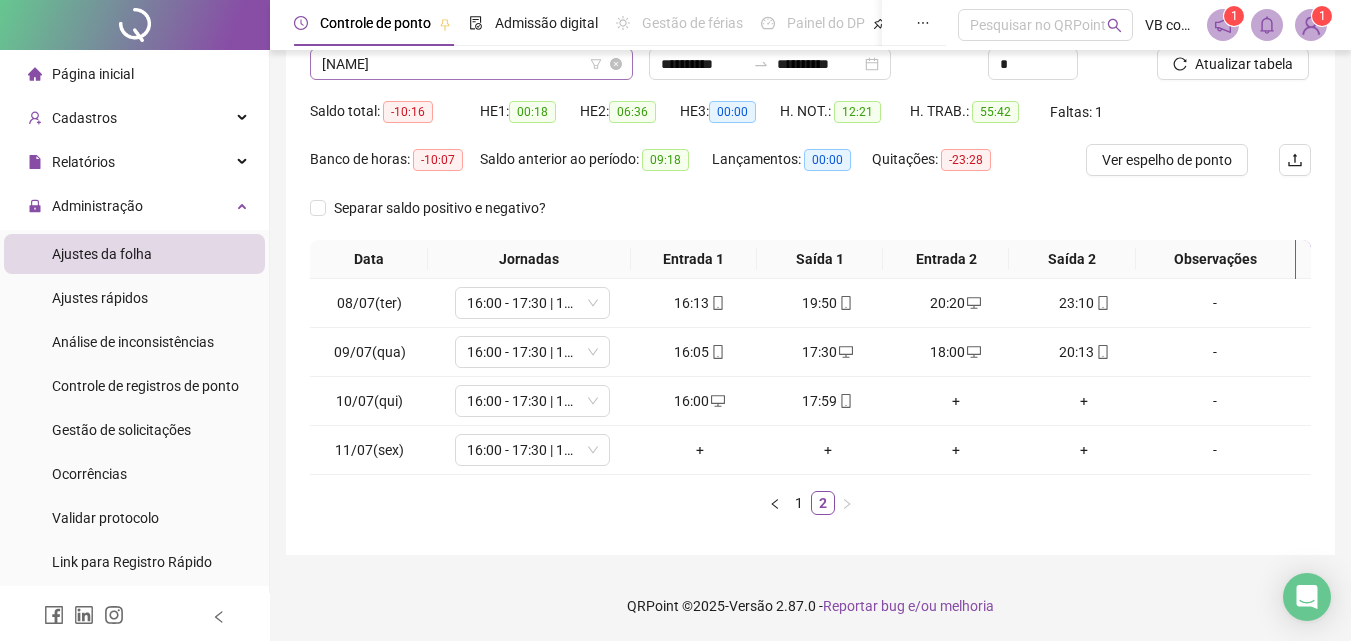 click on "[NAME]" at bounding box center (471, 64) 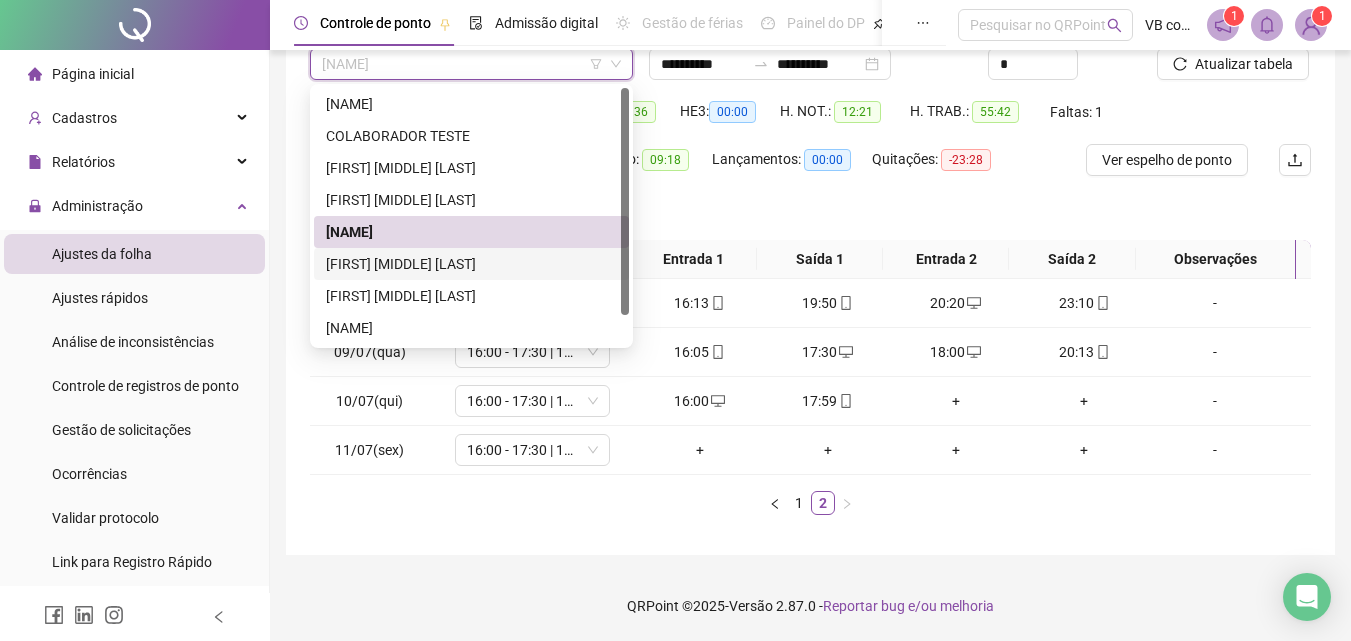 click on "[FIRST] [MIDDLE] [LAST]" at bounding box center [471, 264] 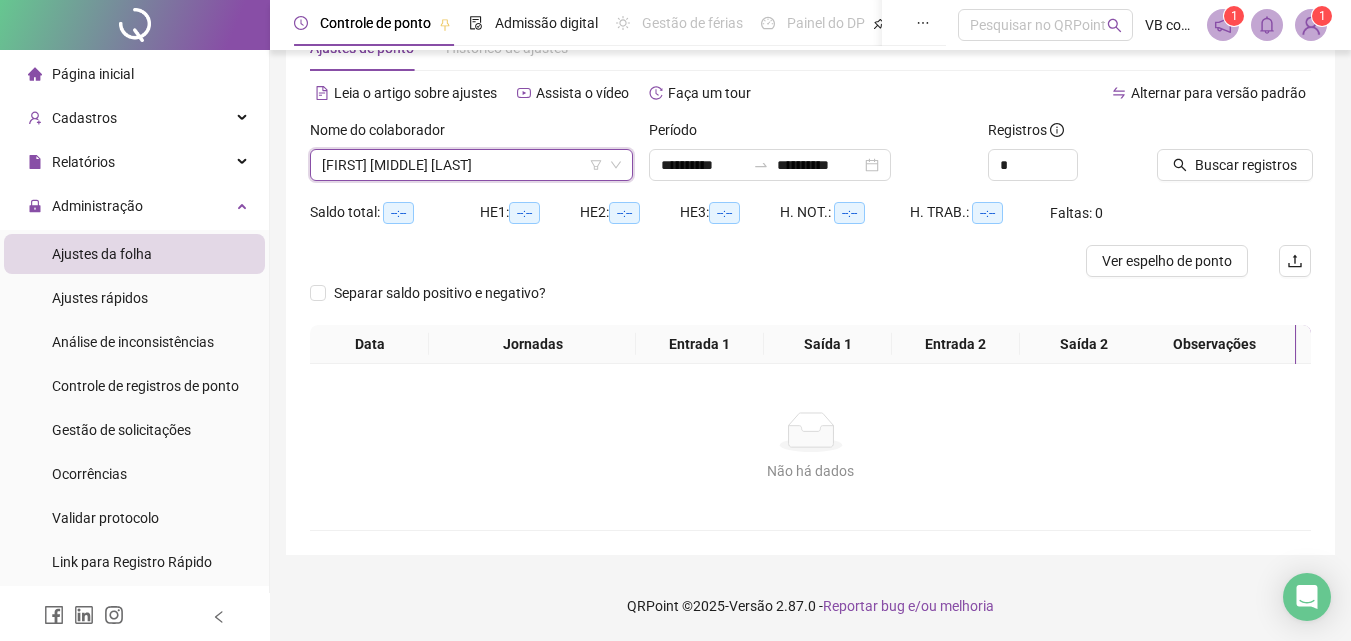 scroll, scrollTop: 65, scrollLeft: 0, axis: vertical 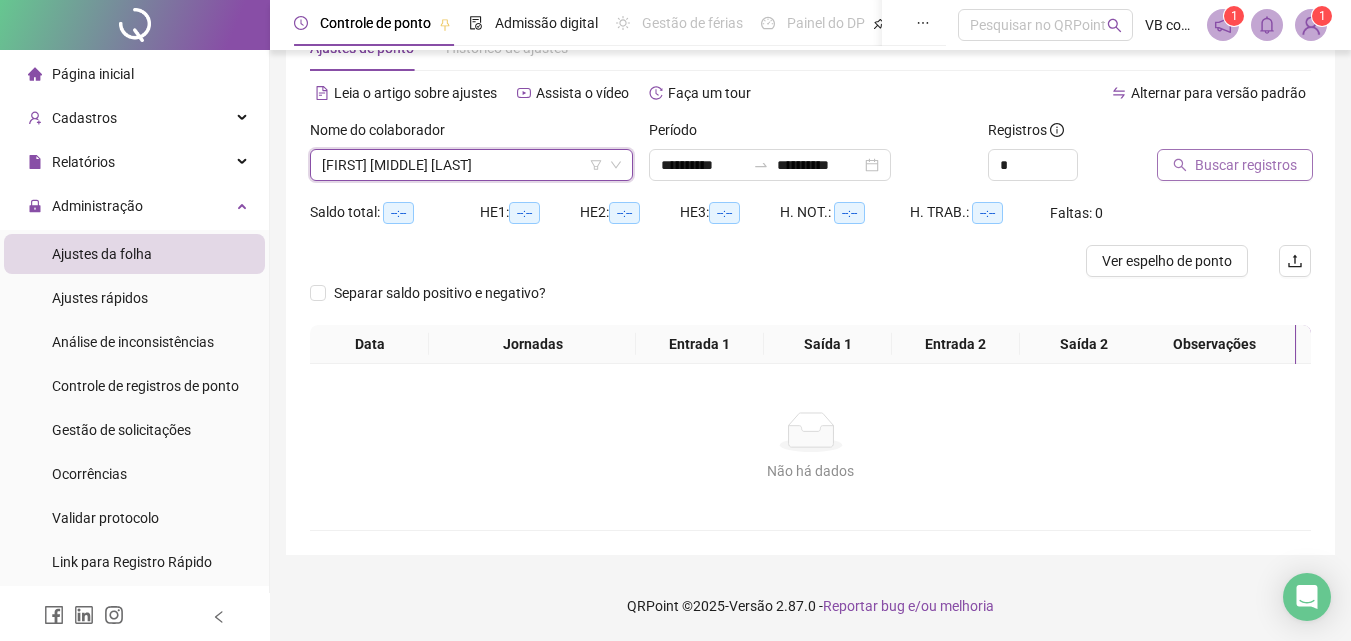 click on "Buscar registros" at bounding box center [1235, 165] 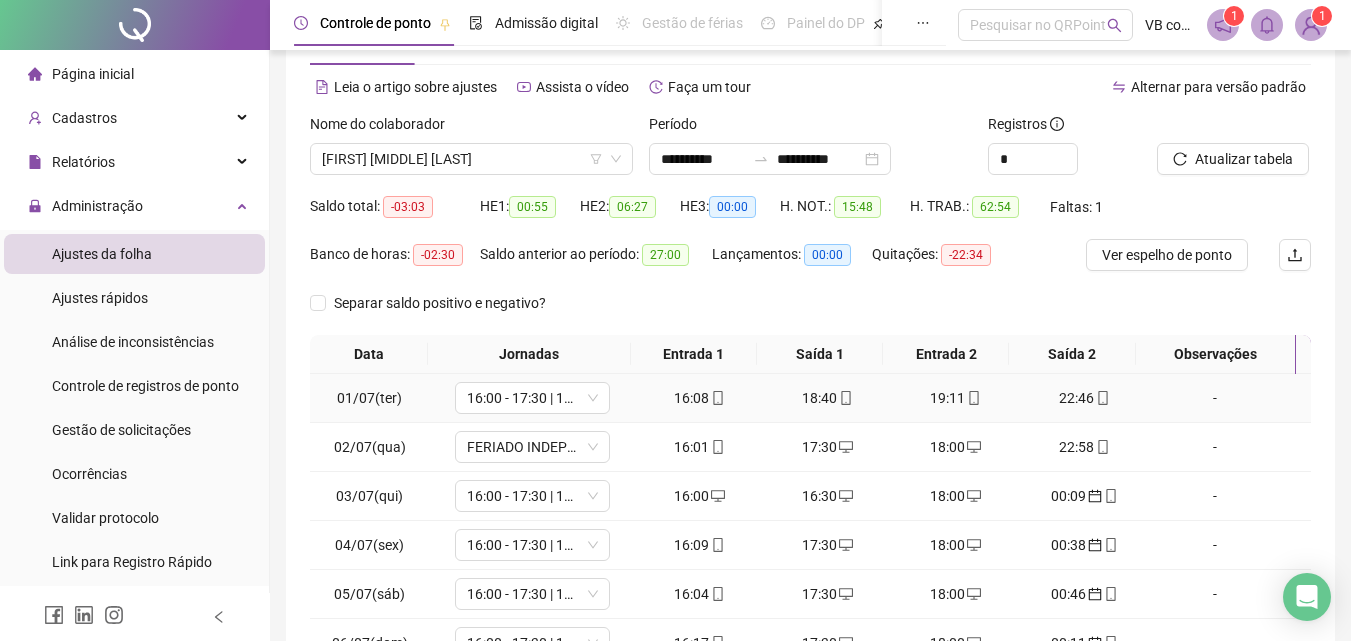 scroll, scrollTop: 313, scrollLeft: 0, axis: vertical 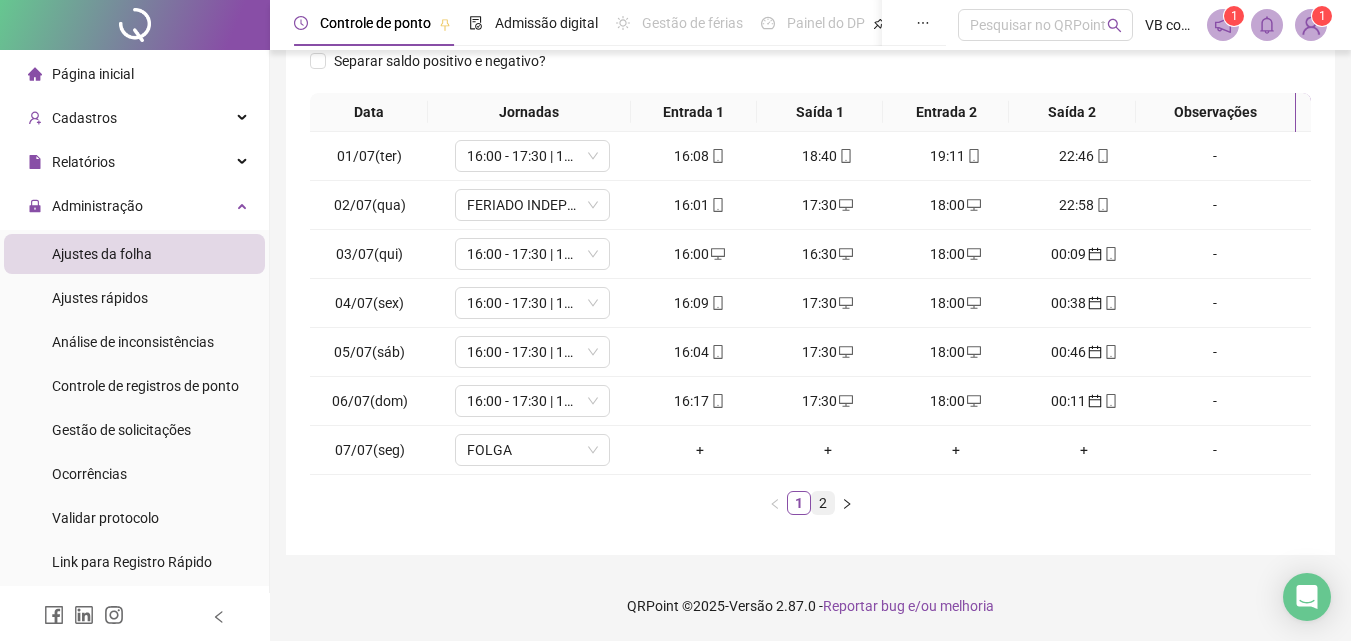 click on "2" at bounding box center [823, 503] 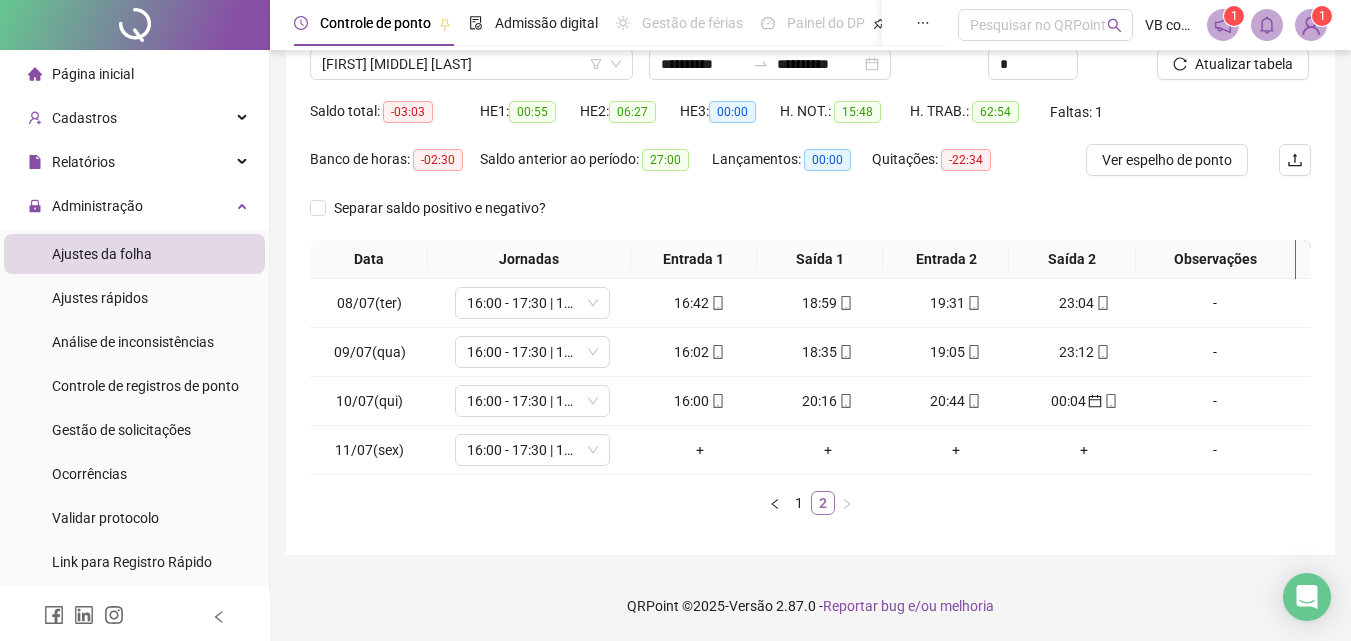 scroll, scrollTop: 166, scrollLeft: 0, axis: vertical 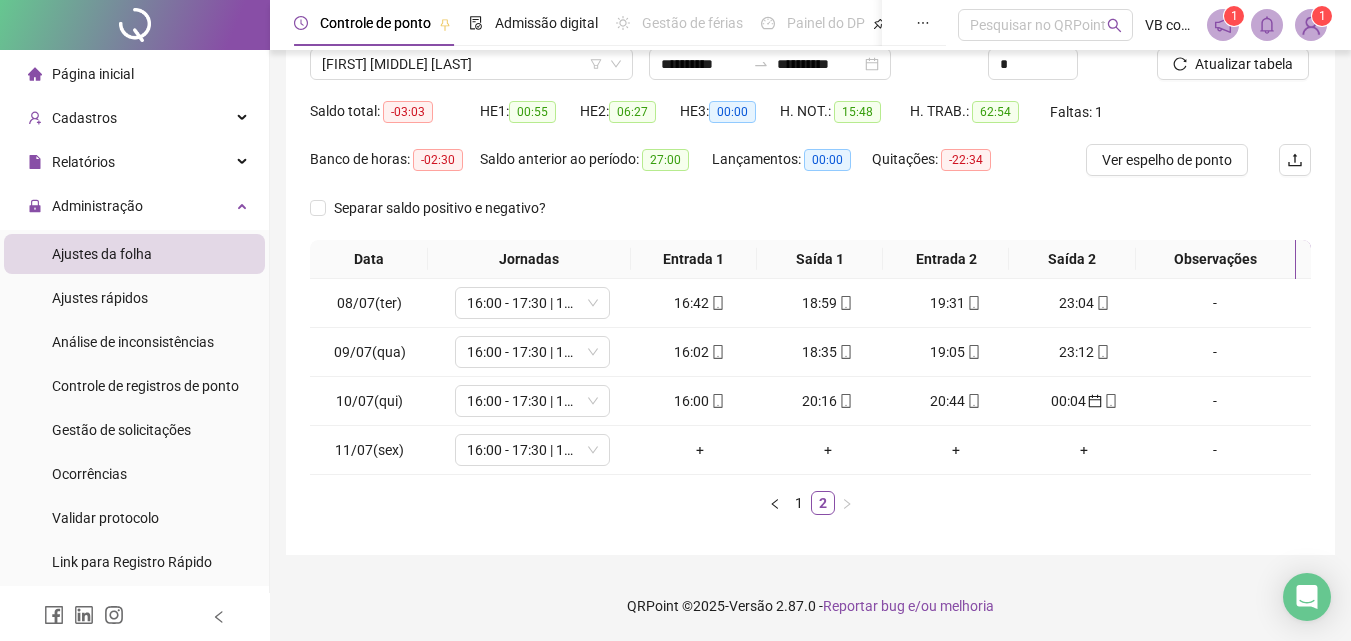 click on "Atualizar tabela" at bounding box center [1234, 57] 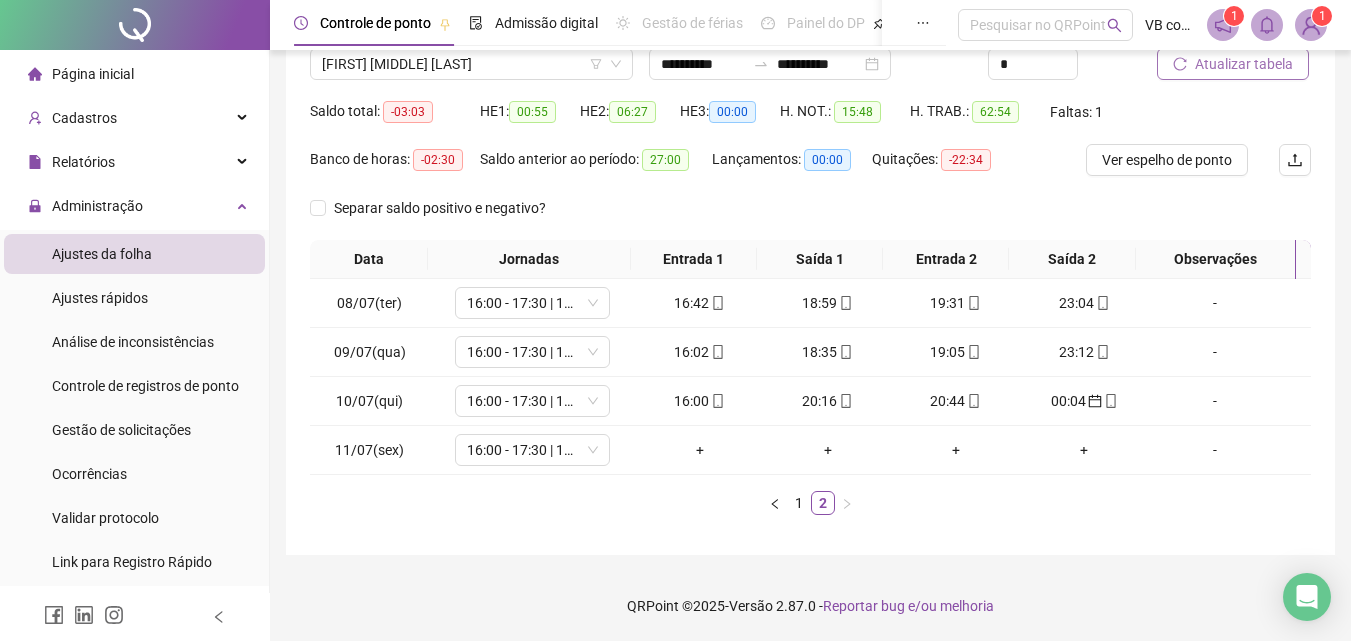 click on "Atualizar tabela" at bounding box center (1244, 64) 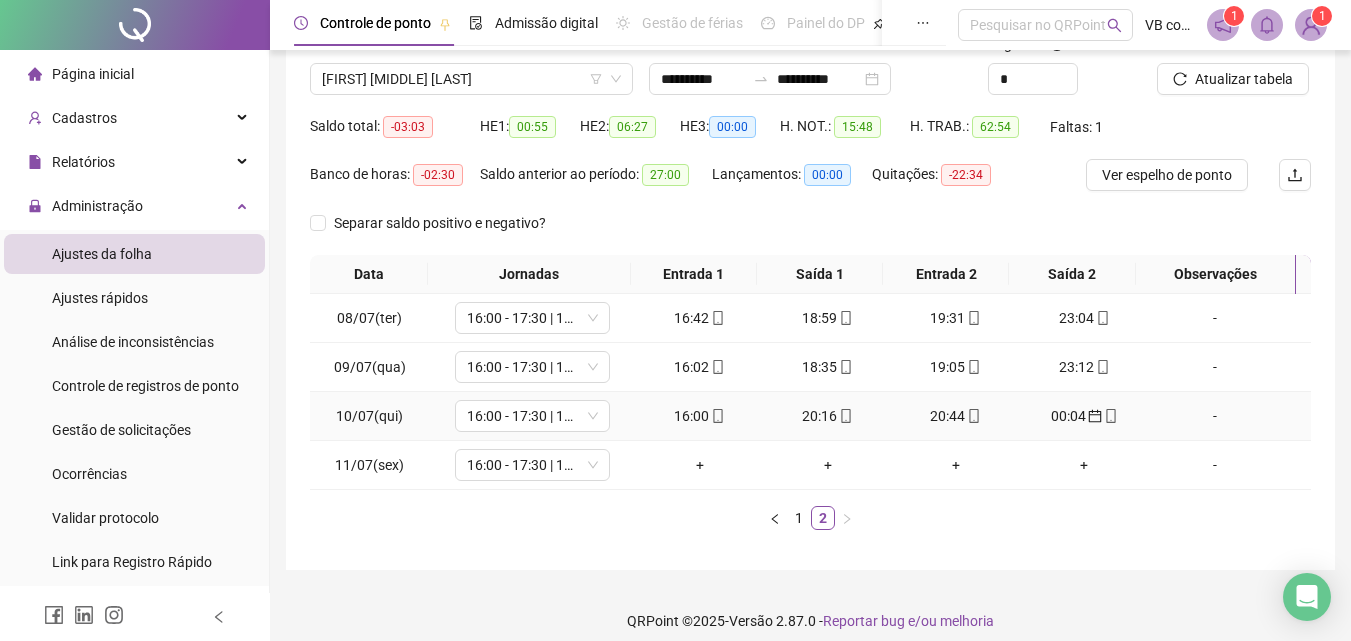 scroll, scrollTop: 166, scrollLeft: 0, axis: vertical 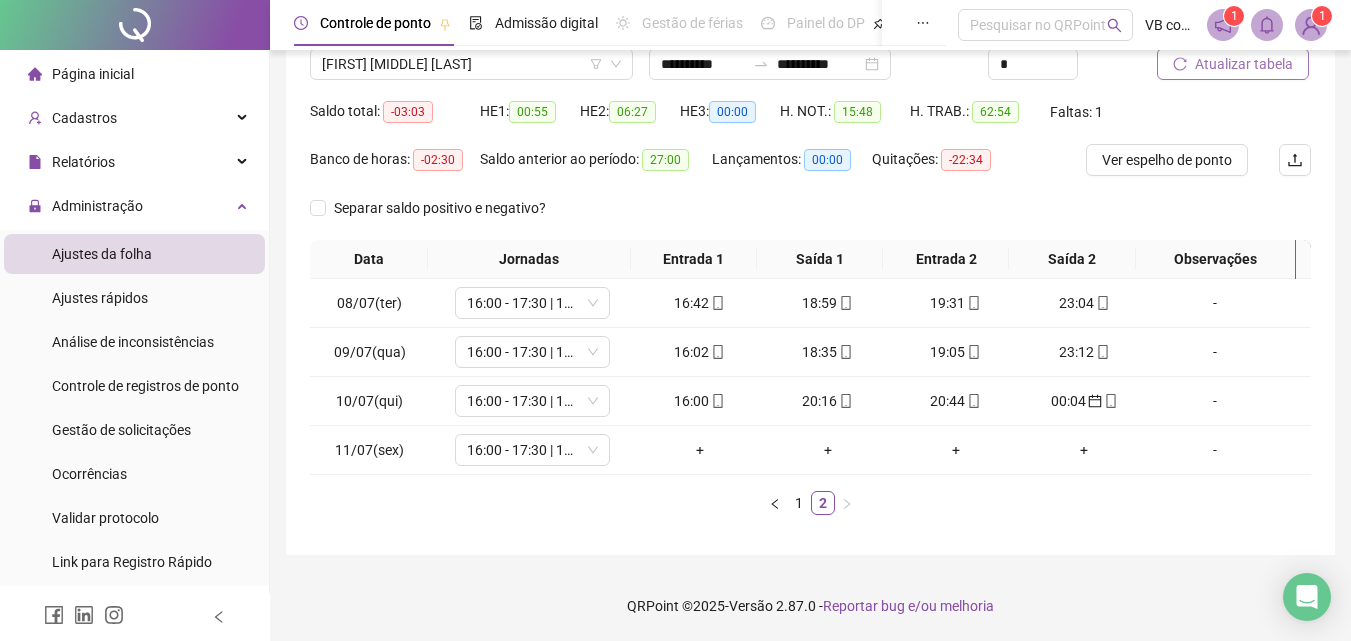 click on "Atualizar tabela" at bounding box center [1244, 64] 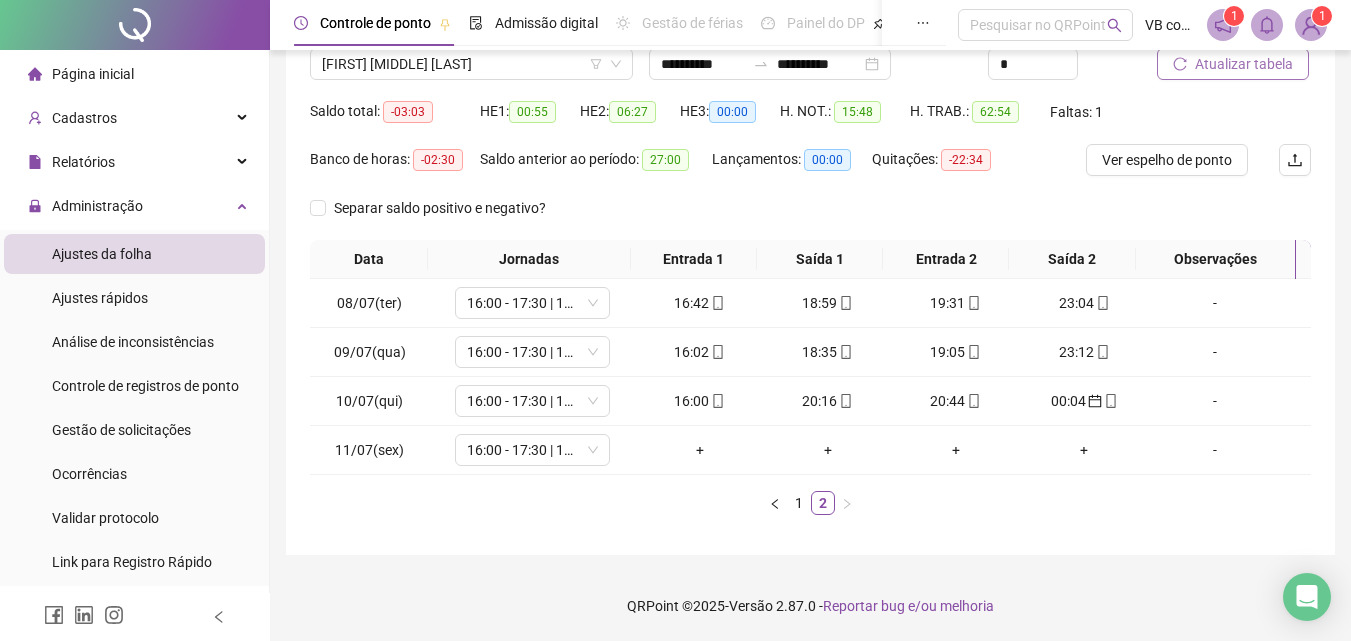 click on "Atualizar tabela" at bounding box center [1244, 64] 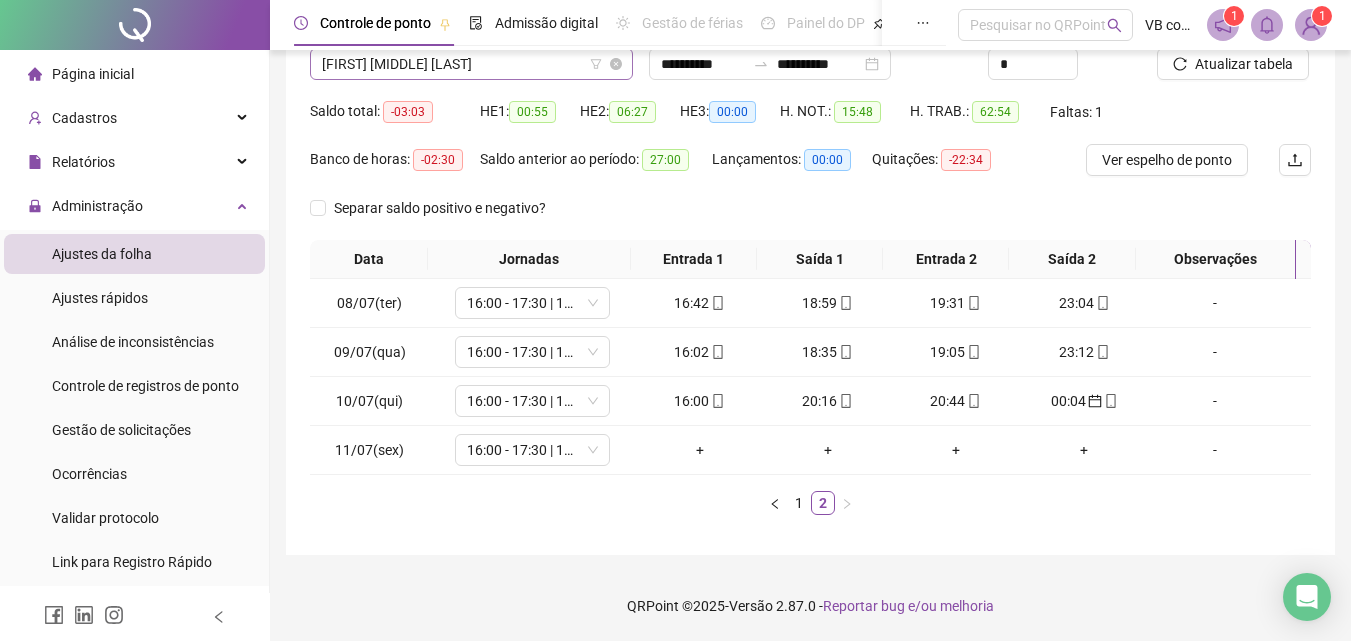 click on "[FIRST] [MIDDLE] [LAST]" at bounding box center (471, 64) 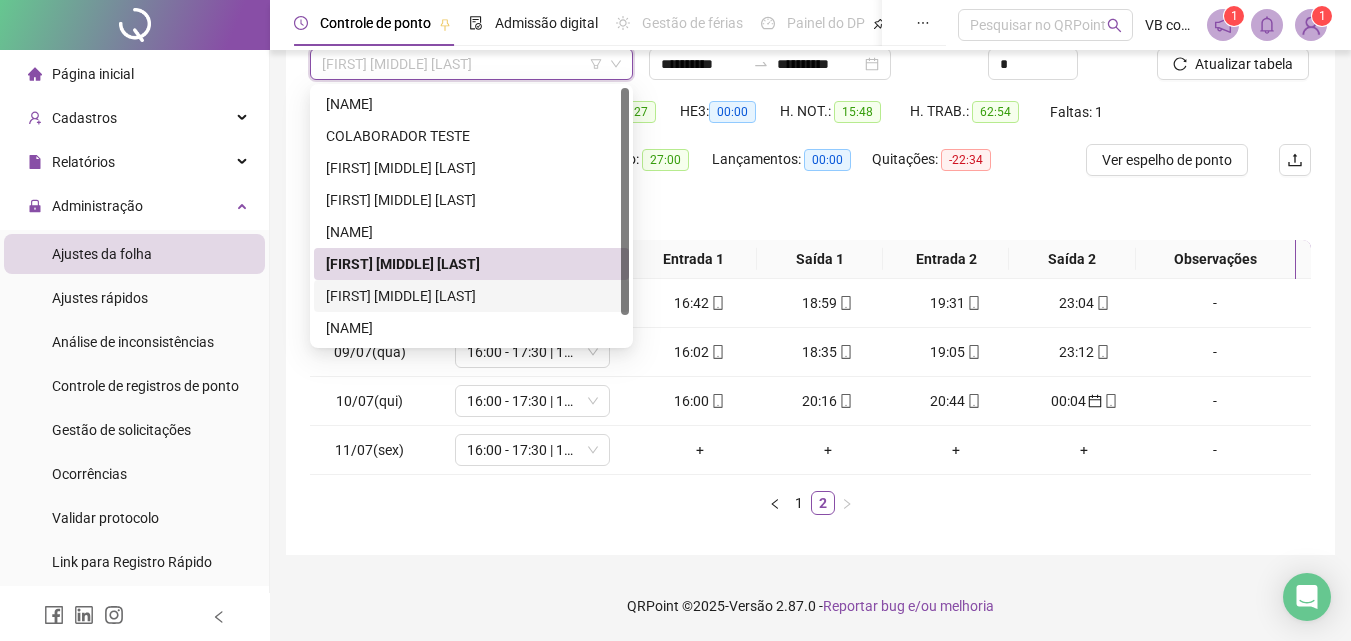 click on "[FIRST] [MIDDLE] [LAST]" at bounding box center (471, 296) 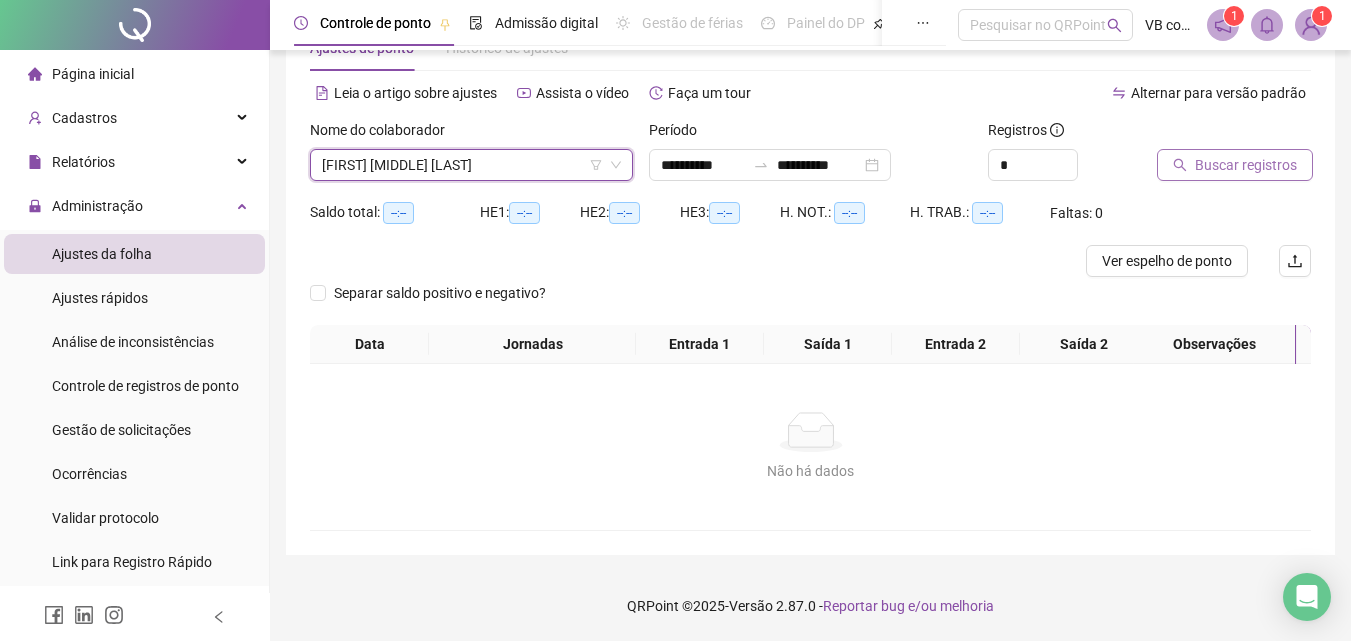 click on "Buscar registros" at bounding box center [1246, 165] 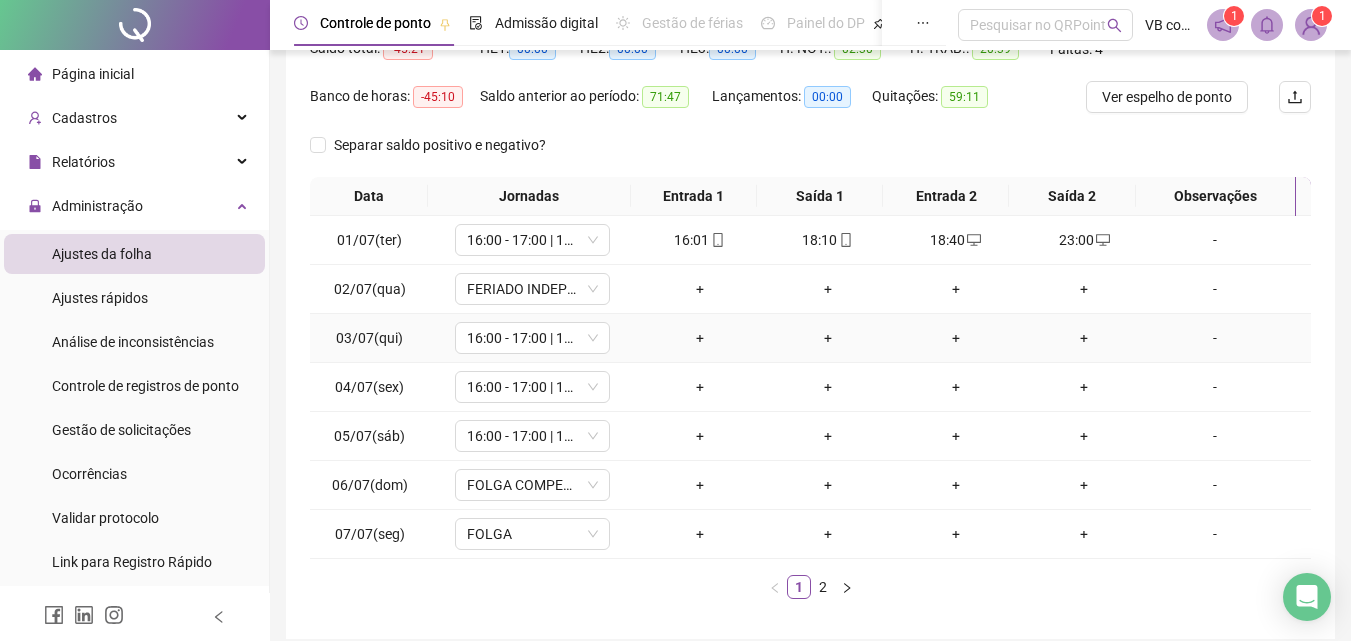 scroll, scrollTop: 265, scrollLeft: 0, axis: vertical 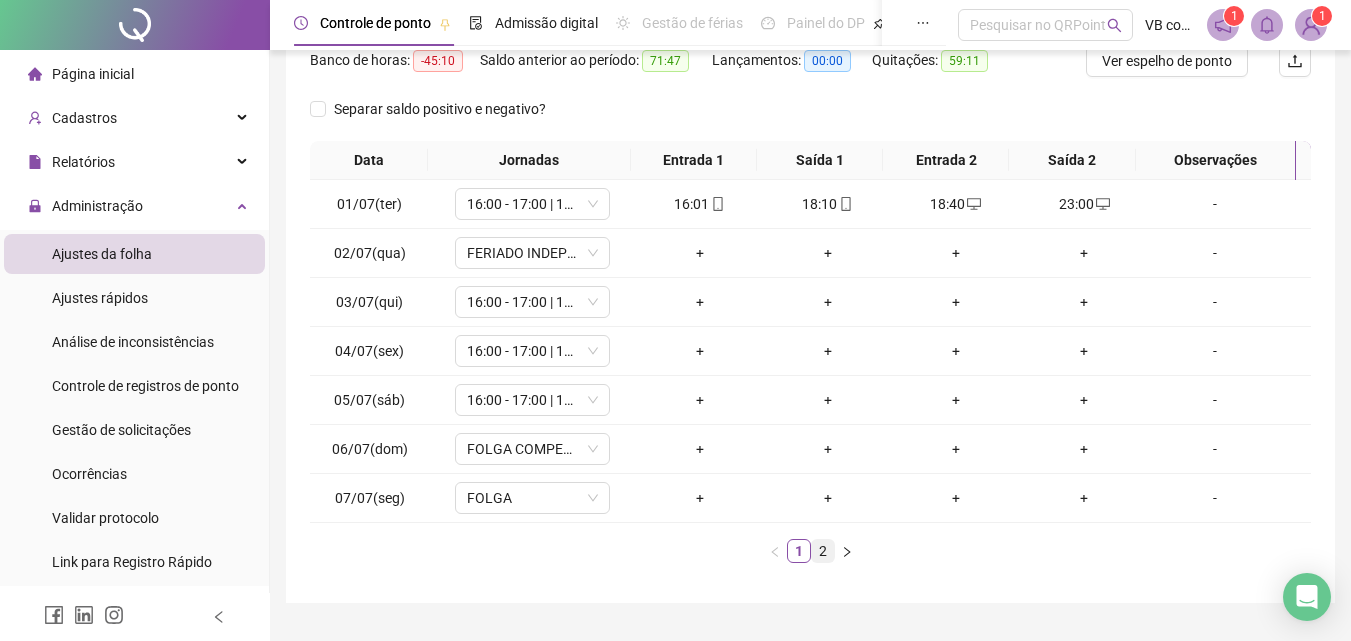 click on "2" at bounding box center (823, 551) 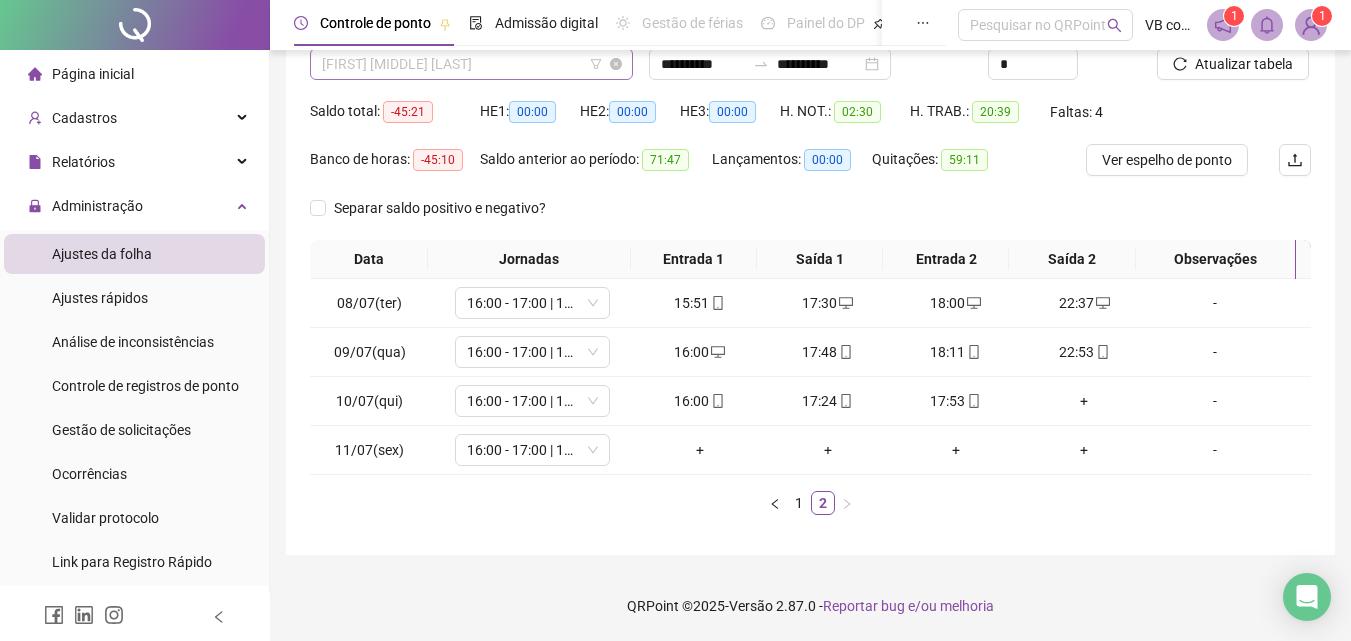 click on "[FIRST] [MIDDLE] [LAST]" at bounding box center (471, 64) 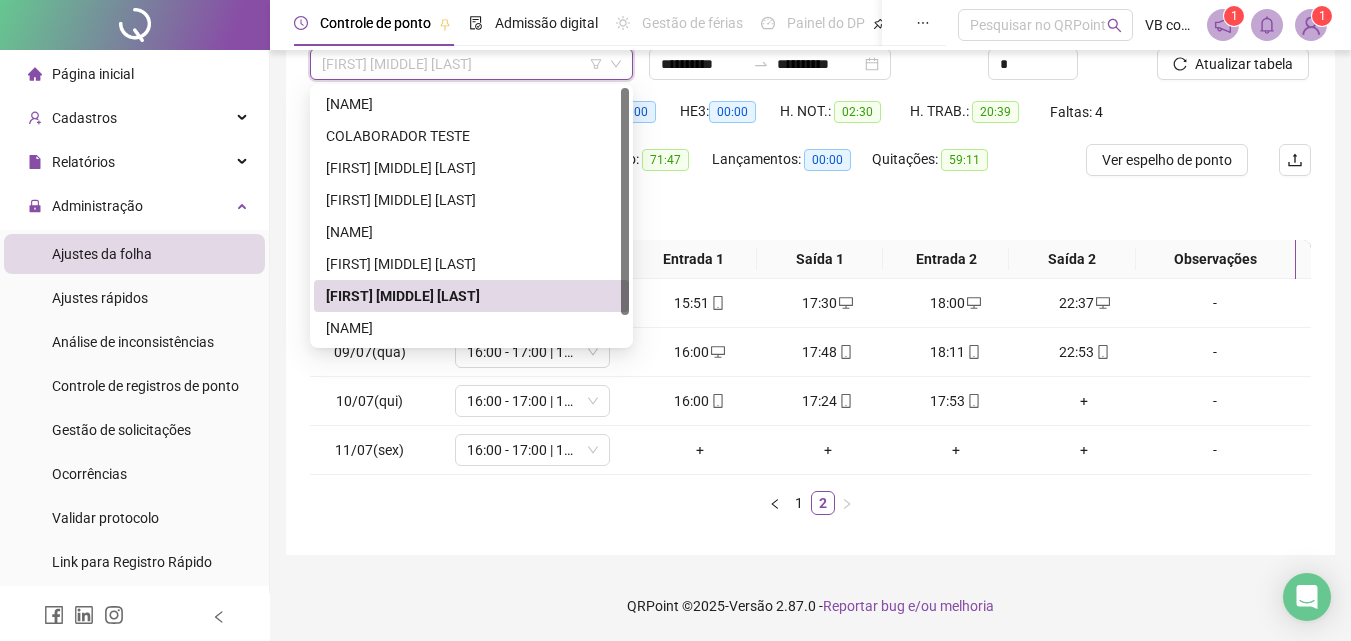 scroll, scrollTop: 32, scrollLeft: 0, axis: vertical 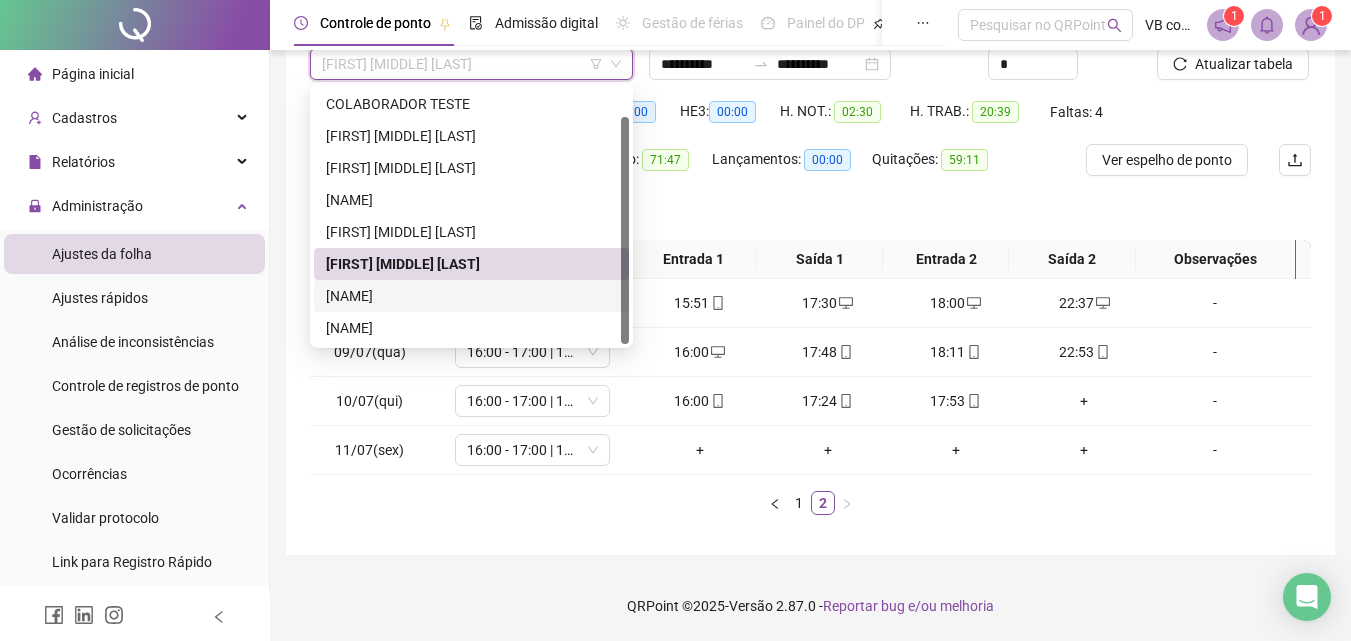 click on "[NAME]" at bounding box center [471, 296] 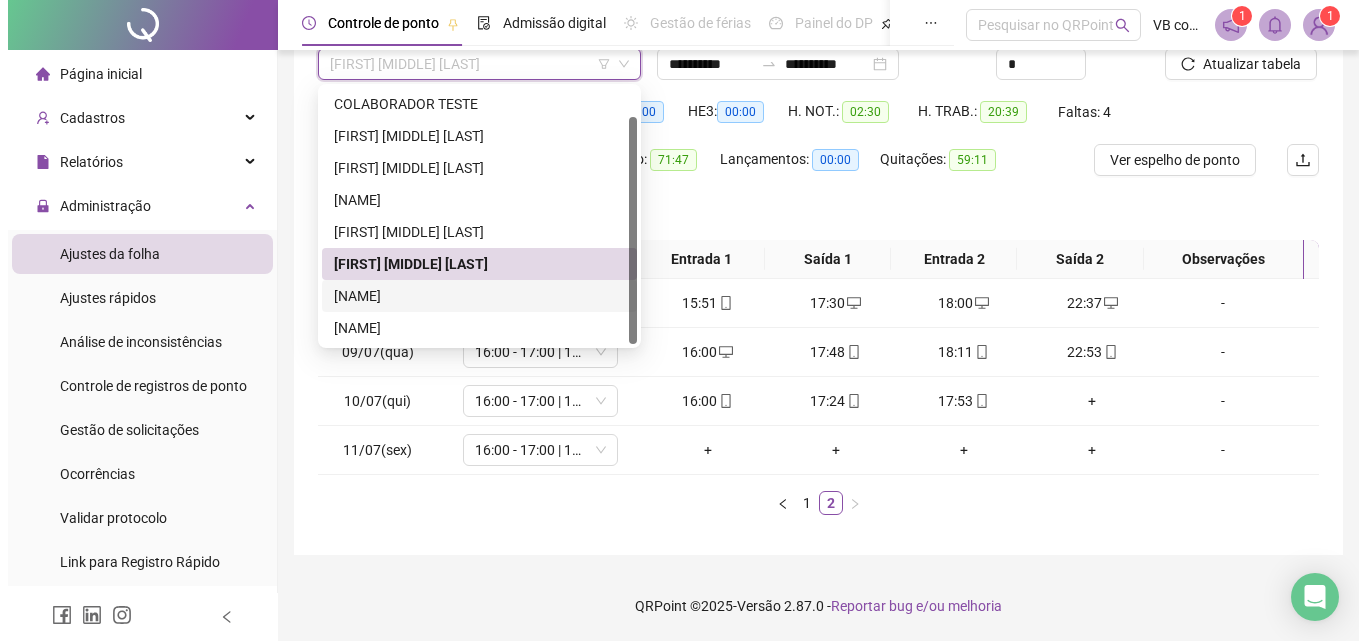scroll, scrollTop: 65, scrollLeft: 0, axis: vertical 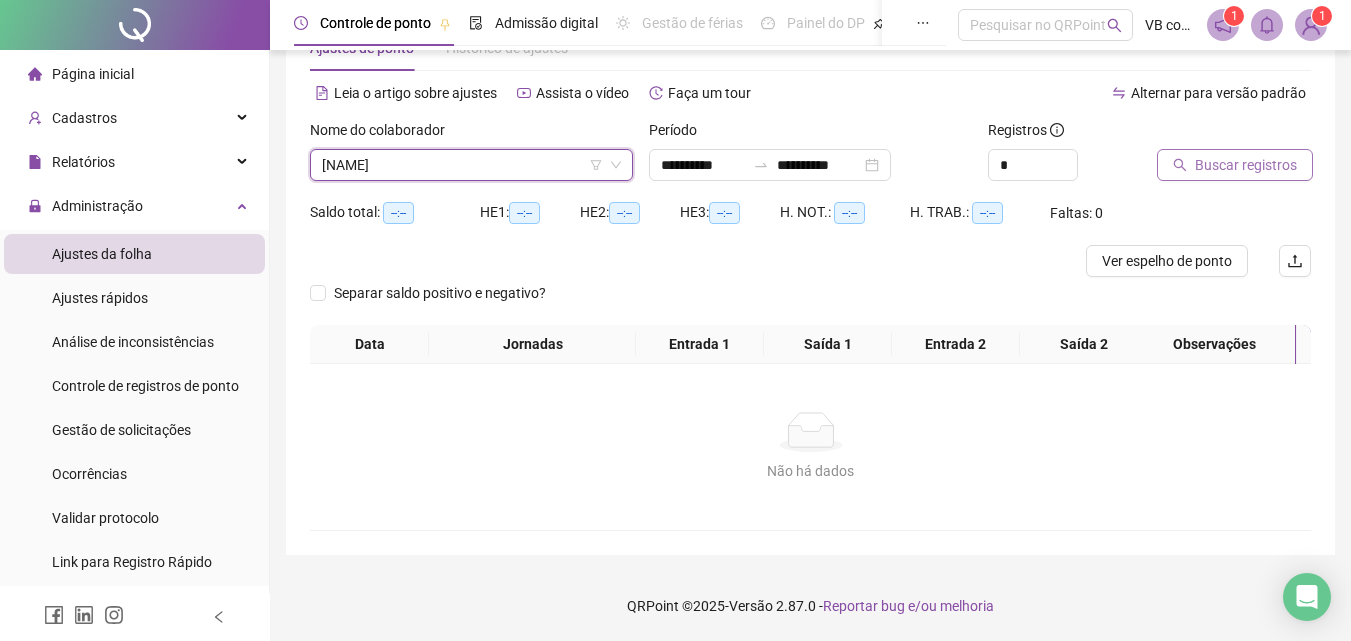 click on "Buscar registros" at bounding box center [1246, 165] 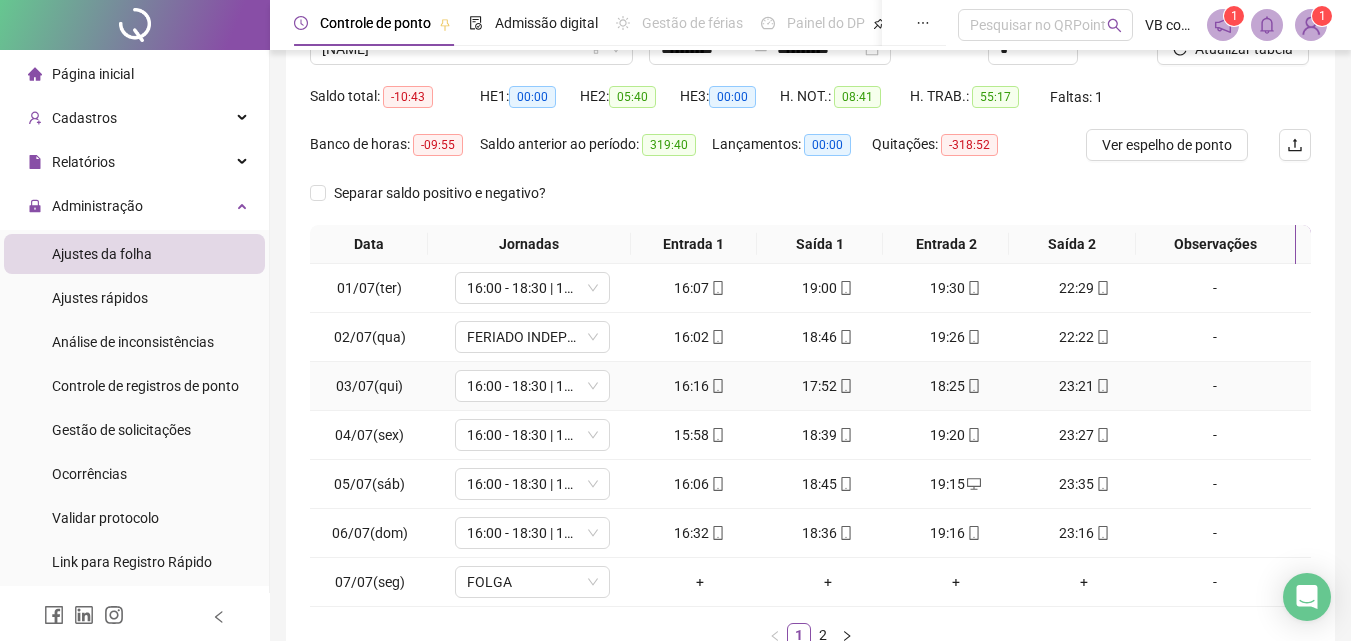 scroll, scrollTop: 313, scrollLeft: 0, axis: vertical 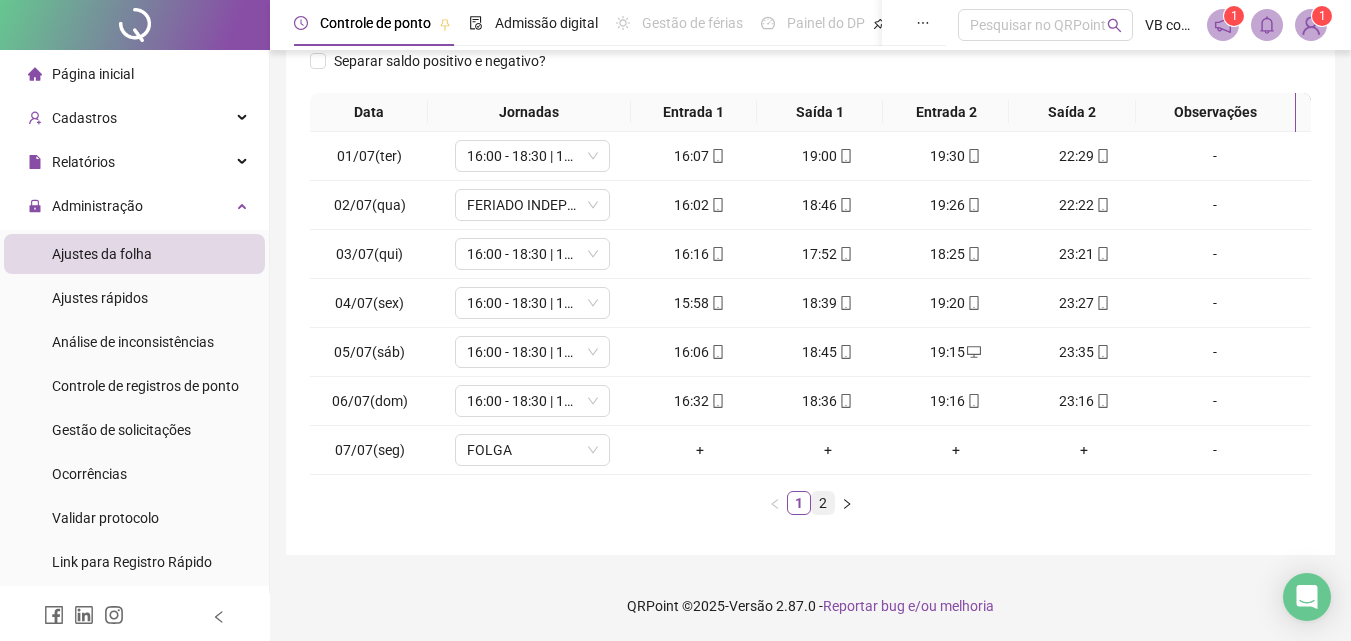 click on "2" at bounding box center [823, 503] 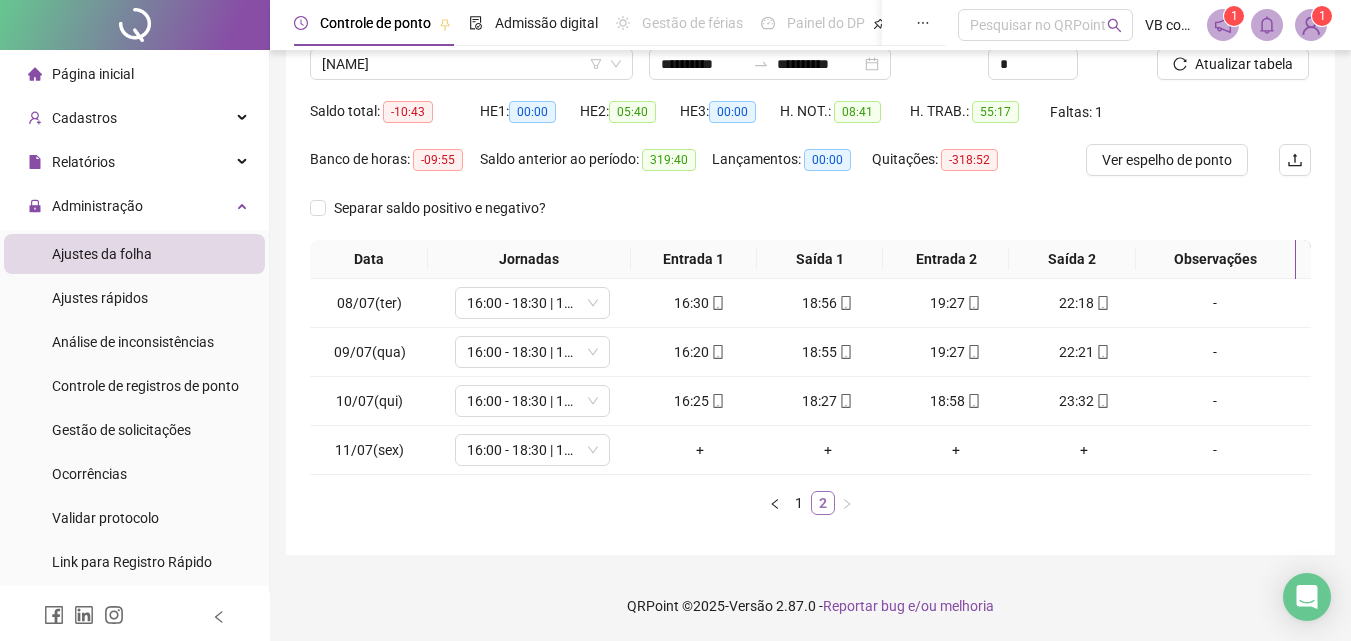 scroll, scrollTop: 166, scrollLeft: 0, axis: vertical 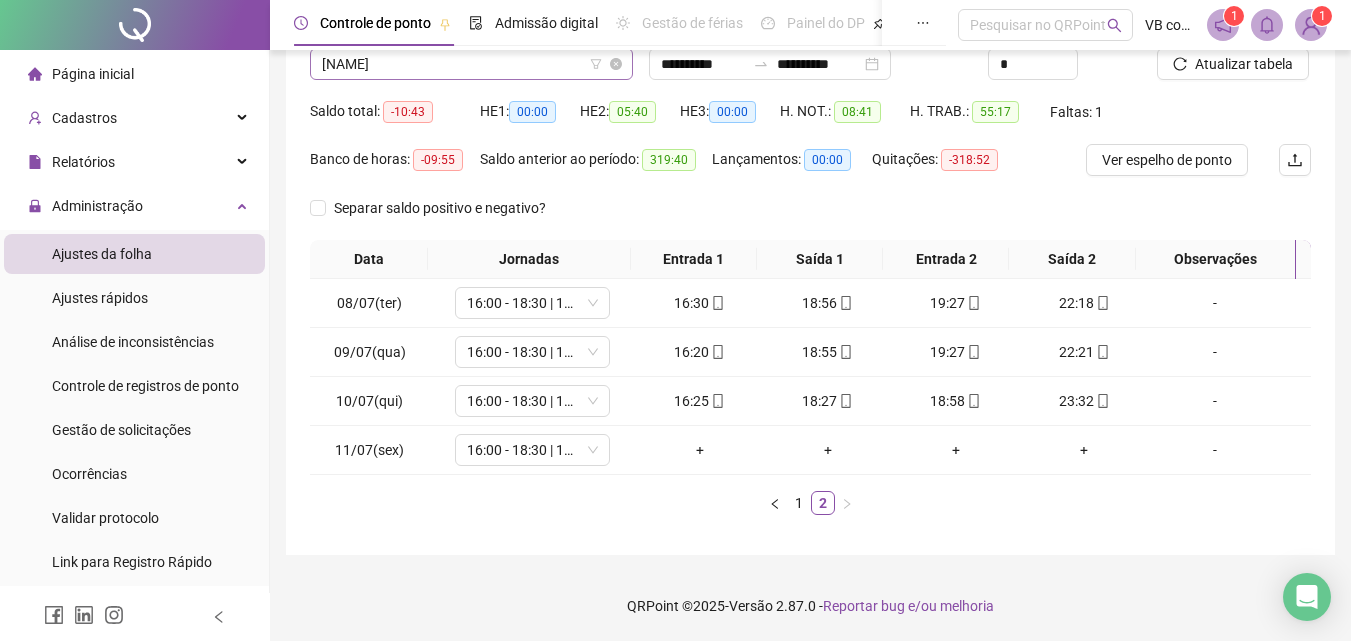click on "[NAME]" at bounding box center (471, 64) 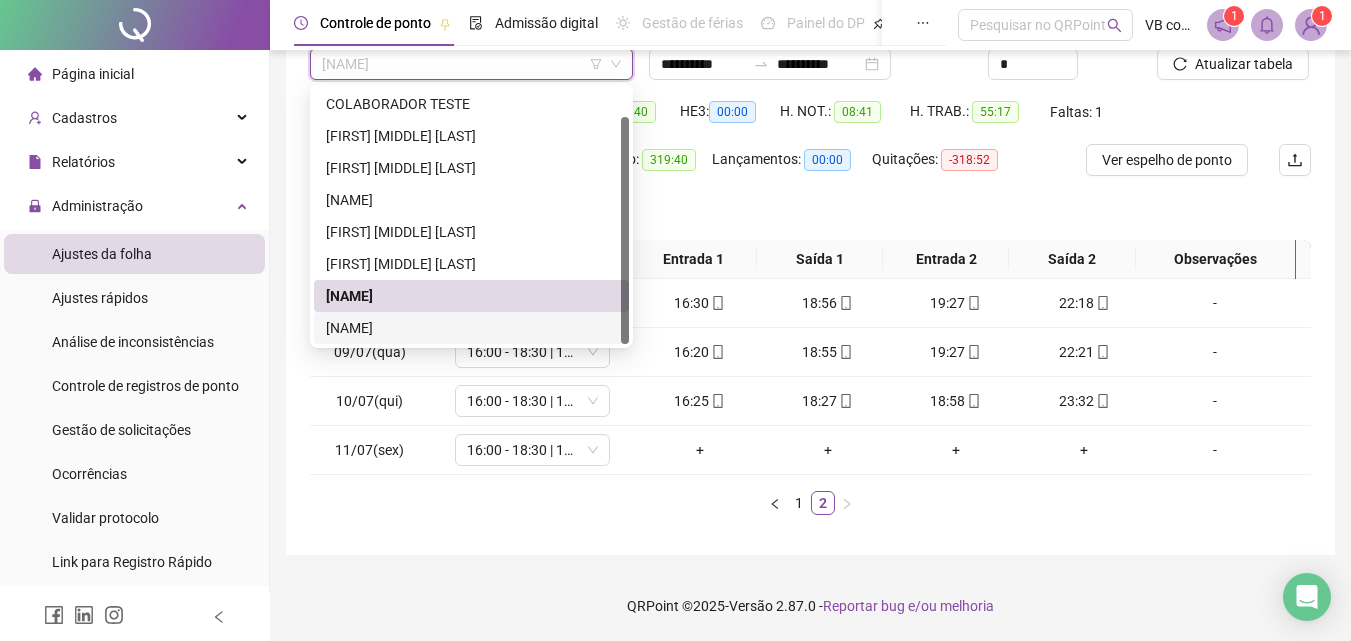 click on "[NAME]" at bounding box center (471, 328) 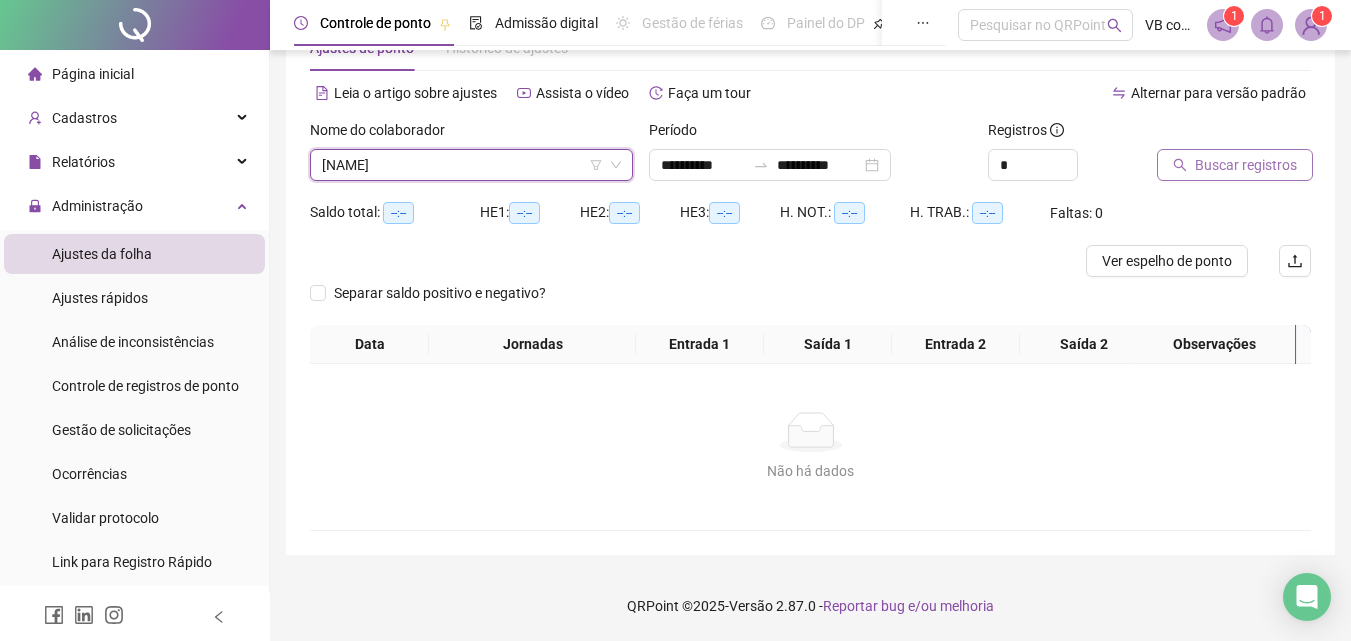 click on "Buscar registros" at bounding box center (1246, 165) 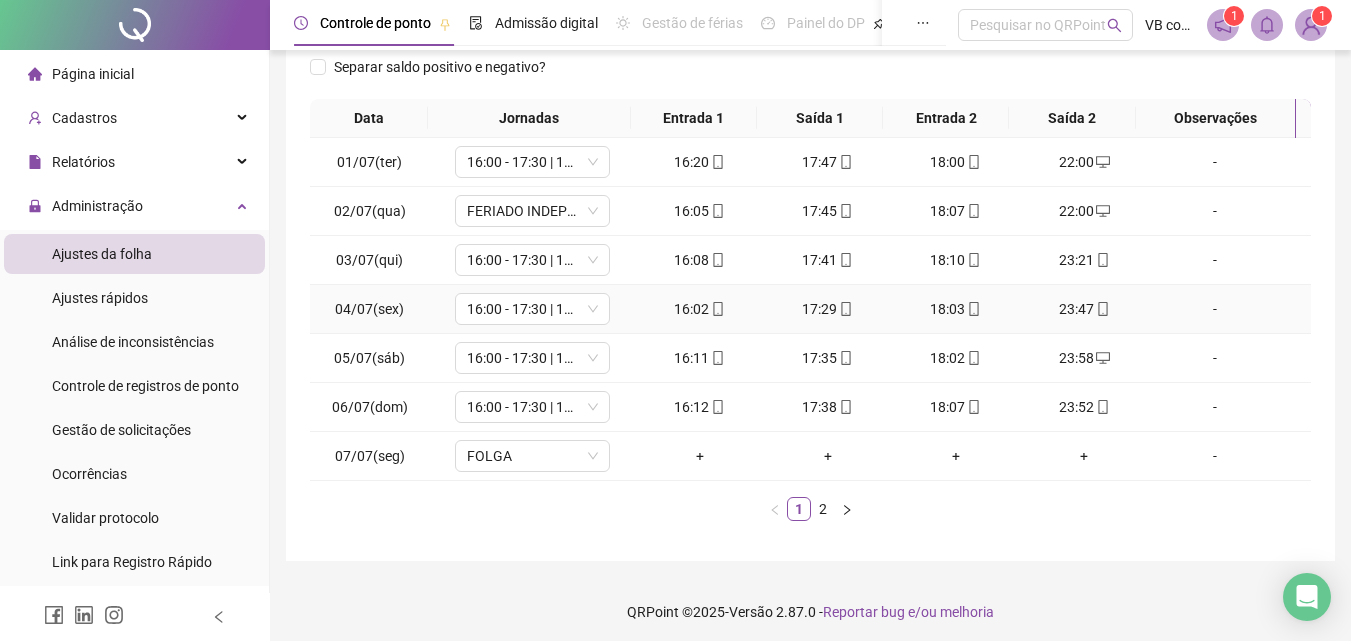 scroll, scrollTop: 313, scrollLeft: 0, axis: vertical 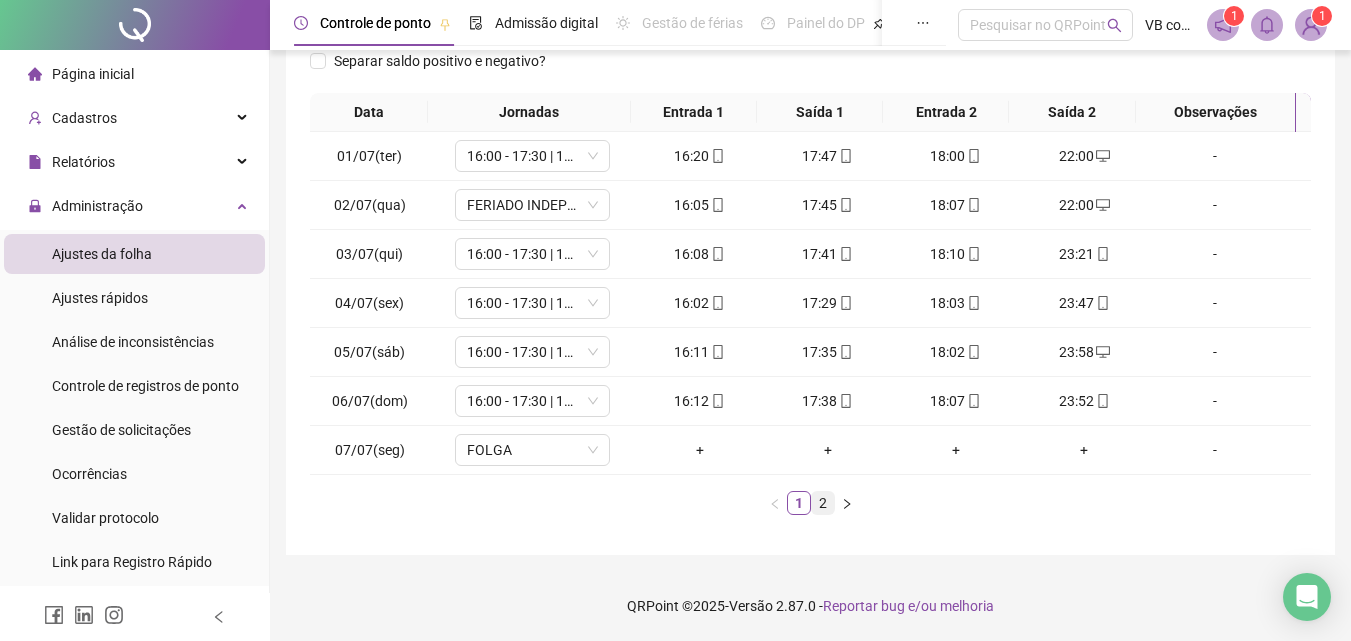 click on "2" at bounding box center [823, 503] 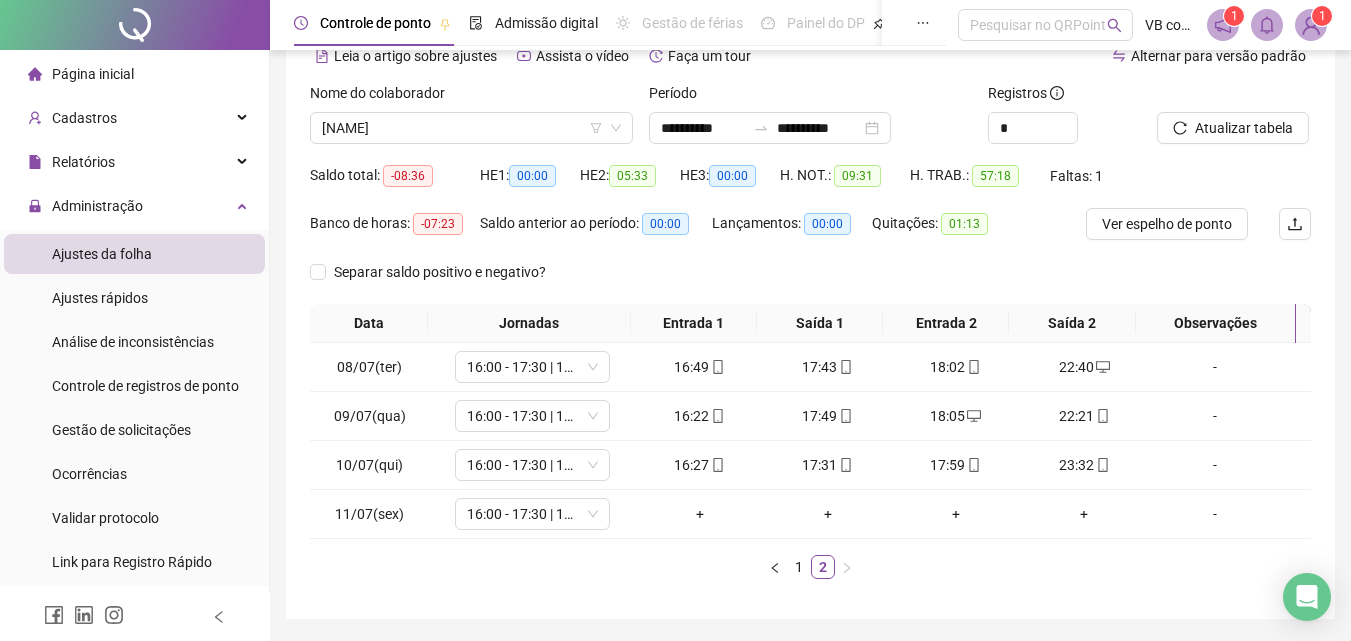 scroll, scrollTop: 66, scrollLeft: 0, axis: vertical 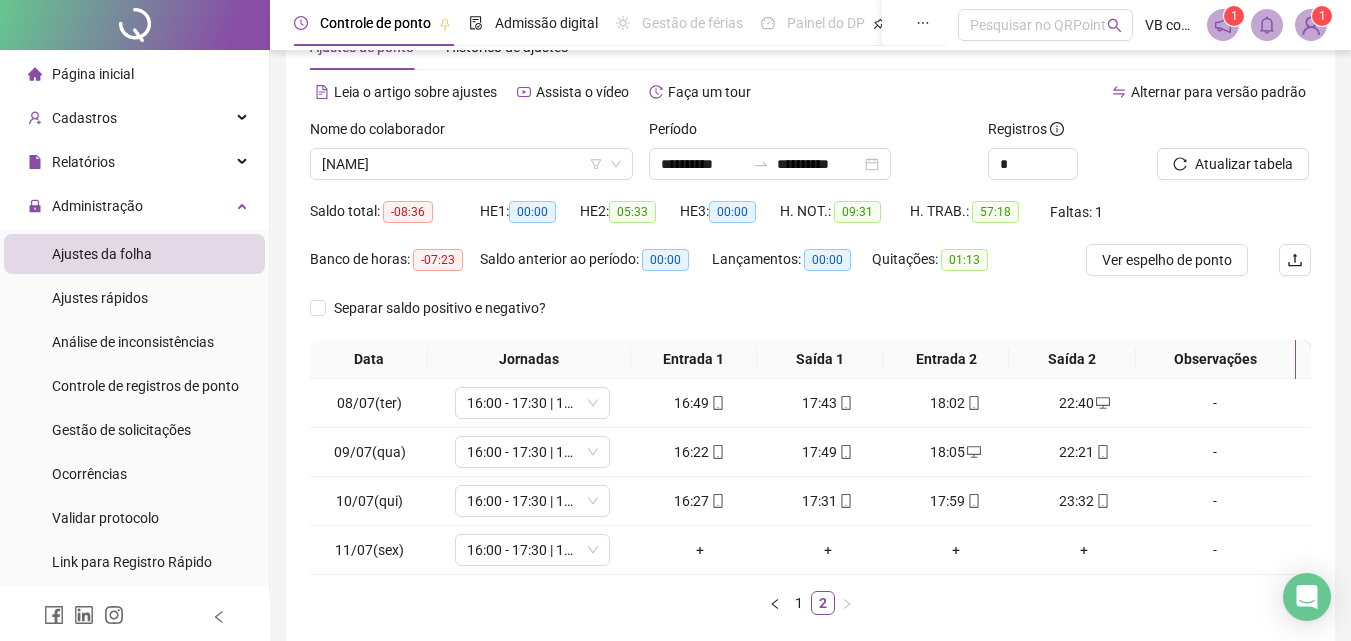 drag, startPoint x: 176, startPoint y: 70, endPoint x: 275, endPoint y: 116, distance: 109.165016 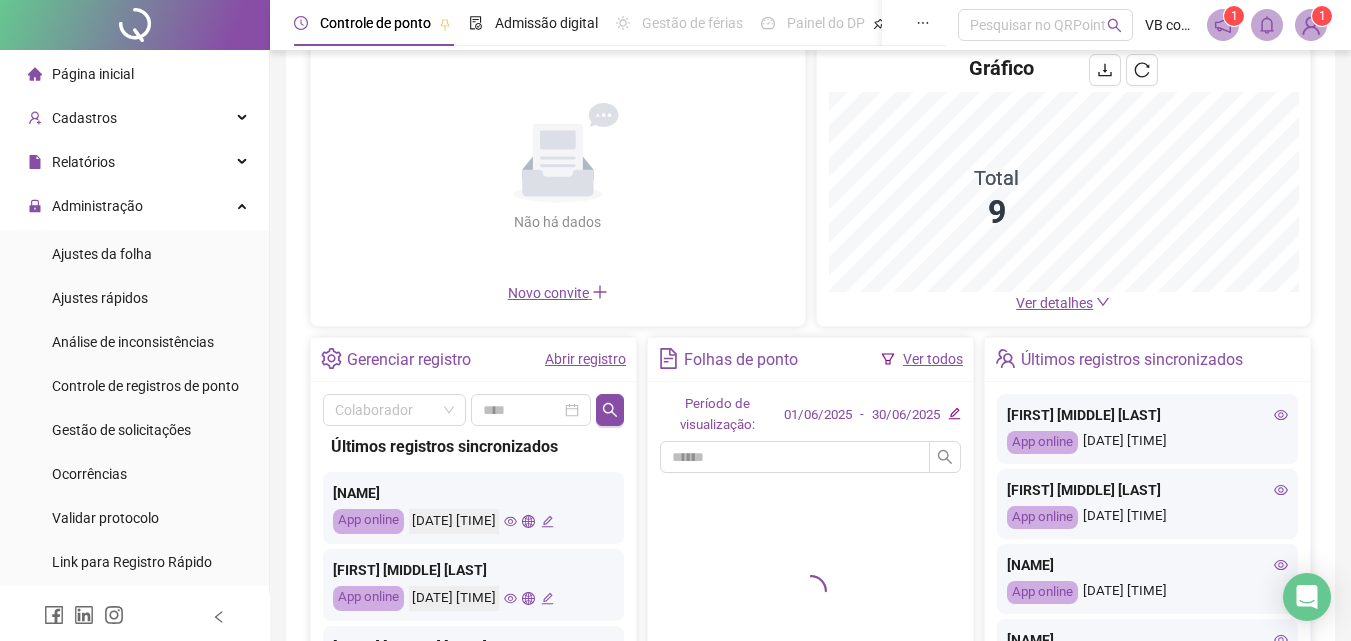 scroll, scrollTop: 42, scrollLeft: 0, axis: vertical 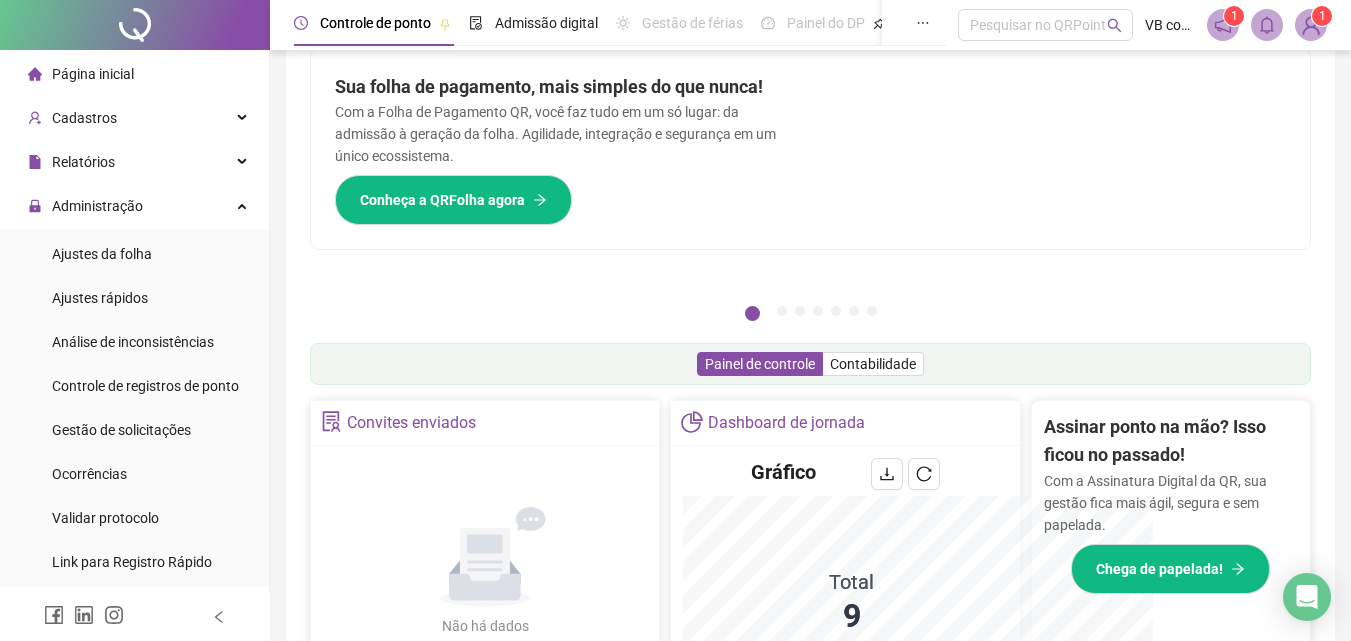 click on "Pague o QRPoint com Cartão de Crédito Sua assinatura: mais segurança, prática e sem preocupações com boletos! Saiba mais Sua folha de pagamento, mais simples do que nunca! Com a Folha de Pagamento QR, você faz tudo em um só lugar: da admissão à geração da folha. Agilidade, integração e segurança em um único ecossistema. Conheça a QRFolha agora 🔍 Precisa de Ajuda? Conte com o Suporte da QRPoint! Encontre respostas rápidas e eficientes em nosso Guia Prático de Suporte. Acesse agora e descubra todos os nossos canais de atendimento! 🚀 Saiba Mais Automatize seu DP e ganhe mais tempo! 🚀 Agende uma demonstração agora e veja como simplificamos admissão, ponto, férias e holerites em um só lugar! Agendar Demonstração Agora Apoie seus colaboradores sem custo! Dinheiro na conta sem complicação. Solicite Mais Informações Seus Colaboradores Precisam de Apoio Financeiro? Ofereça empréstimo consignado e antecipação salarial com o QRPoint Crédito. Saiba mais Saiba mais Saiba Mais 1" at bounding box center (810, 609) 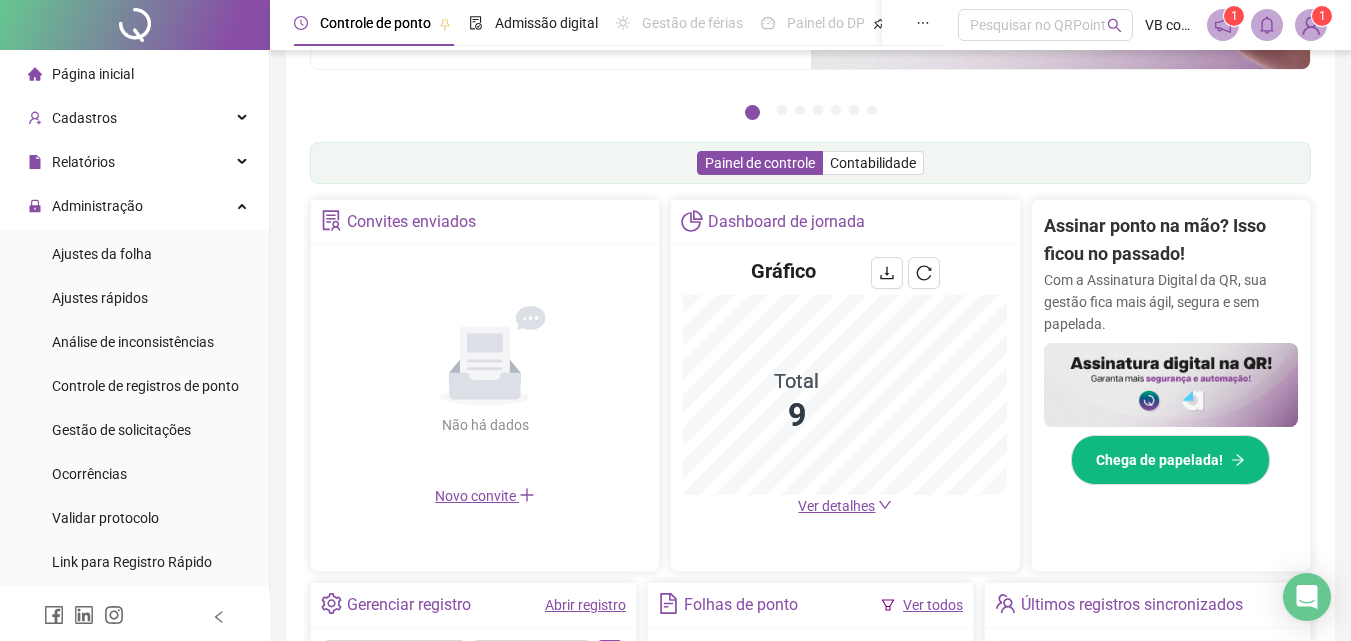 scroll, scrollTop: 242, scrollLeft: 0, axis: vertical 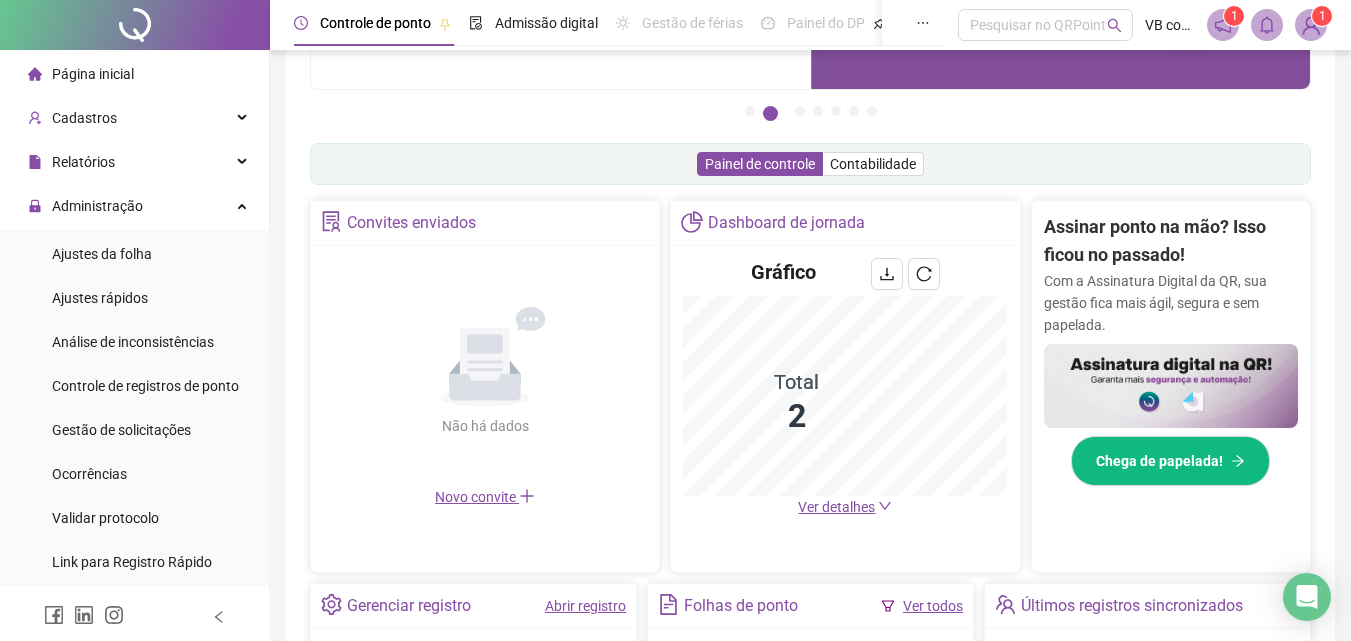 click 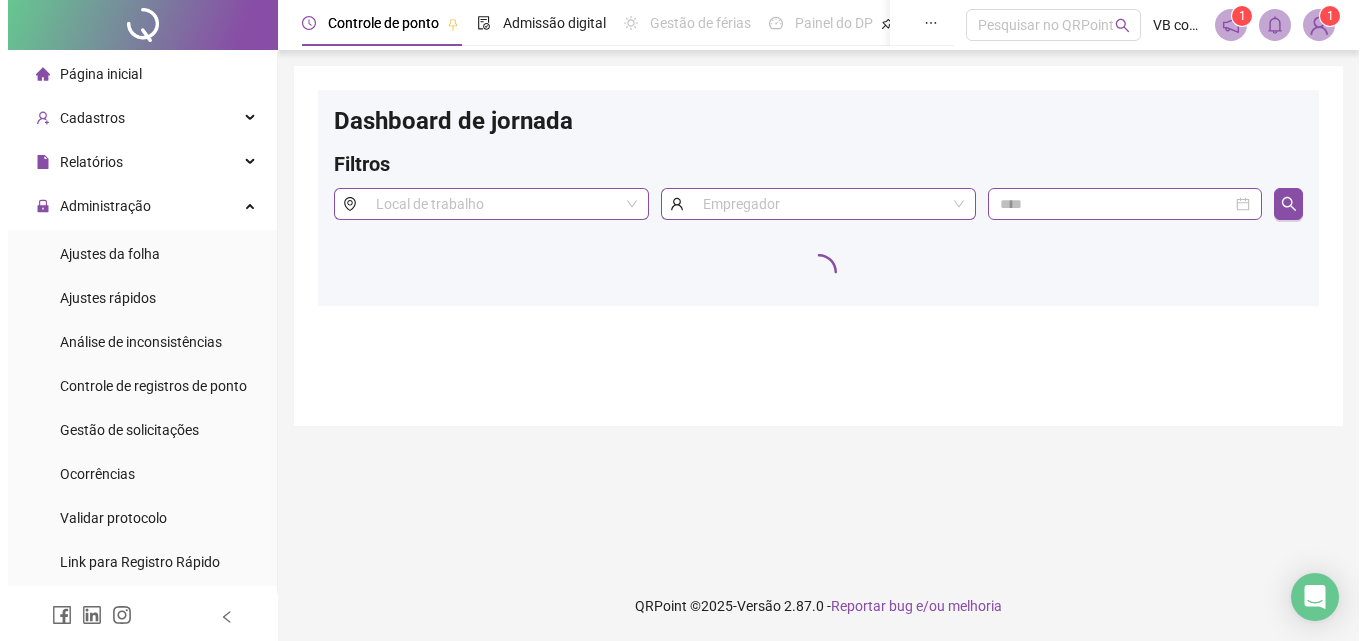scroll, scrollTop: 0, scrollLeft: 0, axis: both 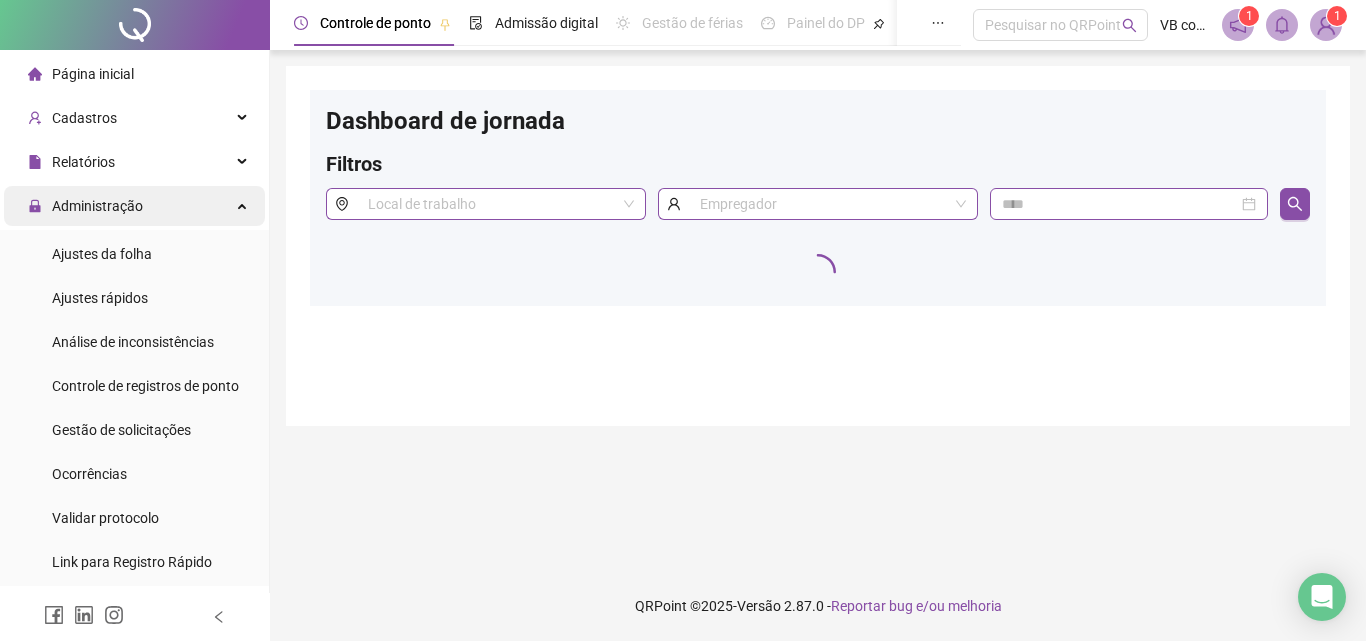click on "Administração" at bounding box center [134, 206] 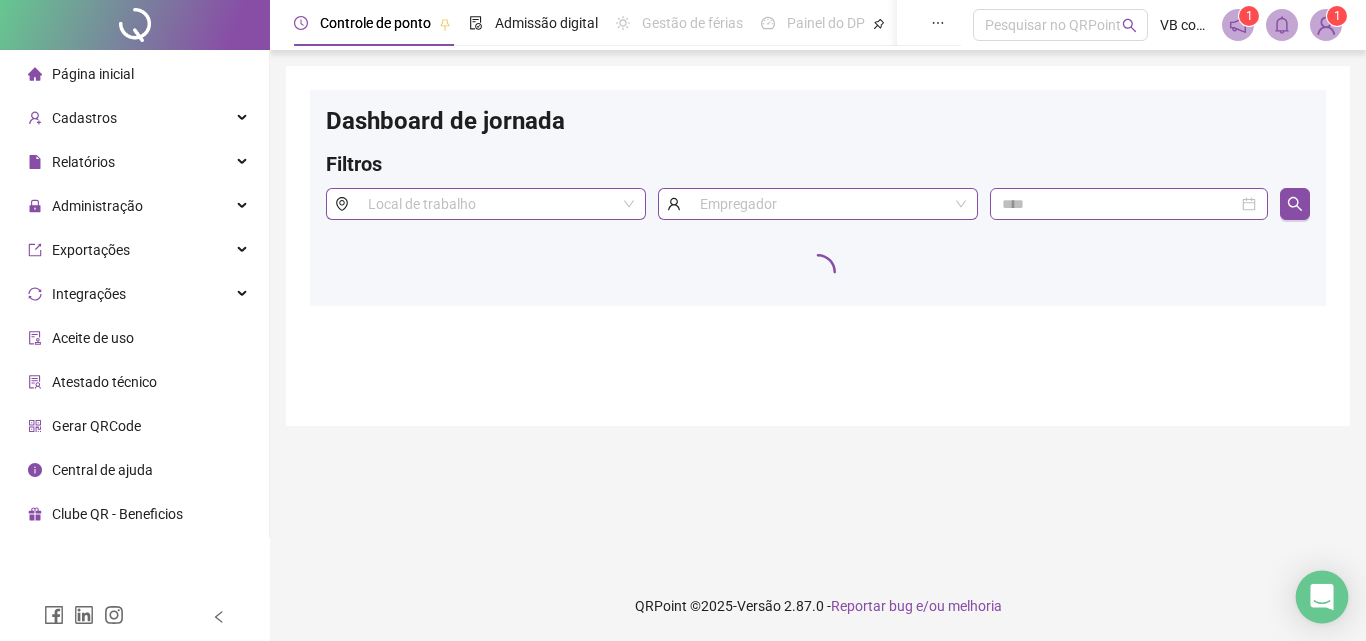click 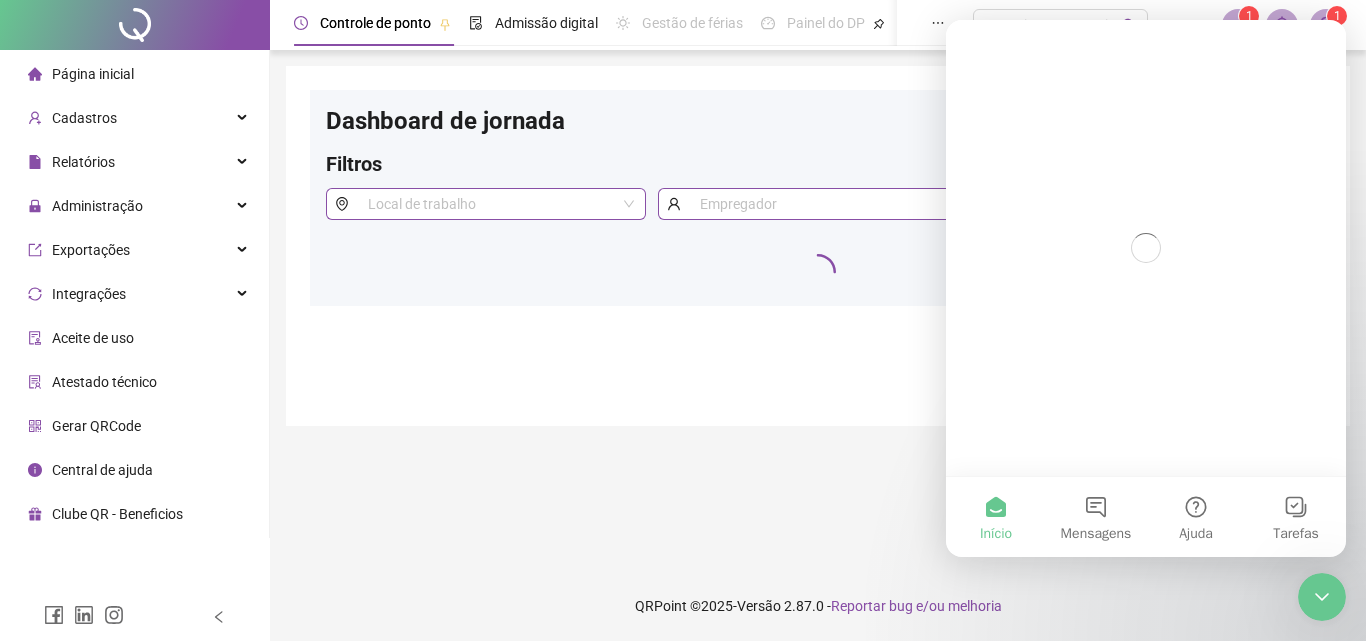 scroll, scrollTop: 0, scrollLeft: 0, axis: both 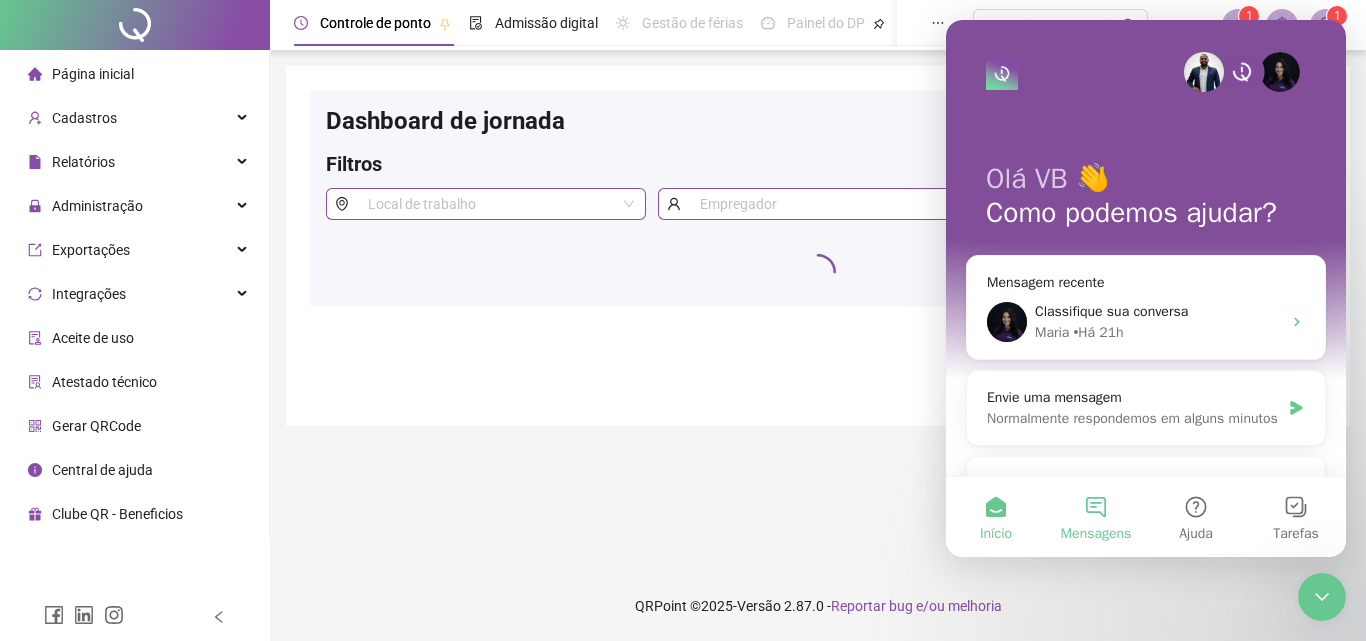 click on "Mensagens" at bounding box center (1096, 534) 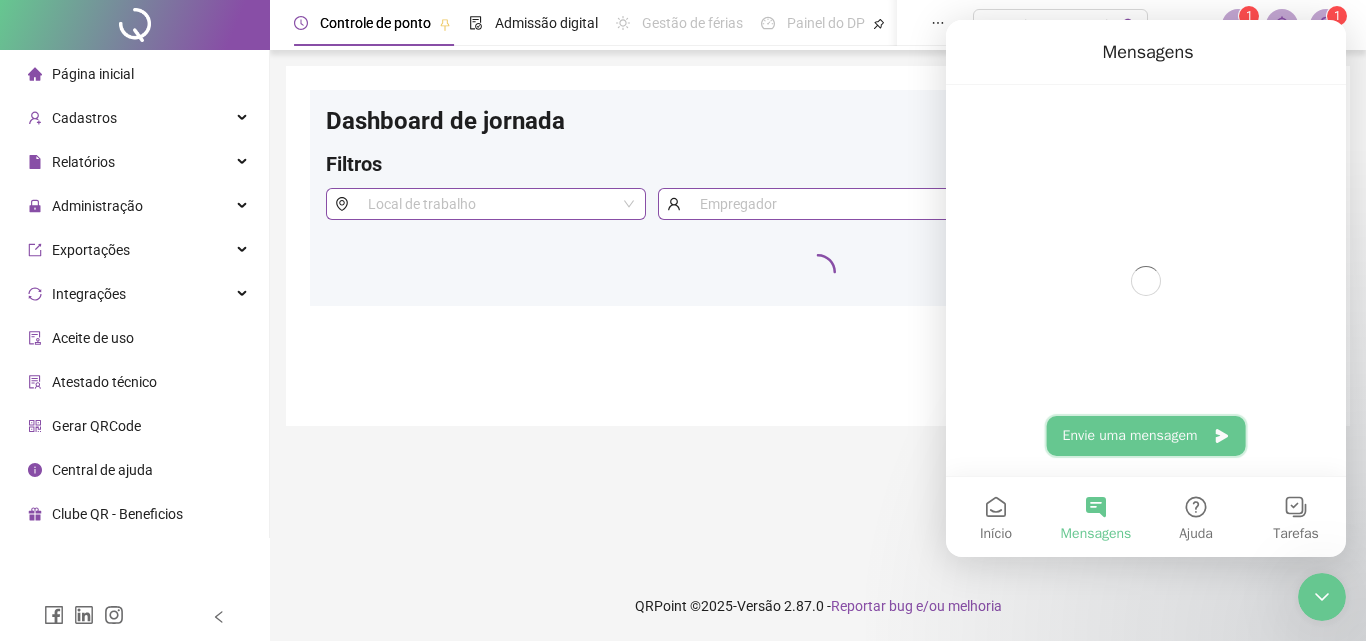 click on "Envie uma mensagem" at bounding box center [1146, 436] 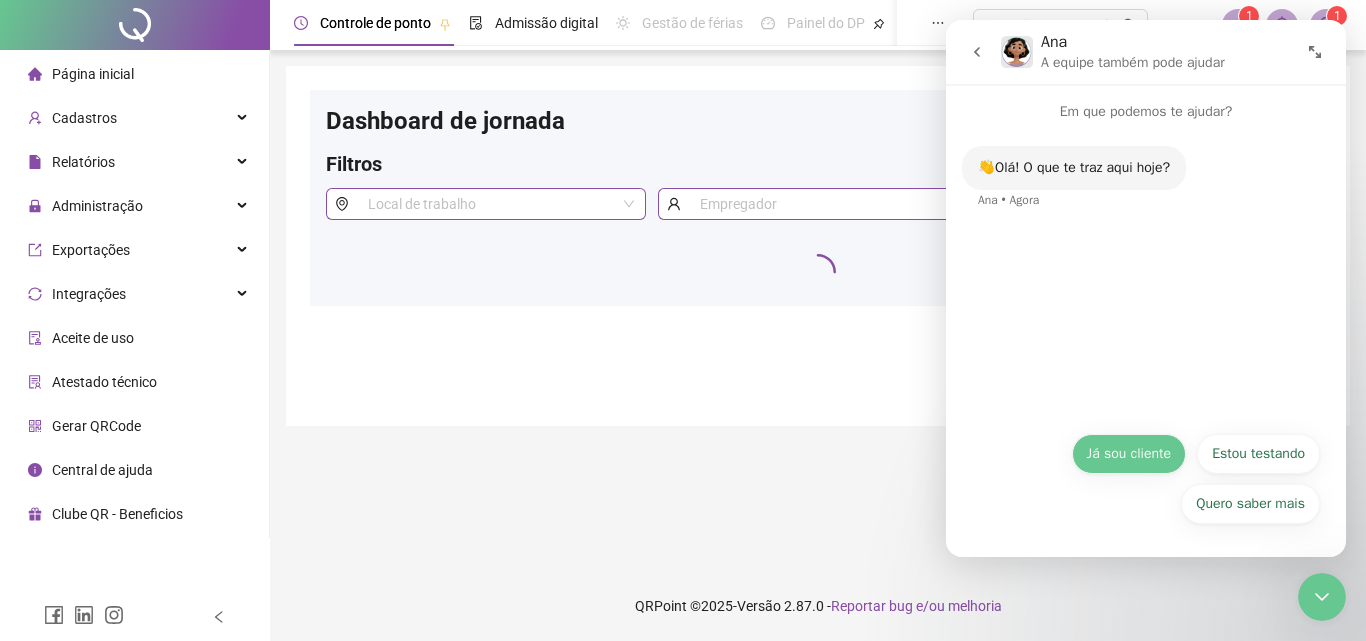 click on "Já sou cliente" at bounding box center [1129, 454] 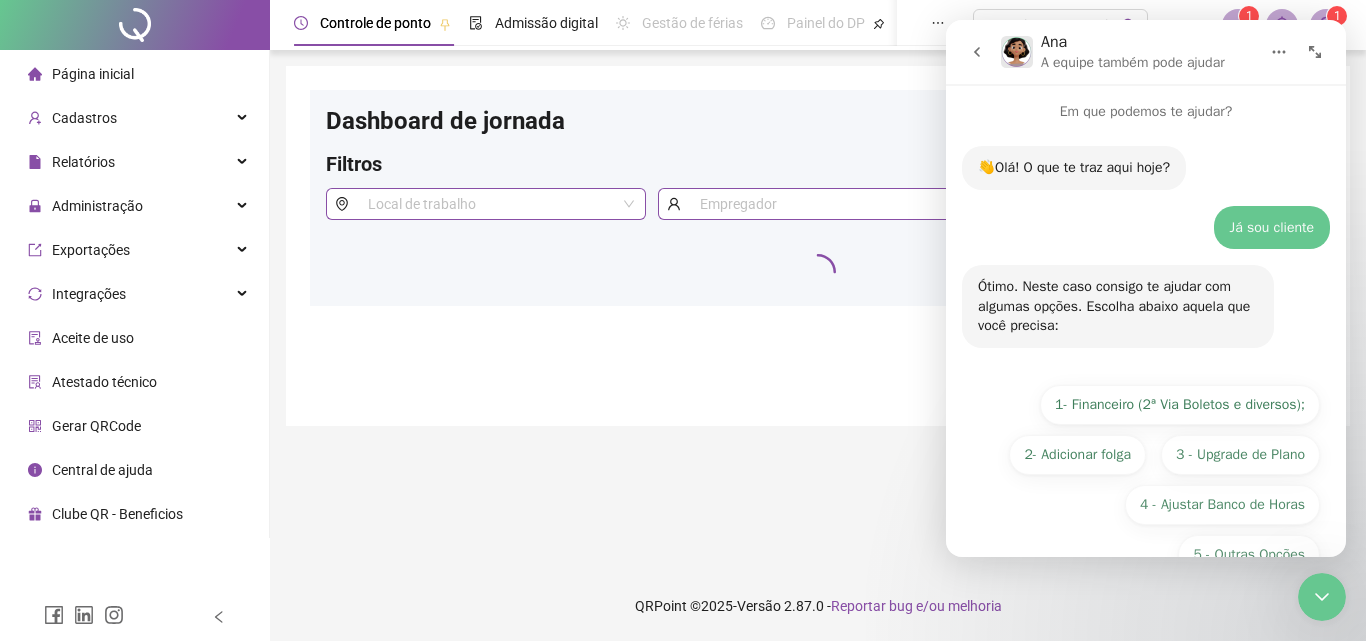 scroll, scrollTop: 51, scrollLeft: 0, axis: vertical 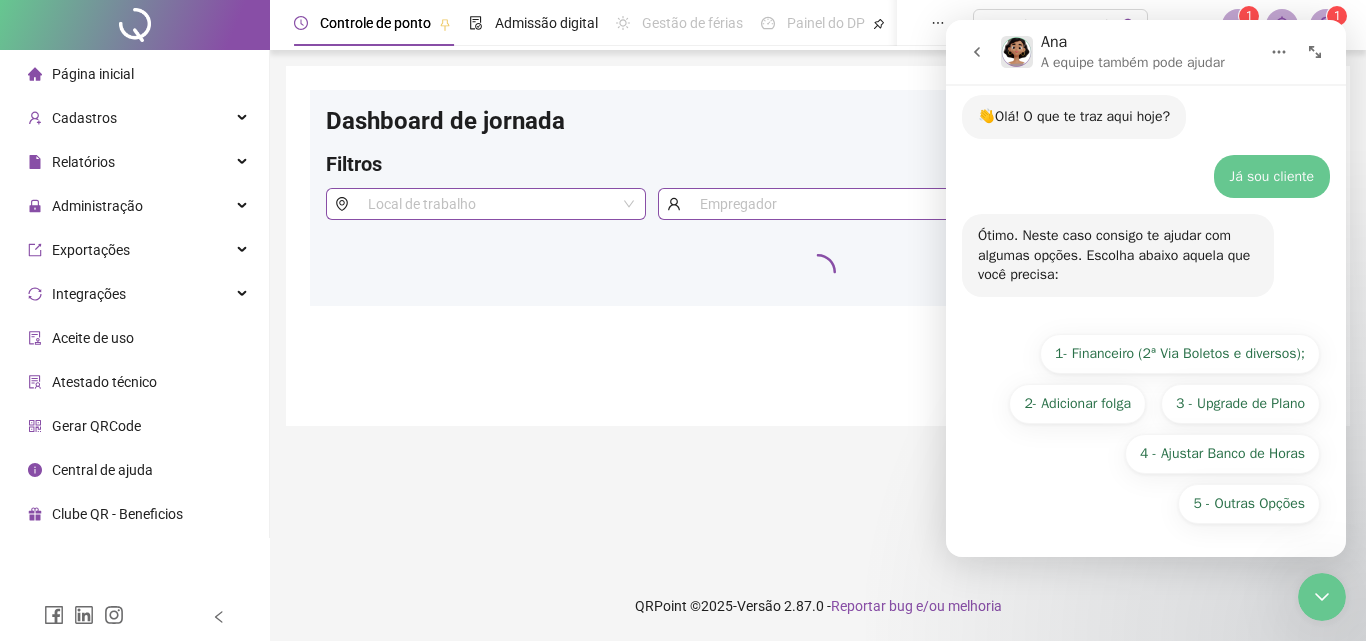 click at bounding box center (1322, 597) 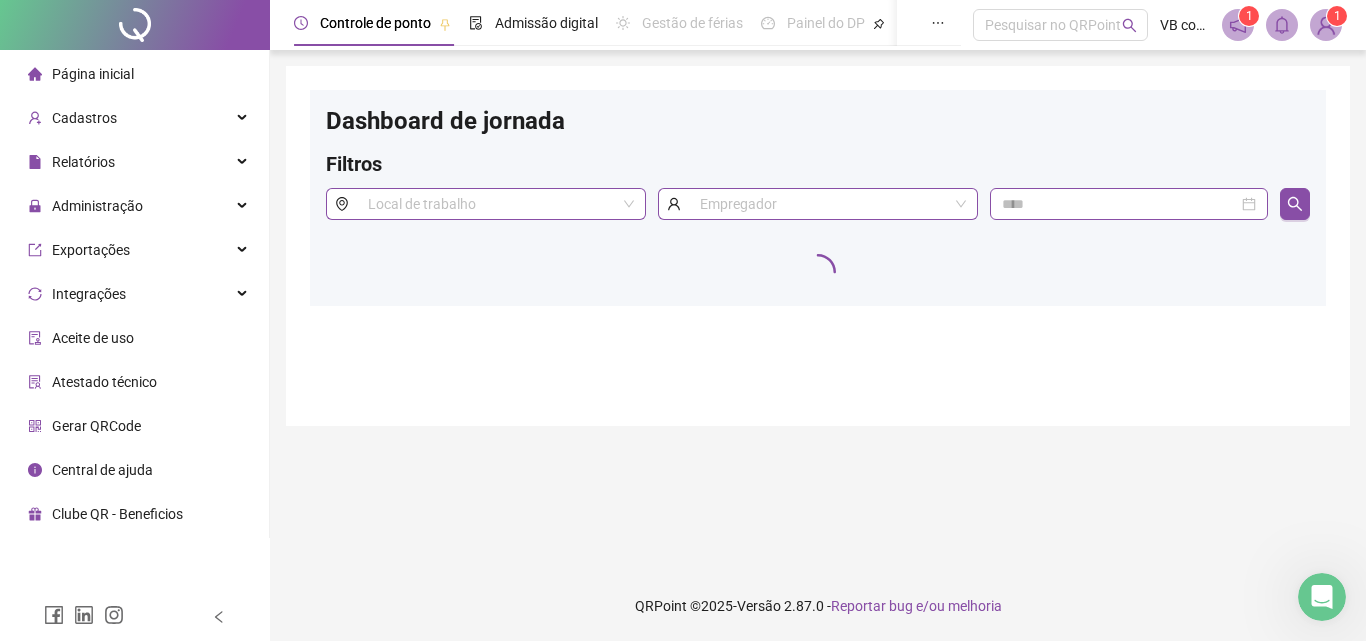 scroll, scrollTop: 0, scrollLeft: 0, axis: both 